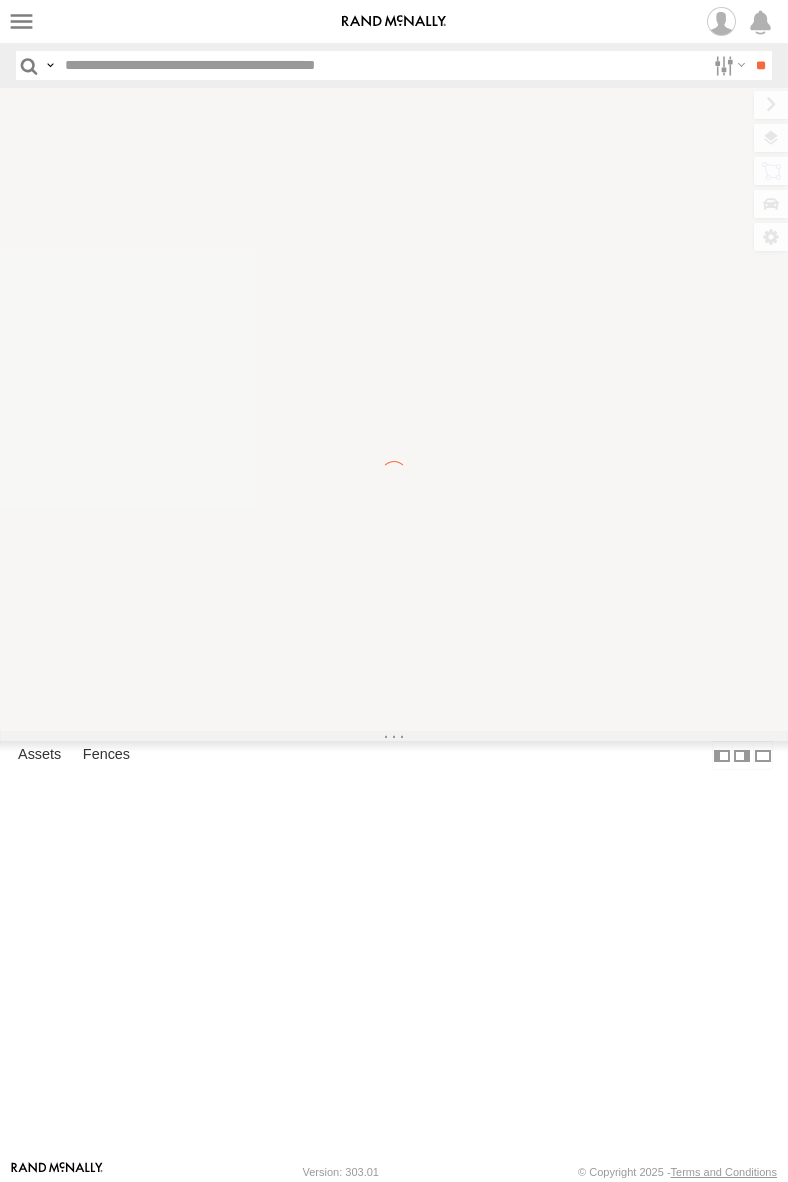 scroll, scrollTop: 0, scrollLeft: 0, axis: both 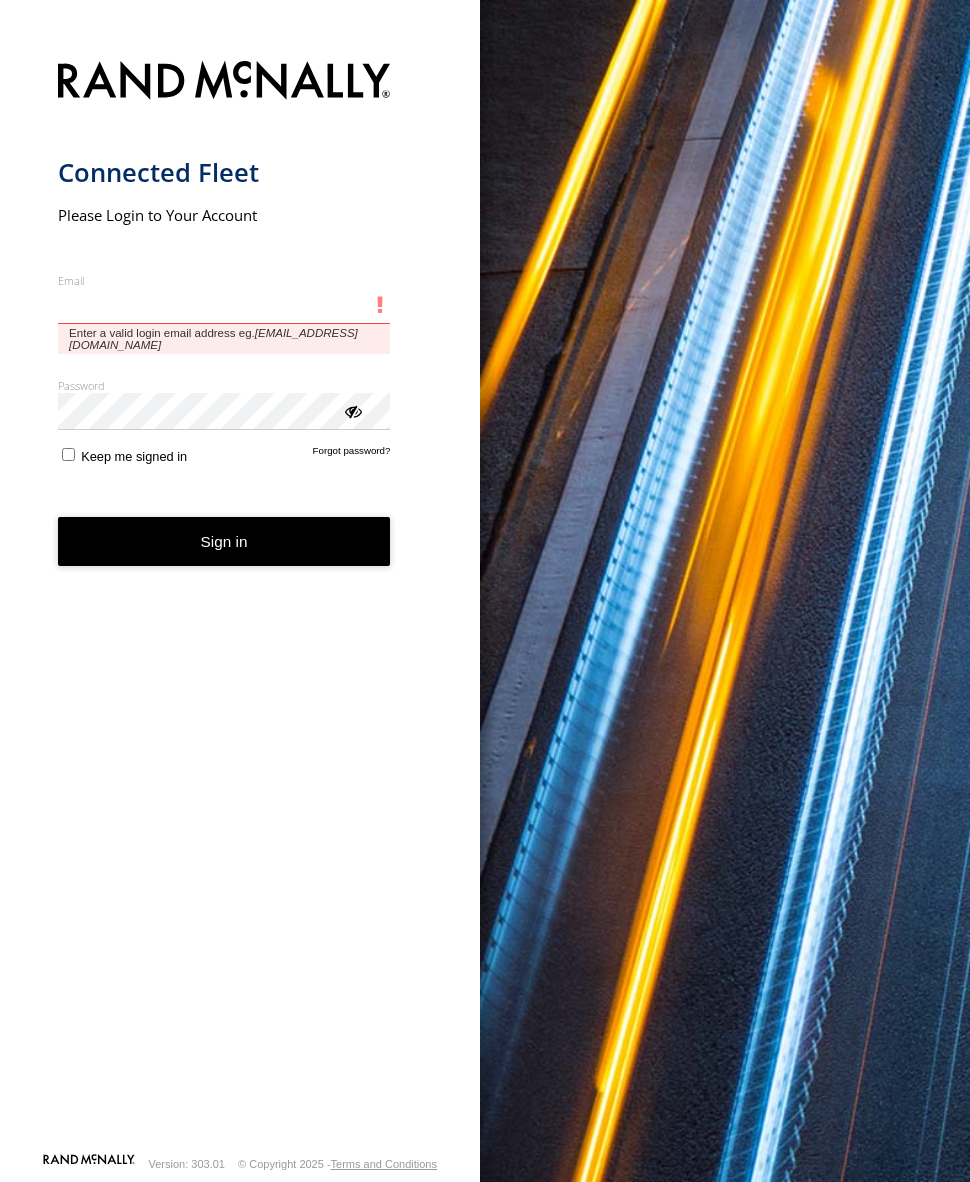 type on "**********" 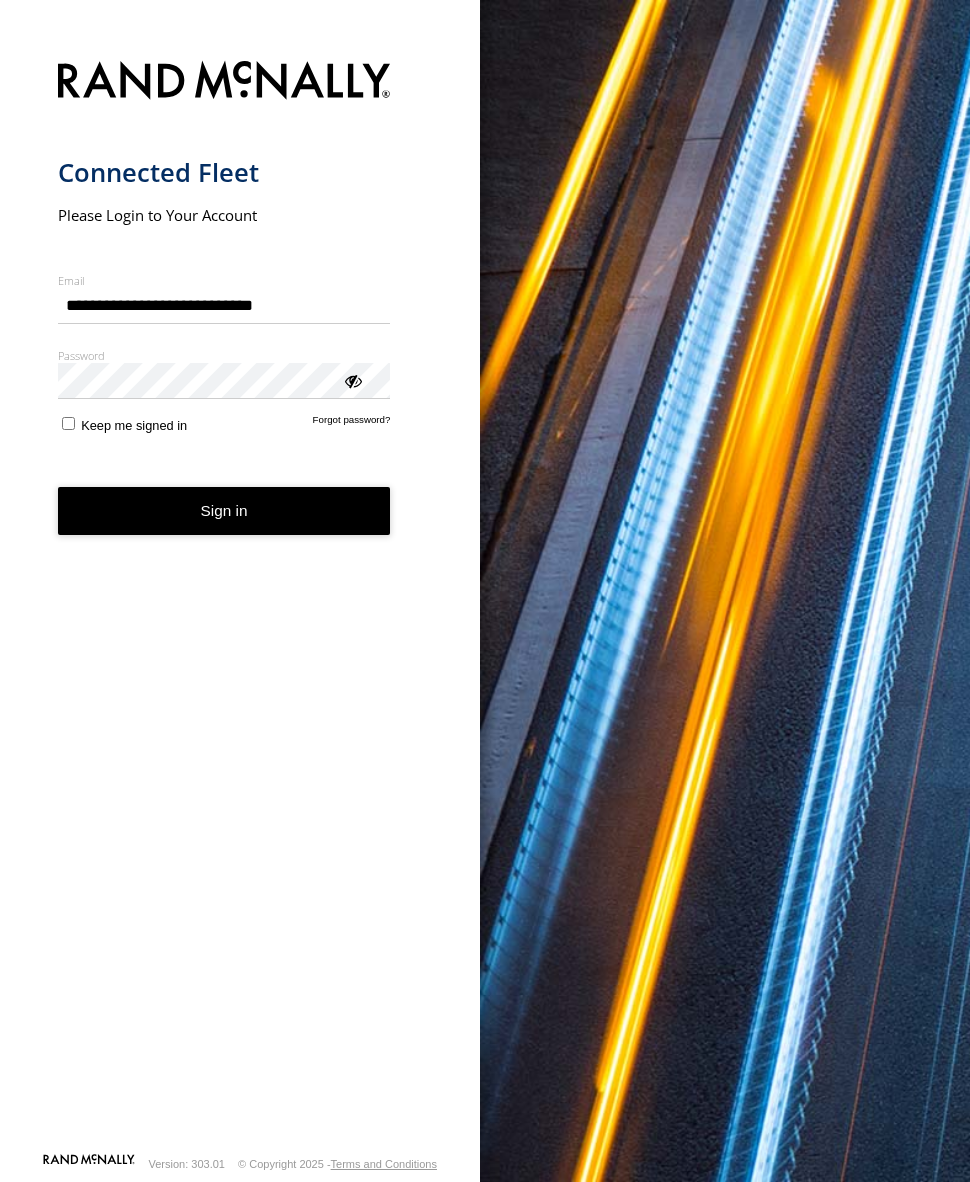 click on "Sign in" at bounding box center (224, 511) 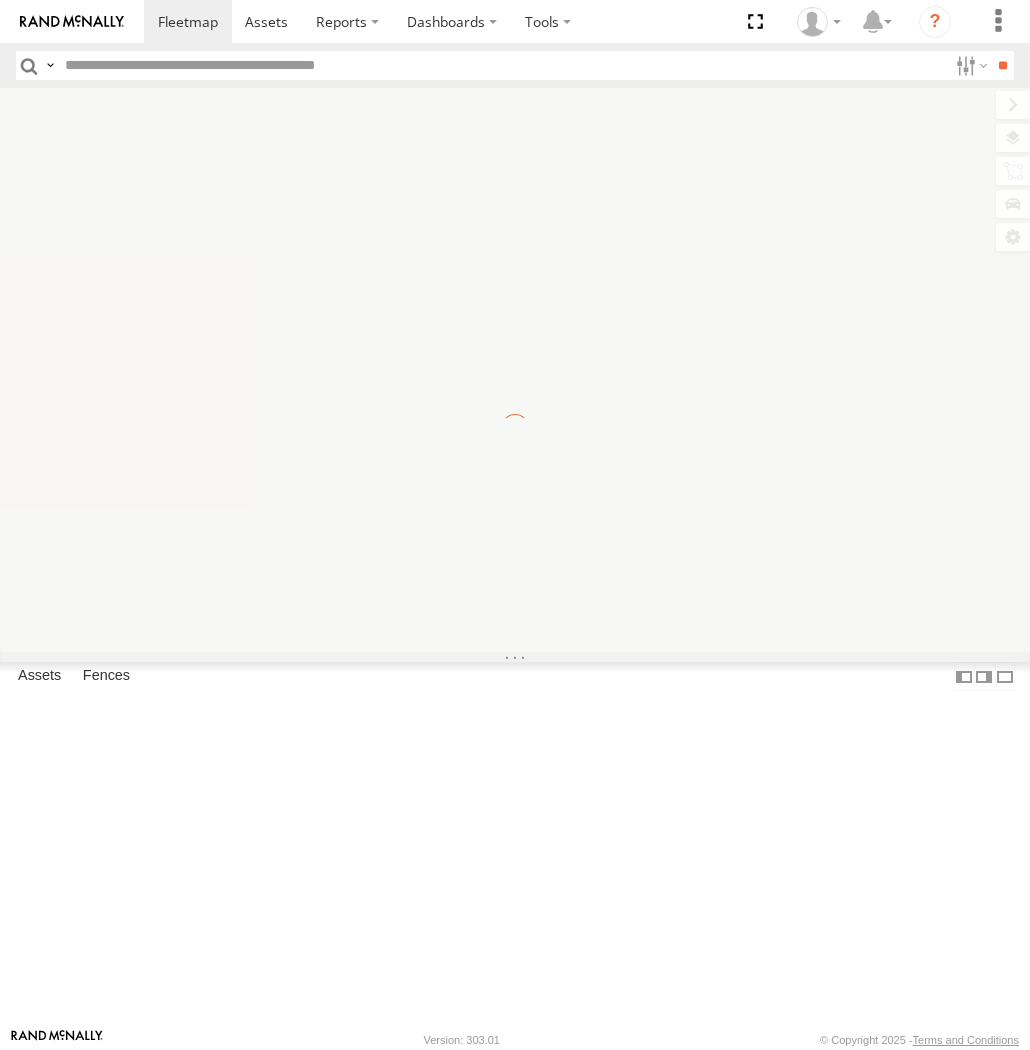 scroll, scrollTop: 0, scrollLeft: 0, axis: both 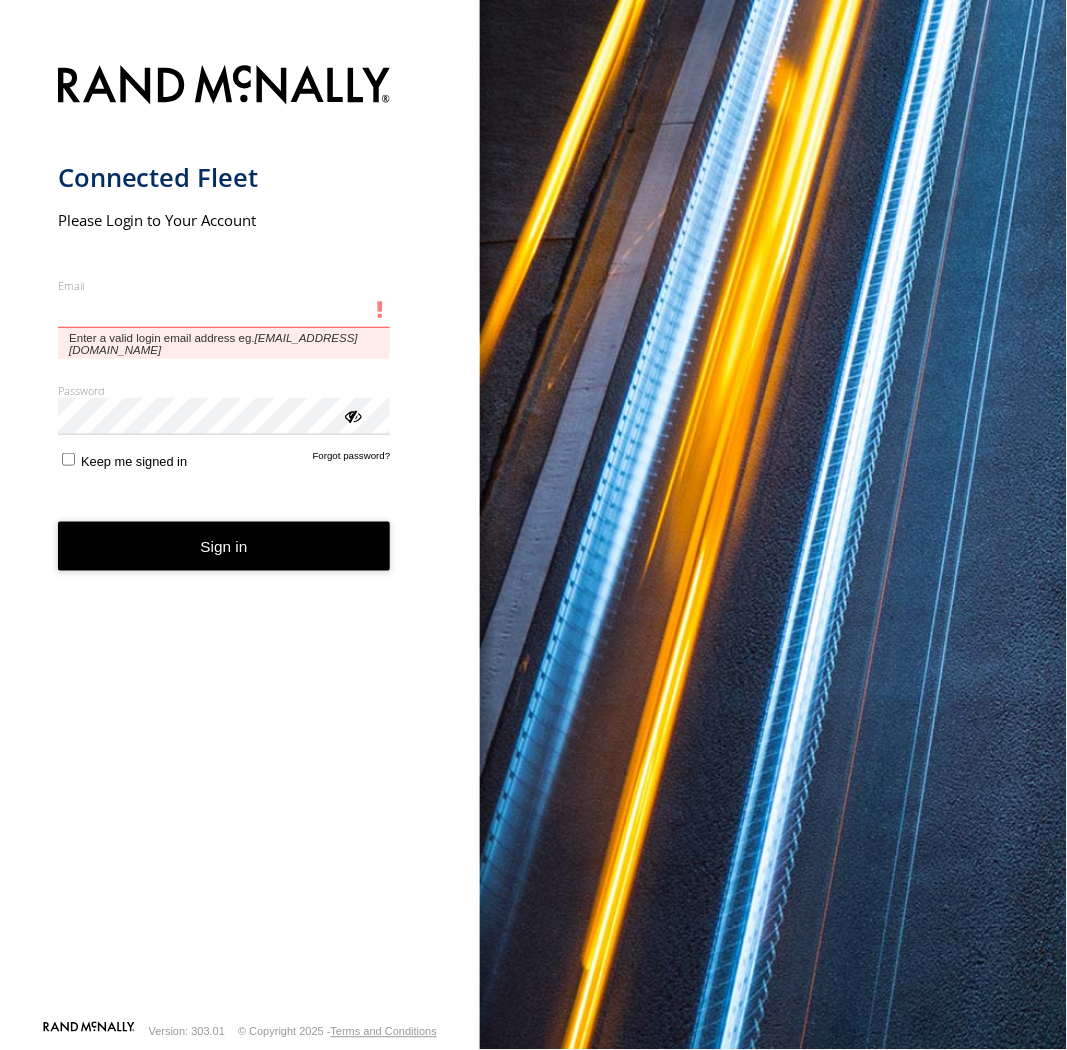 type on "**********" 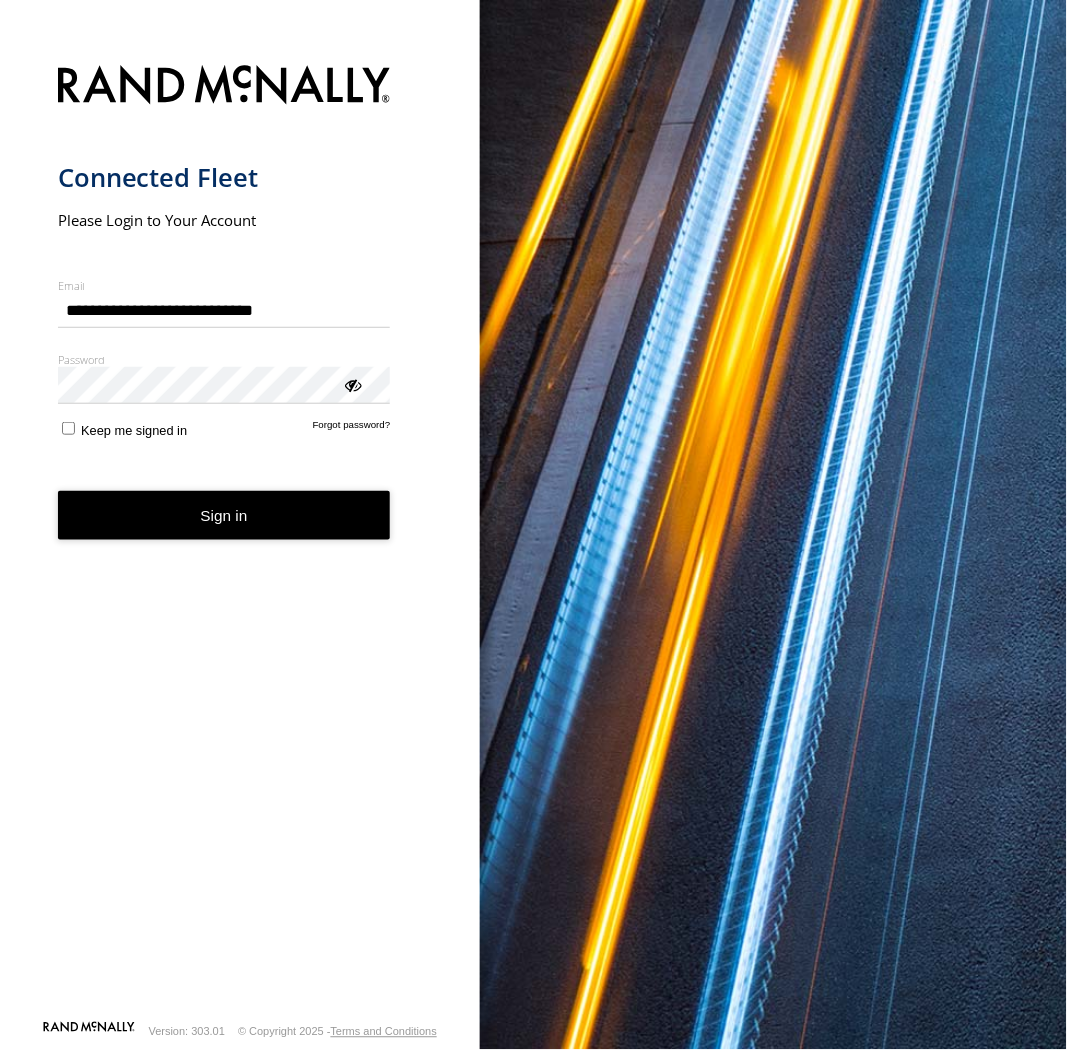 click on "**********" at bounding box center [240, 536] 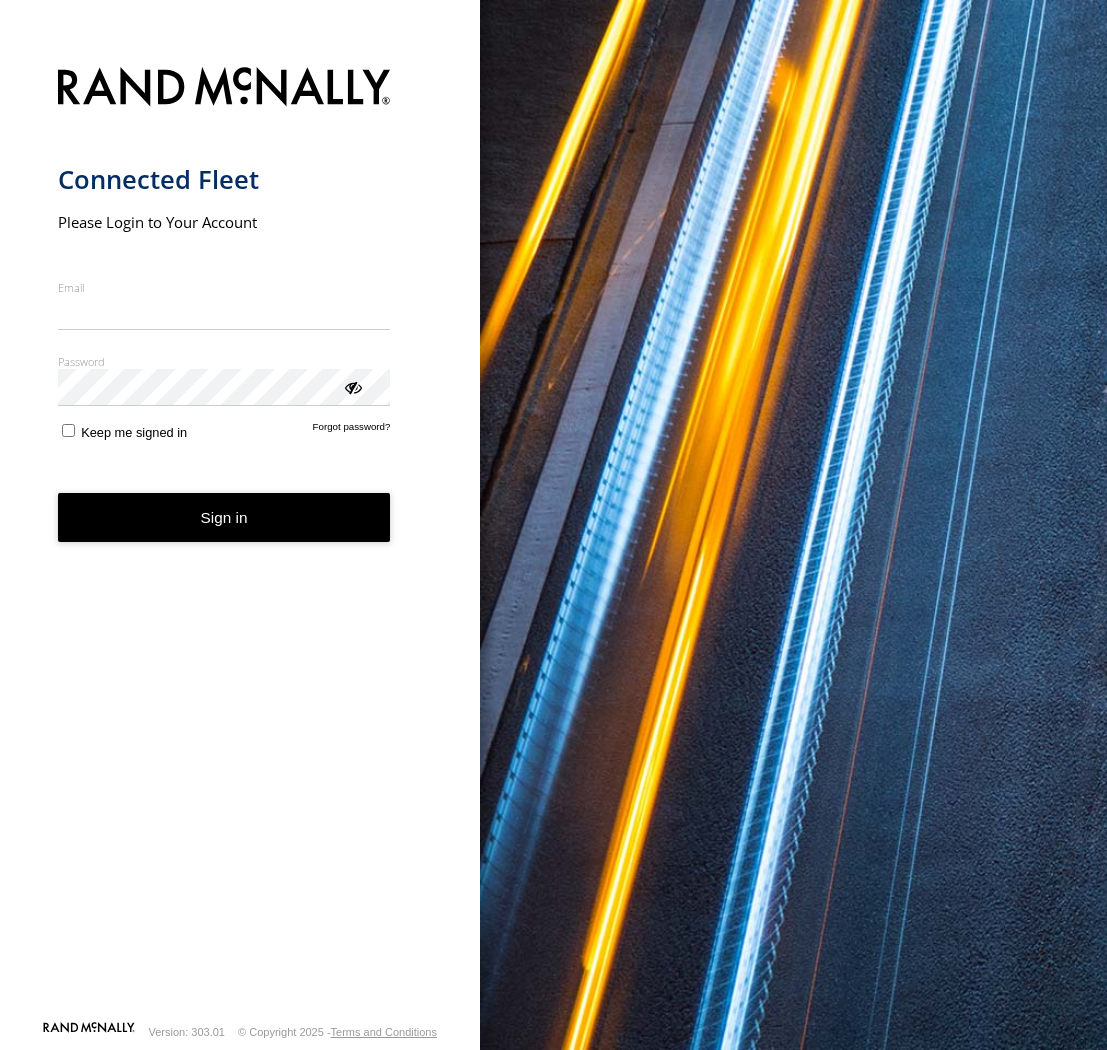 scroll, scrollTop: 0, scrollLeft: 0, axis: both 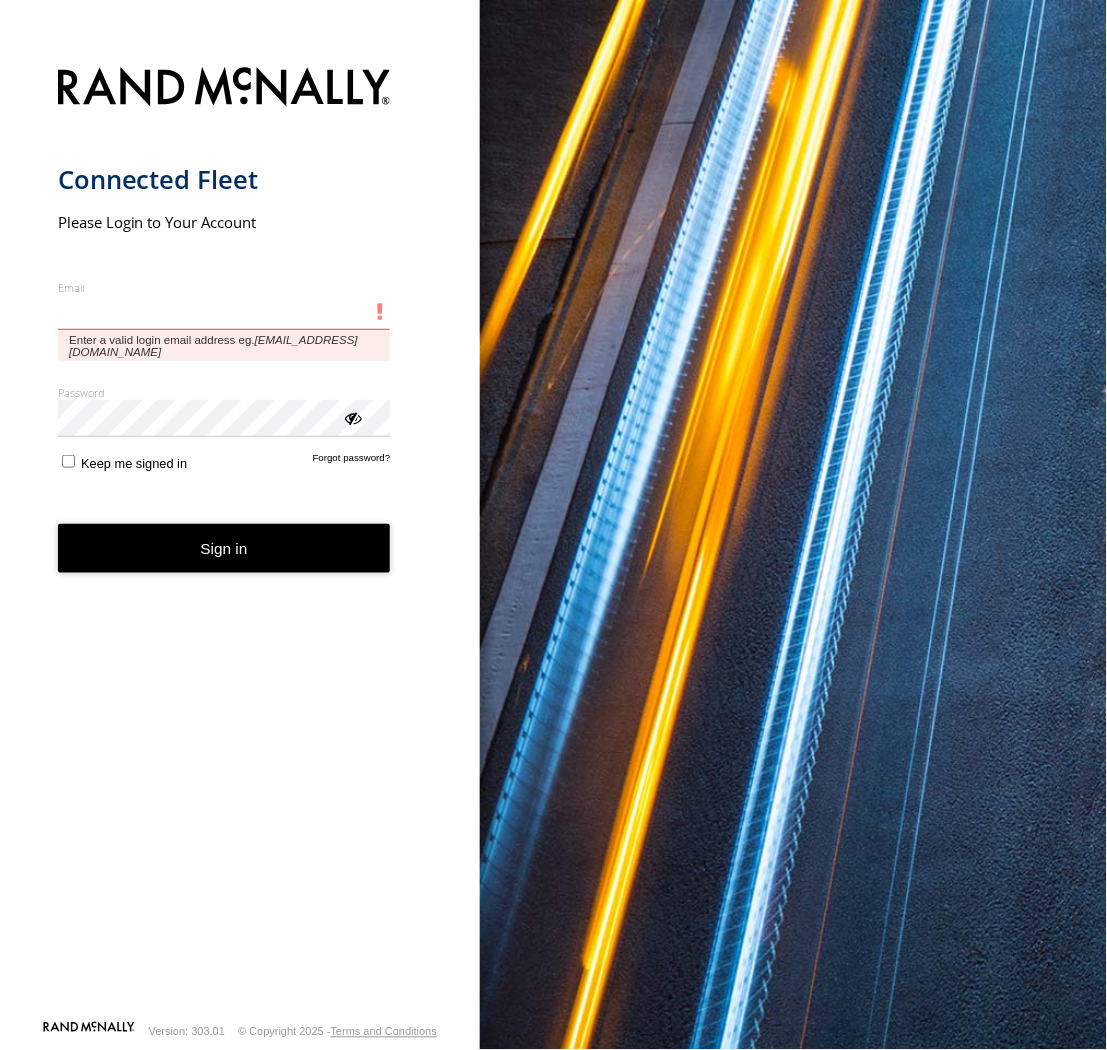 type on "**********" 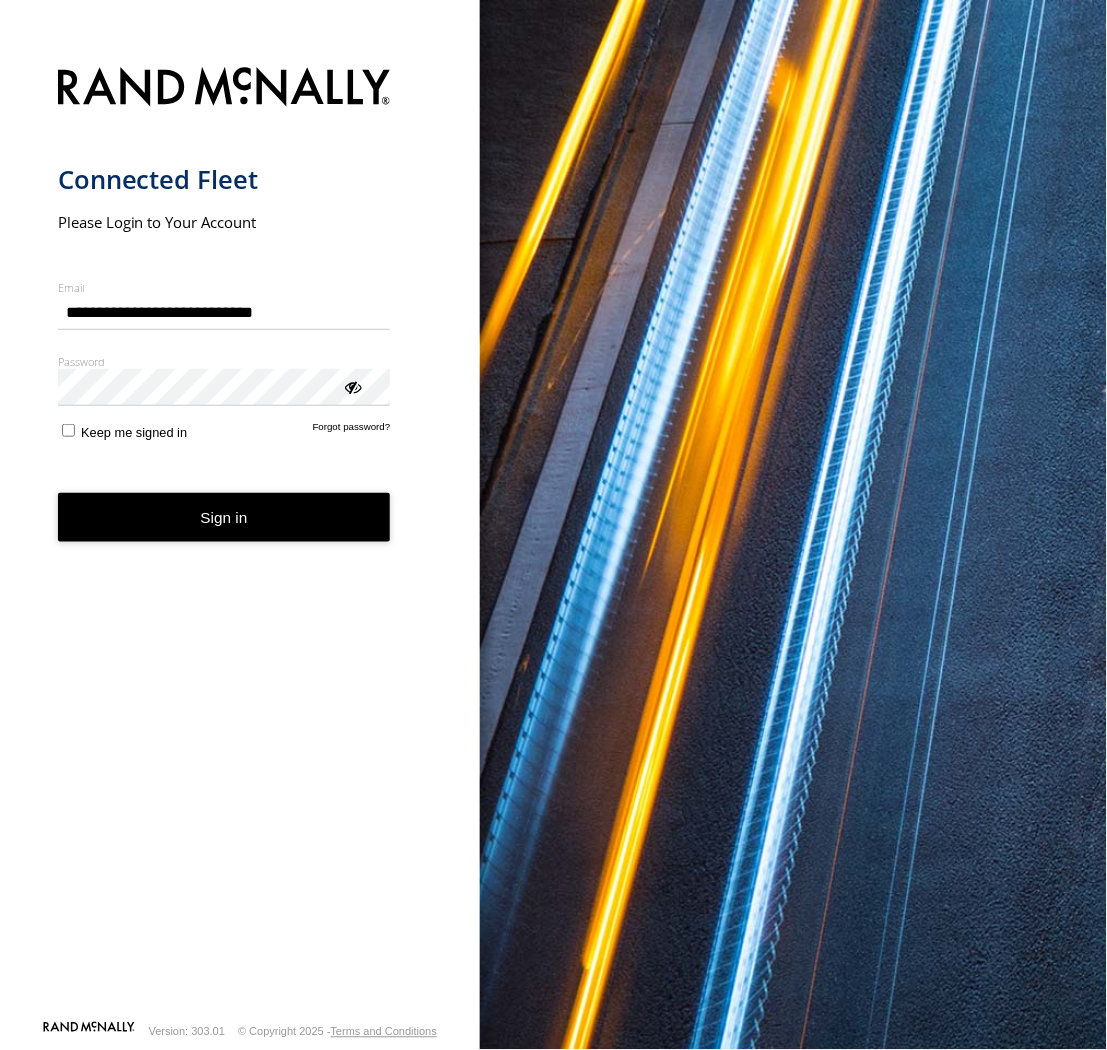 click on "**********" at bounding box center (240, 537) 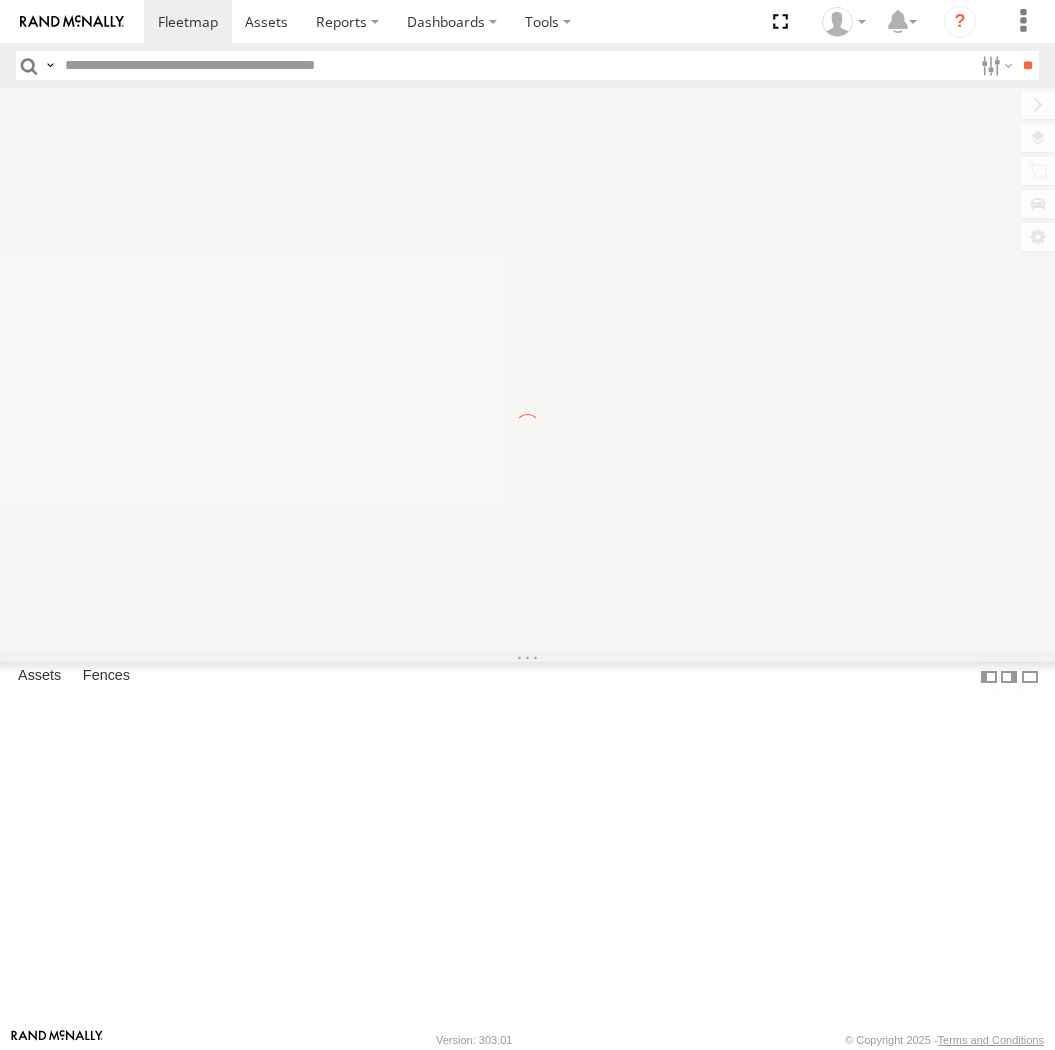 scroll, scrollTop: 0, scrollLeft: 0, axis: both 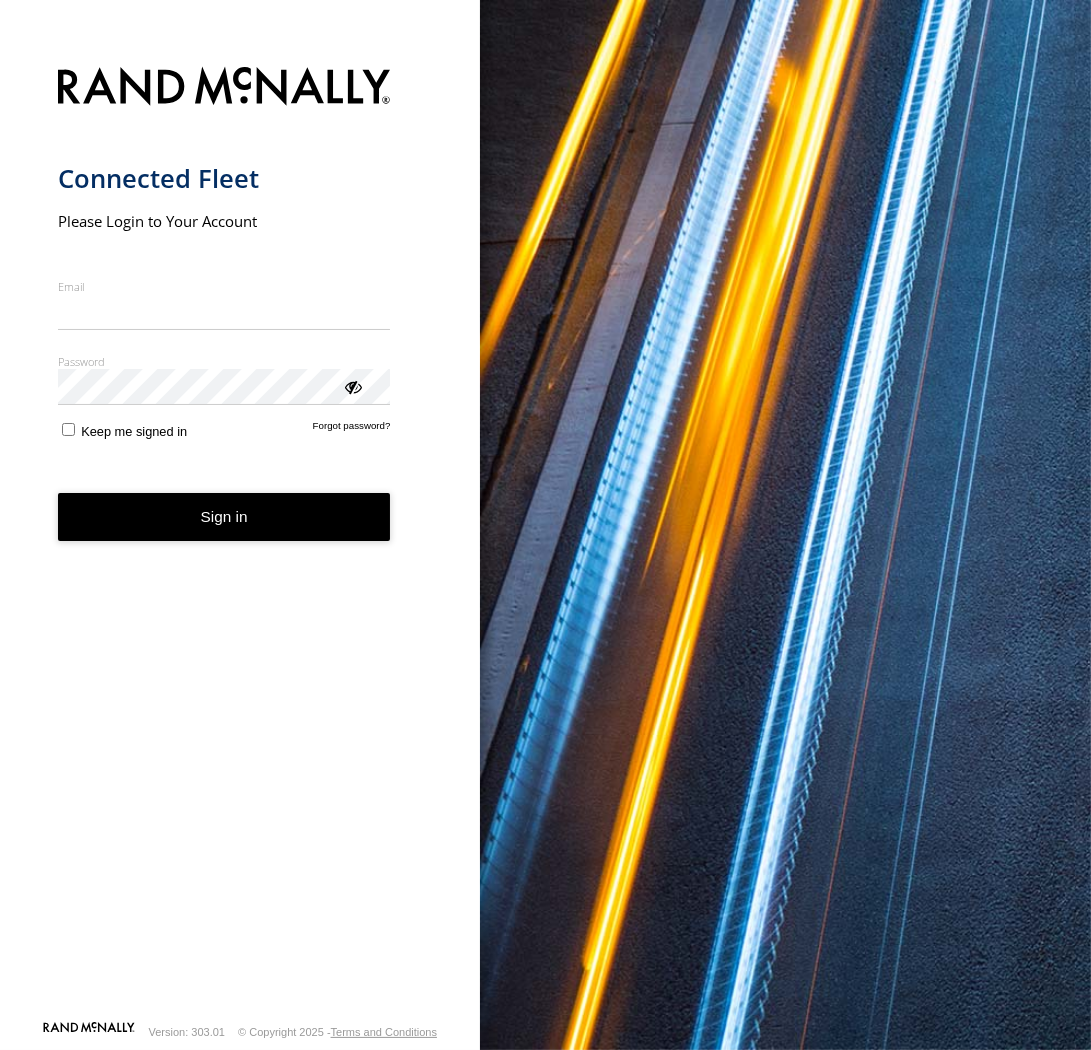 type on "**********" 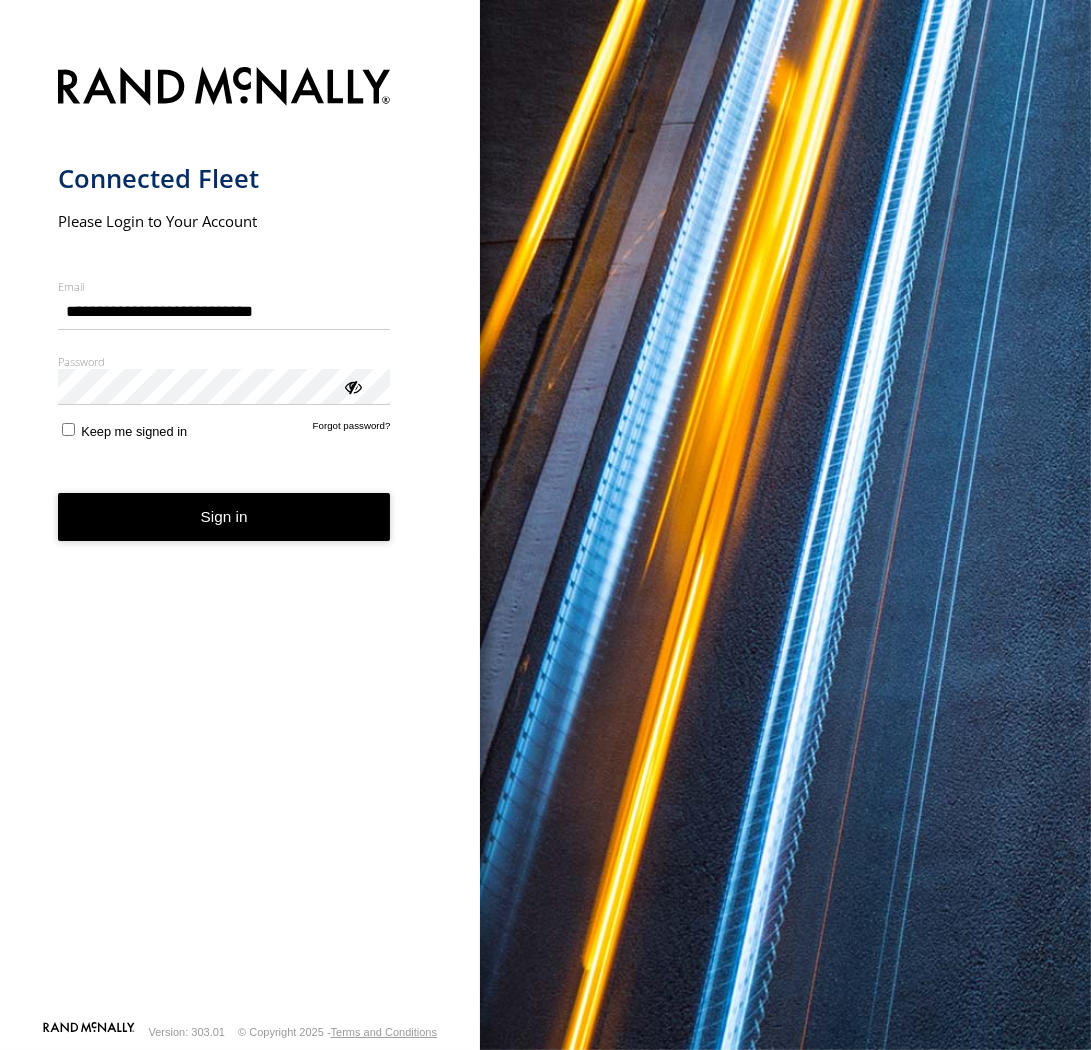 click on "**********" at bounding box center (240, 537) 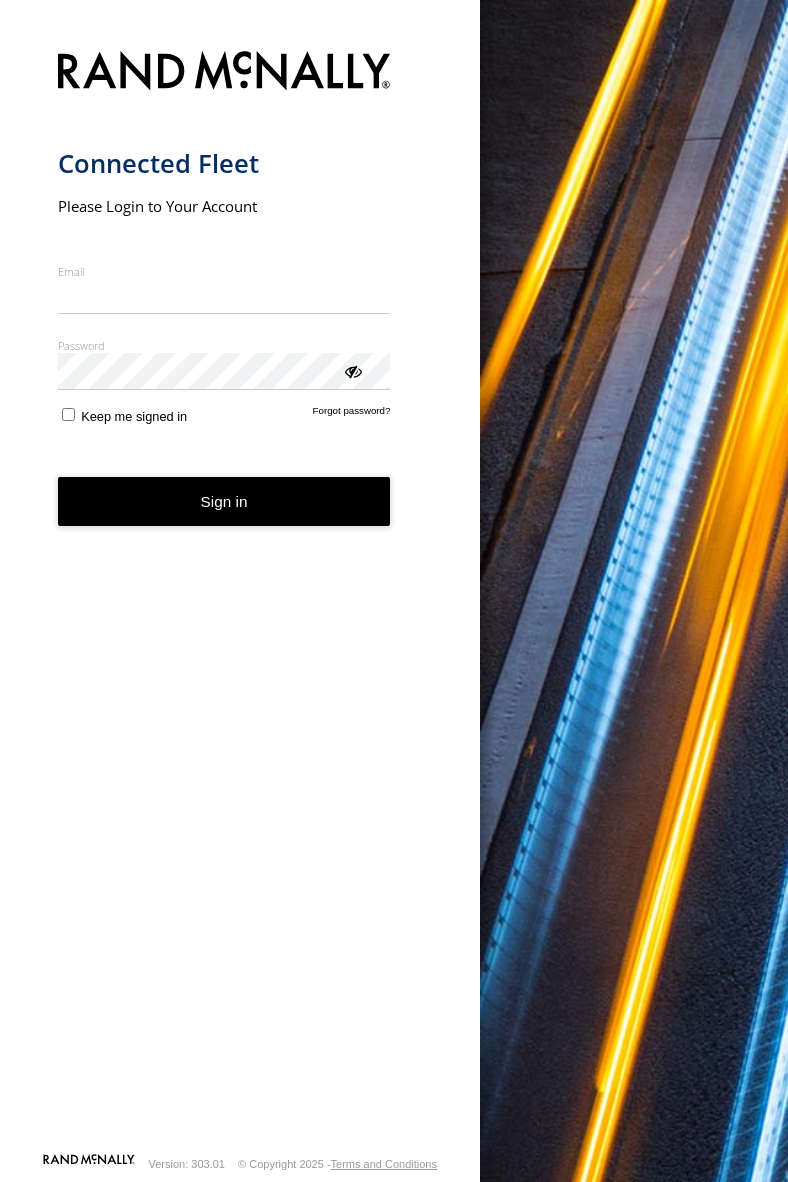 scroll, scrollTop: 0, scrollLeft: 0, axis: both 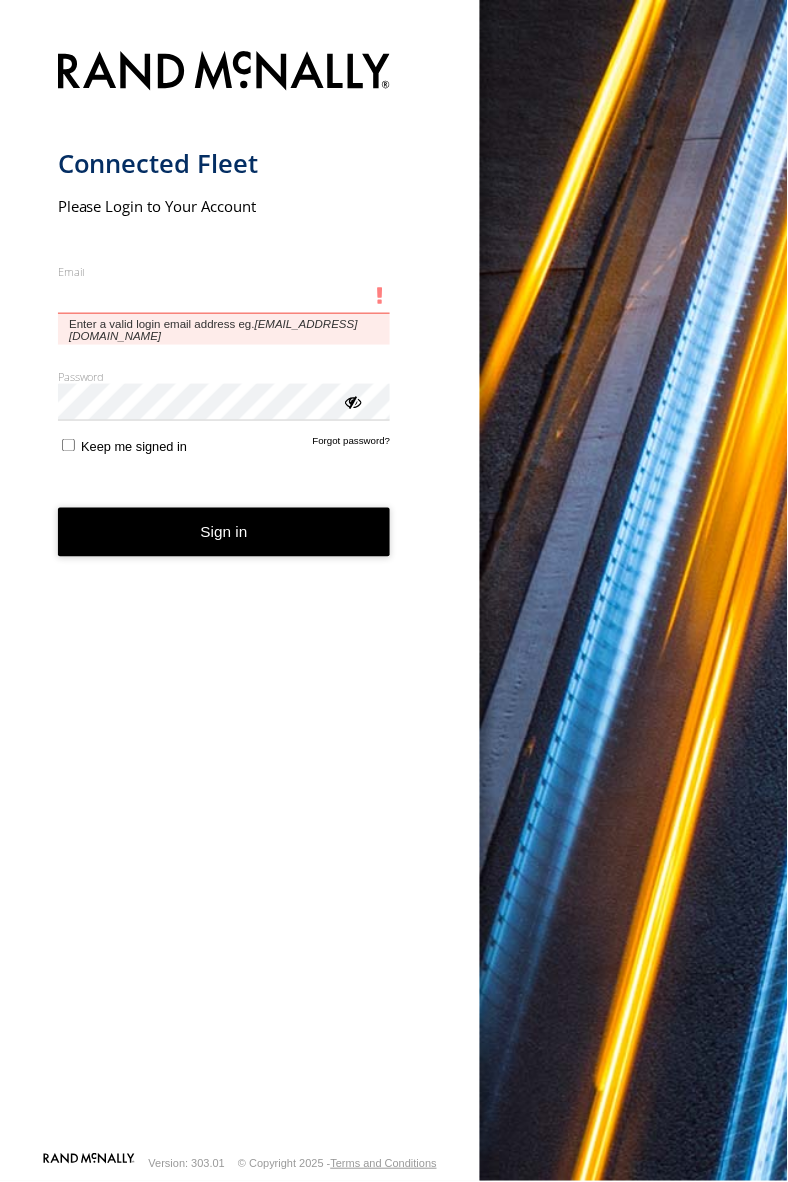 type on "**********" 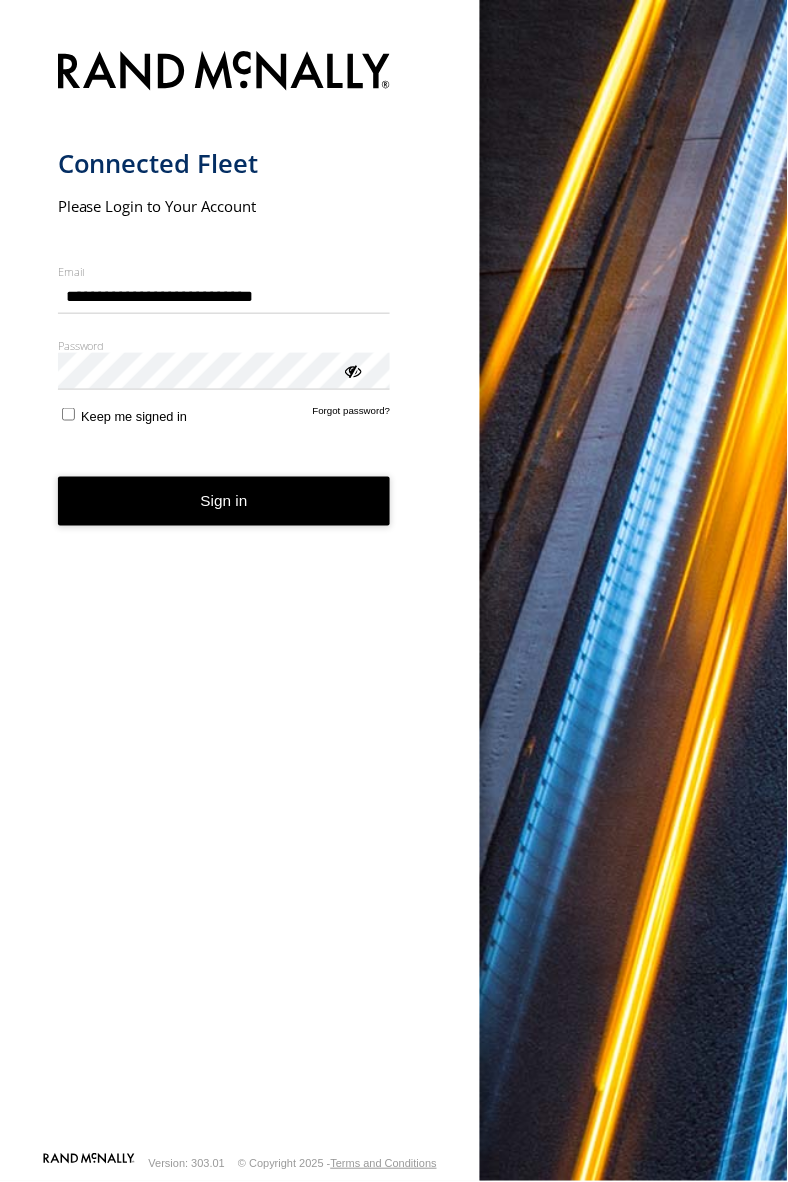 click on "Sign in" at bounding box center (224, 501) 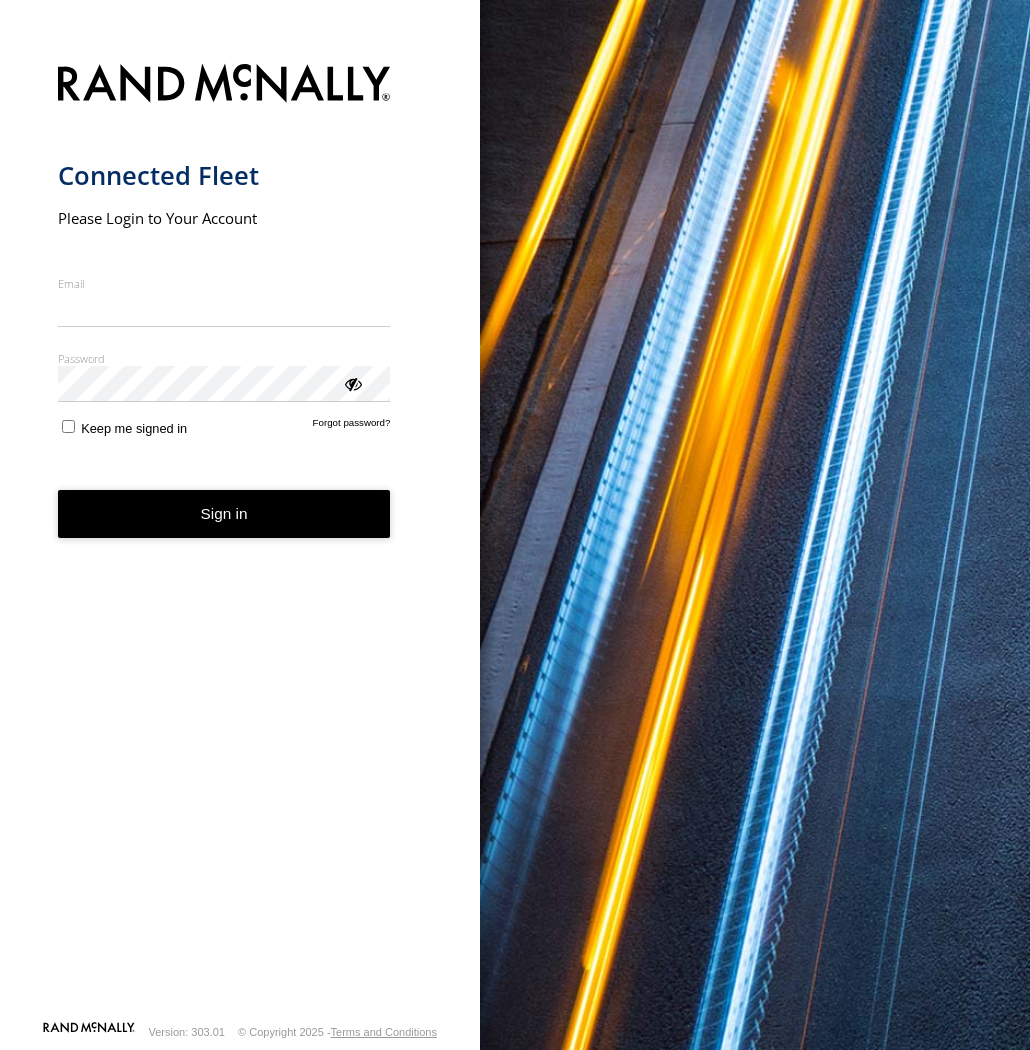scroll, scrollTop: 0, scrollLeft: 0, axis: both 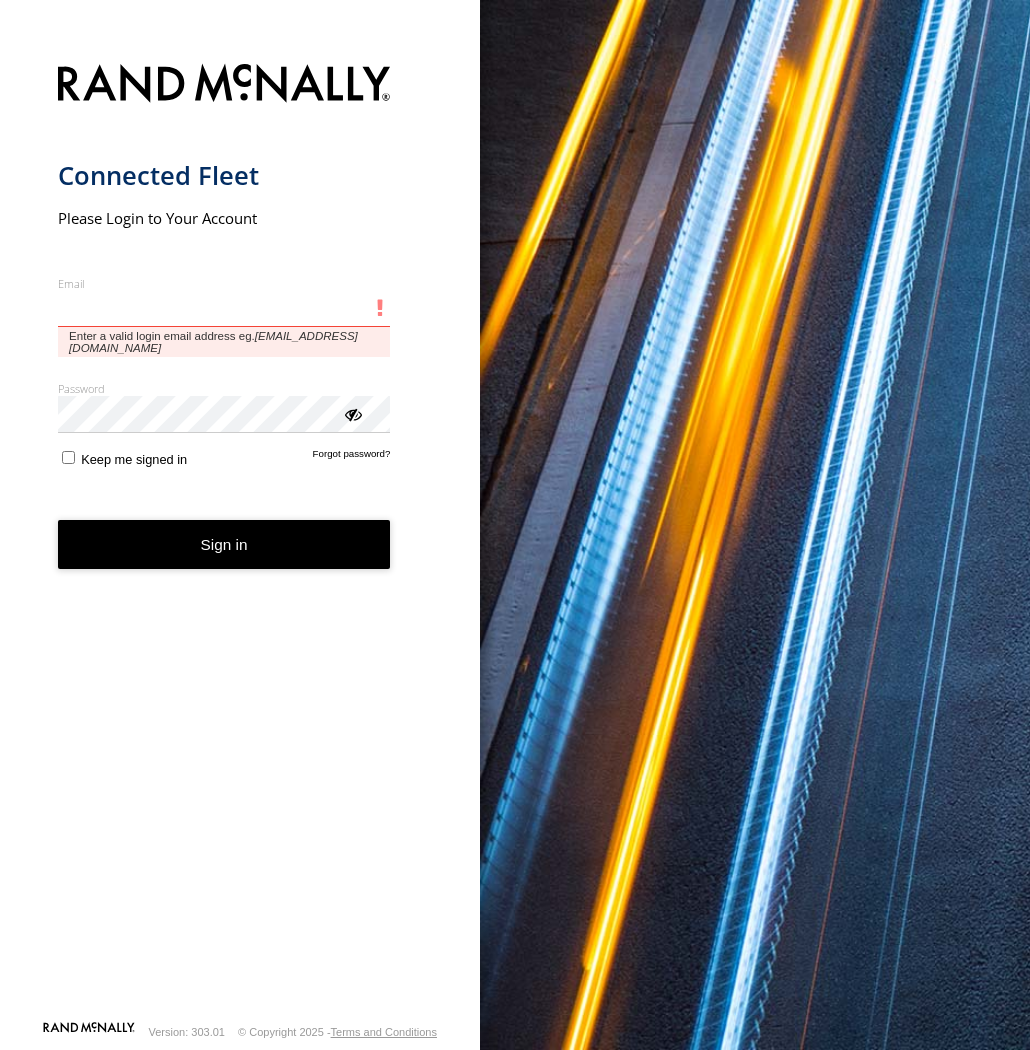 type on "**********" 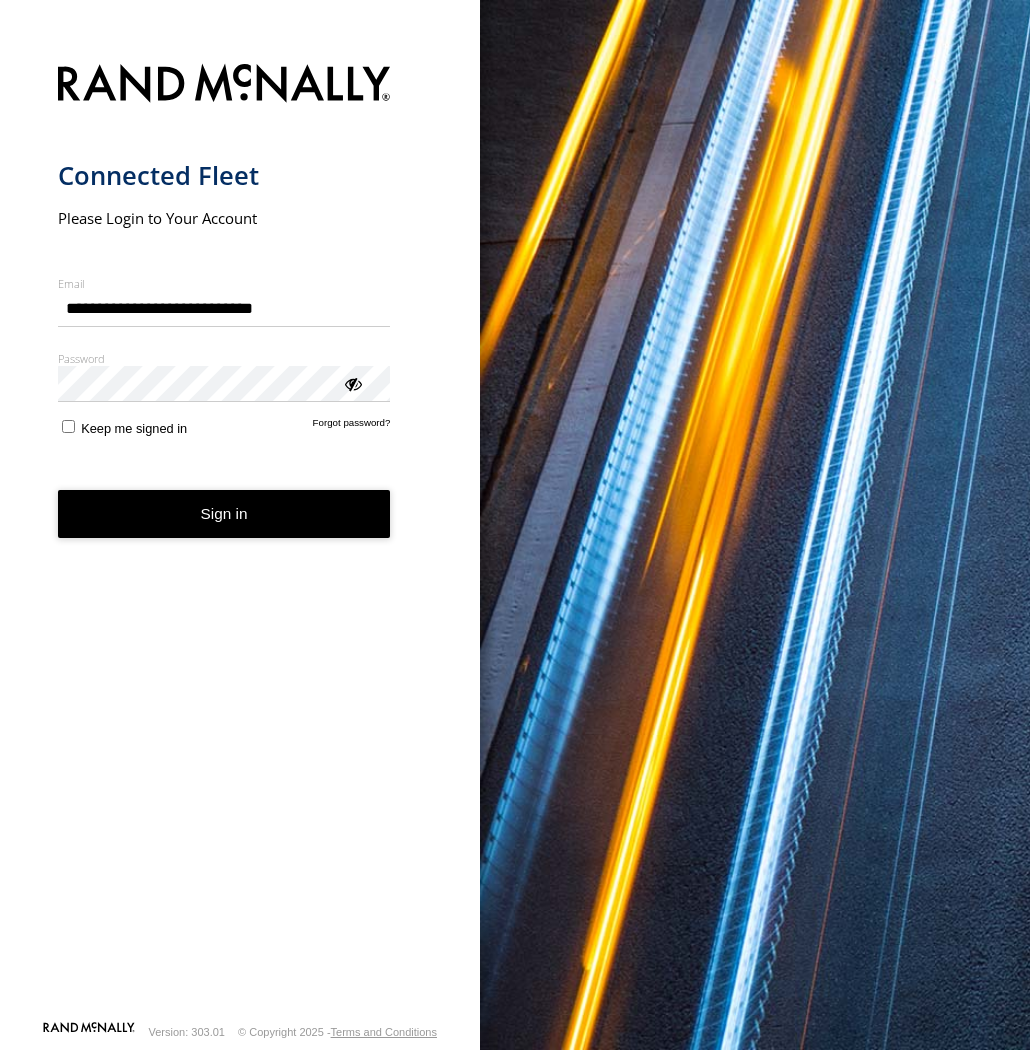 click on "Sign in" at bounding box center (224, 514) 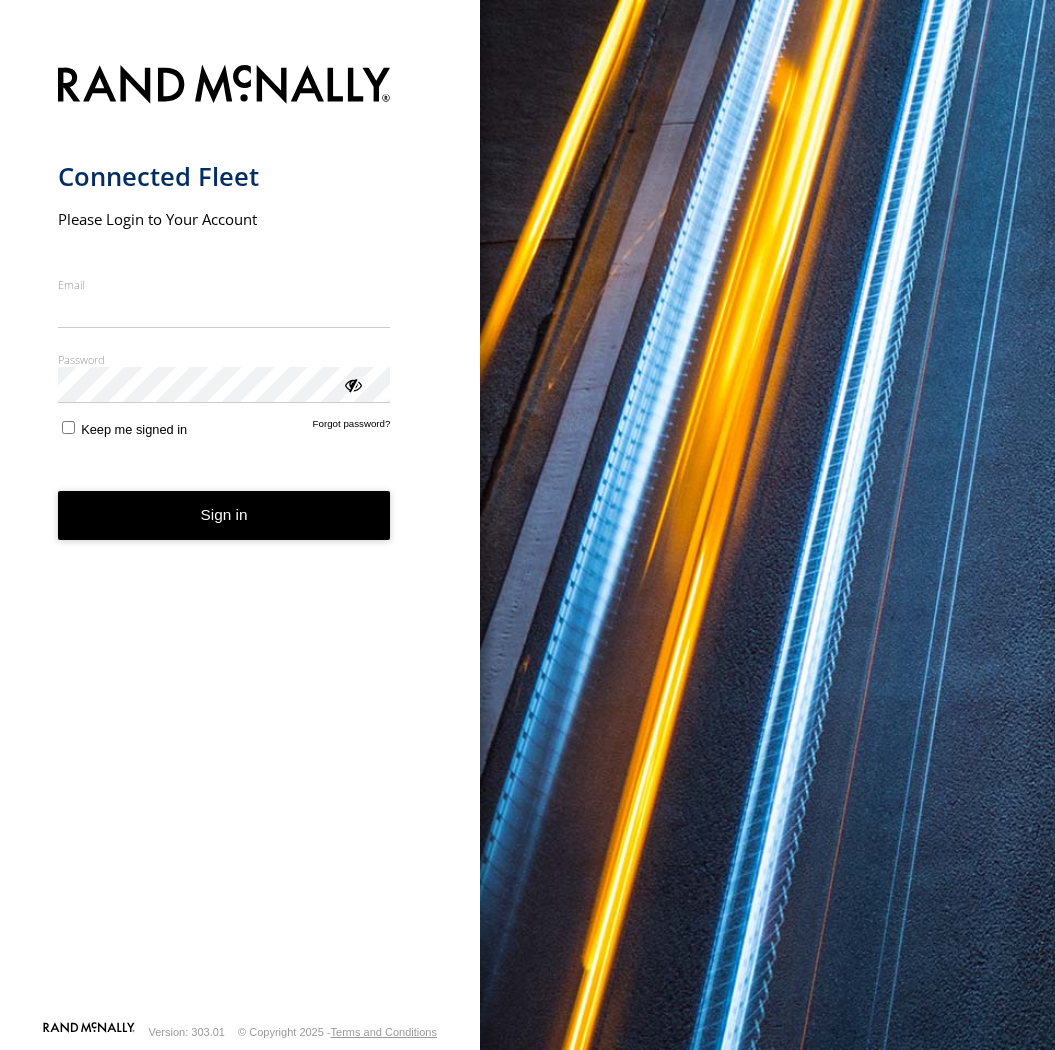 scroll, scrollTop: 0, scrollLeft: 0, axis: both 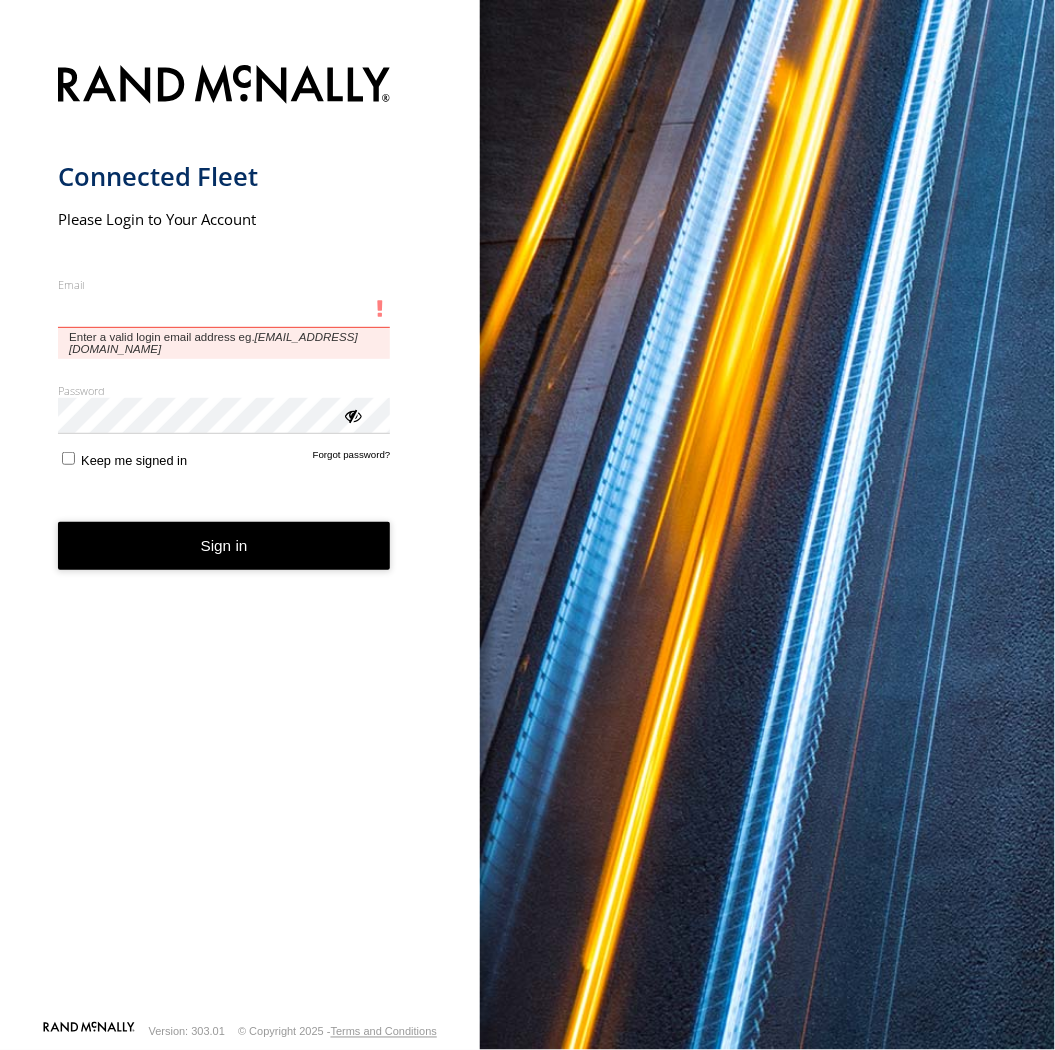 type on "**********" 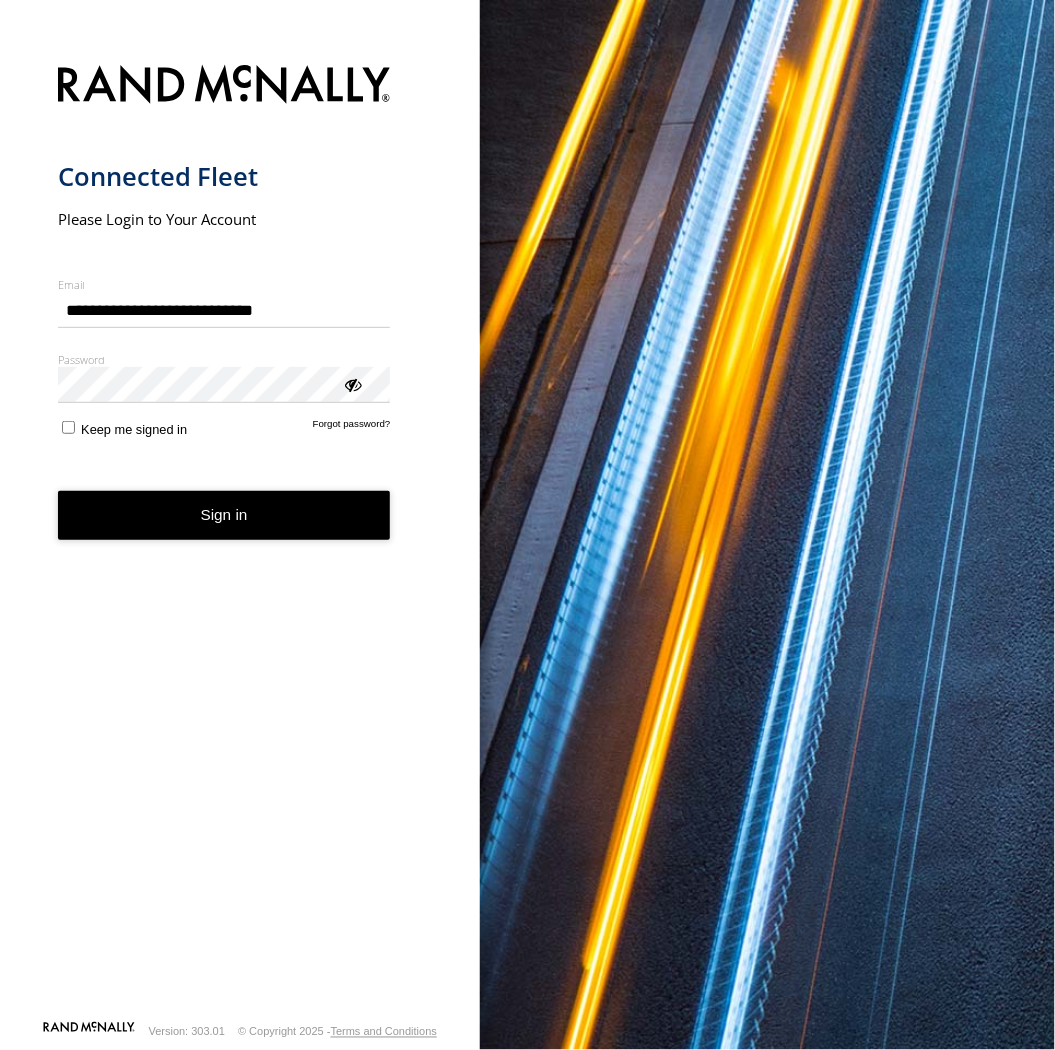 click on "Sign in" at bounding box center [224, 515] 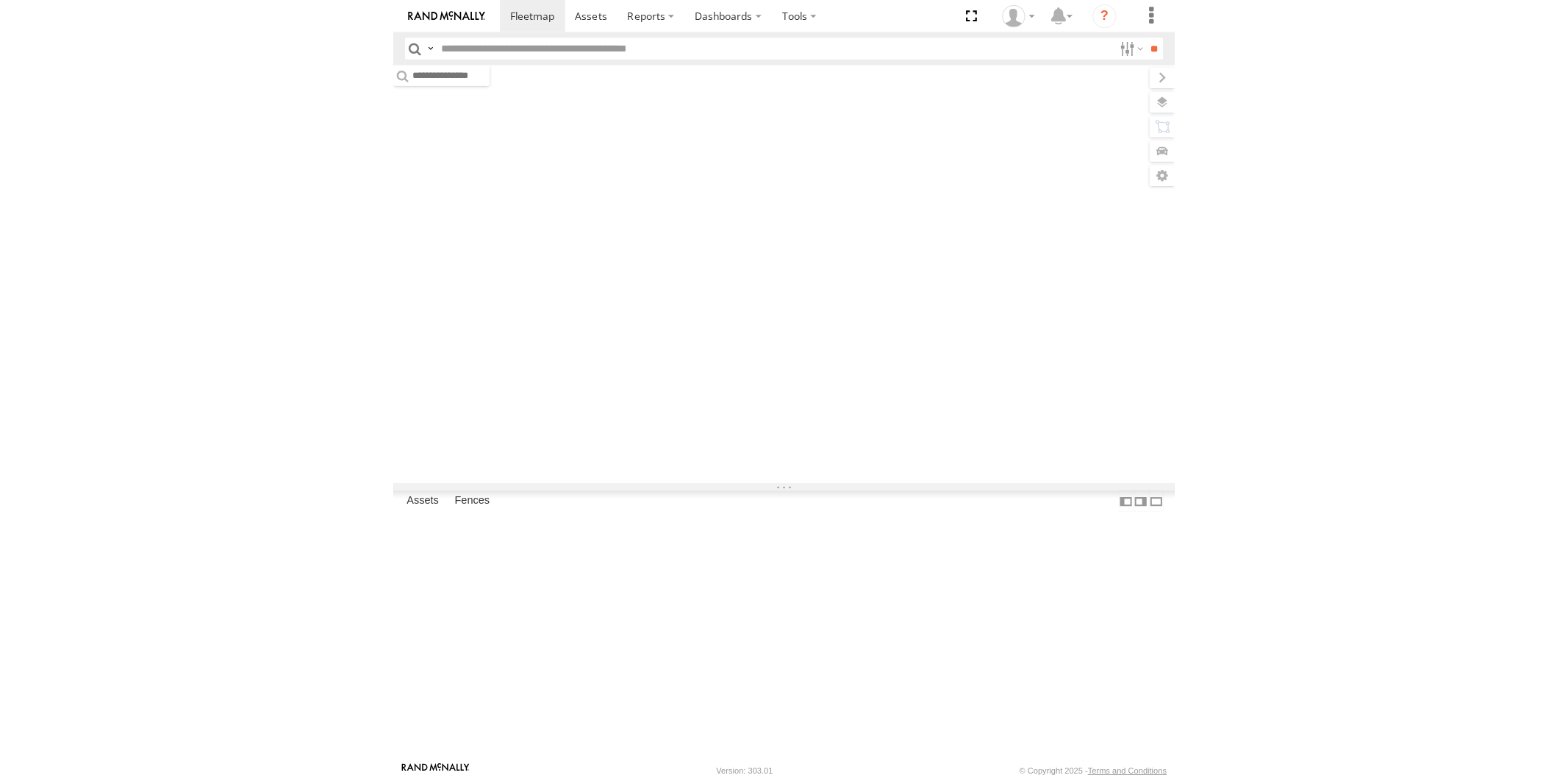 scroll, scrollTop: 0, scrollLeft: 0, axis: both 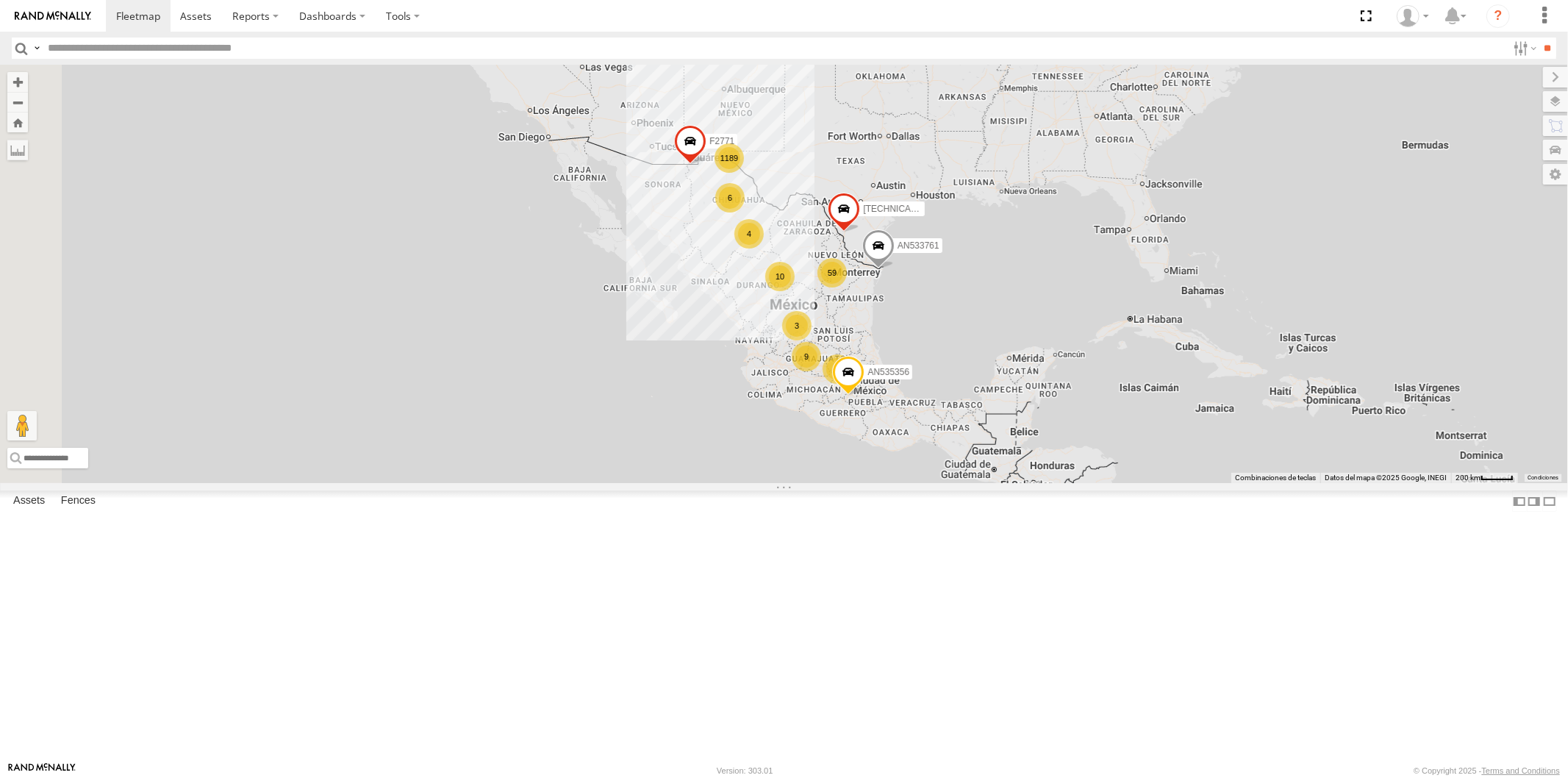 click at bounding box center (774, 48) 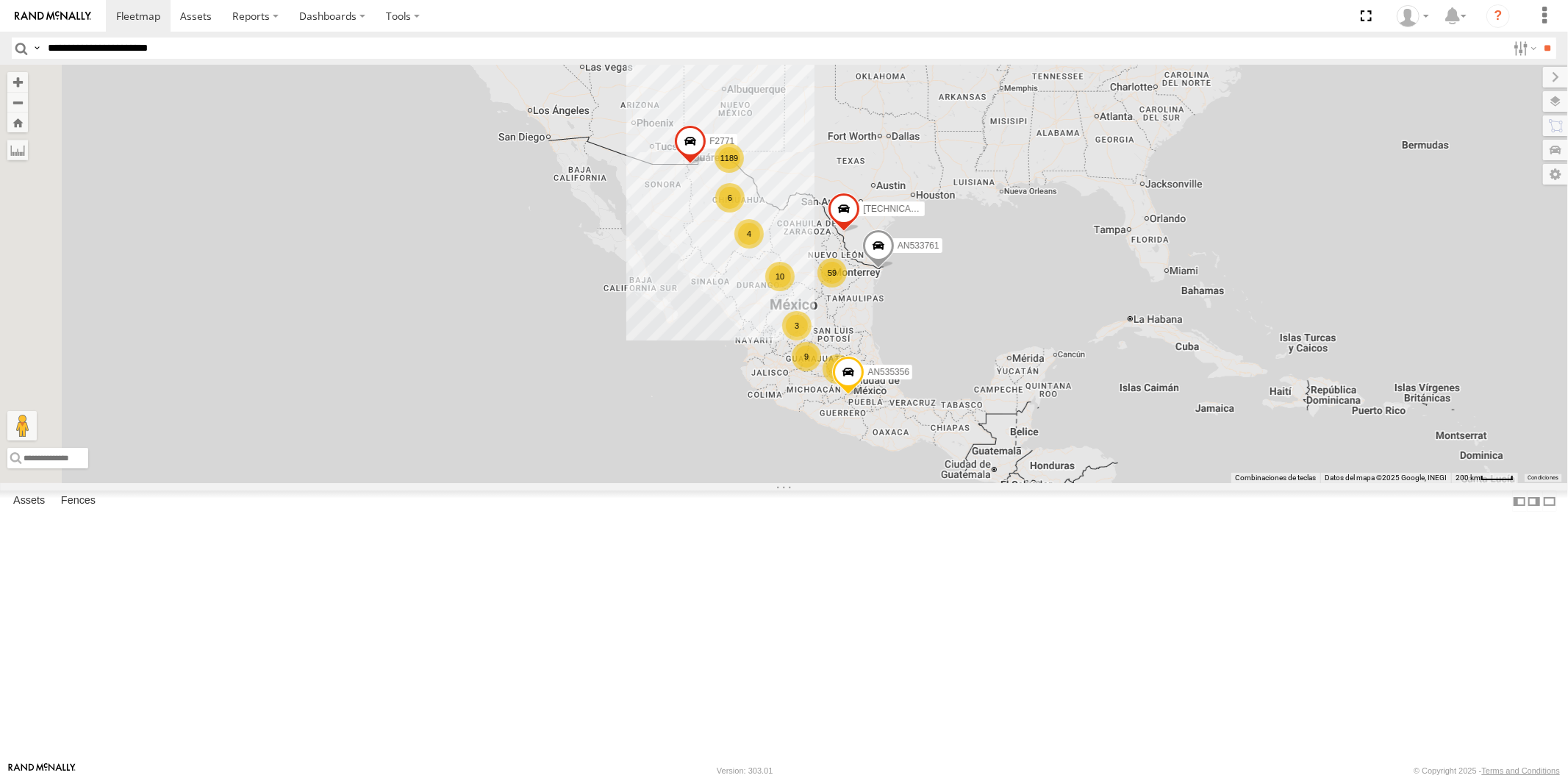 type on "**********" 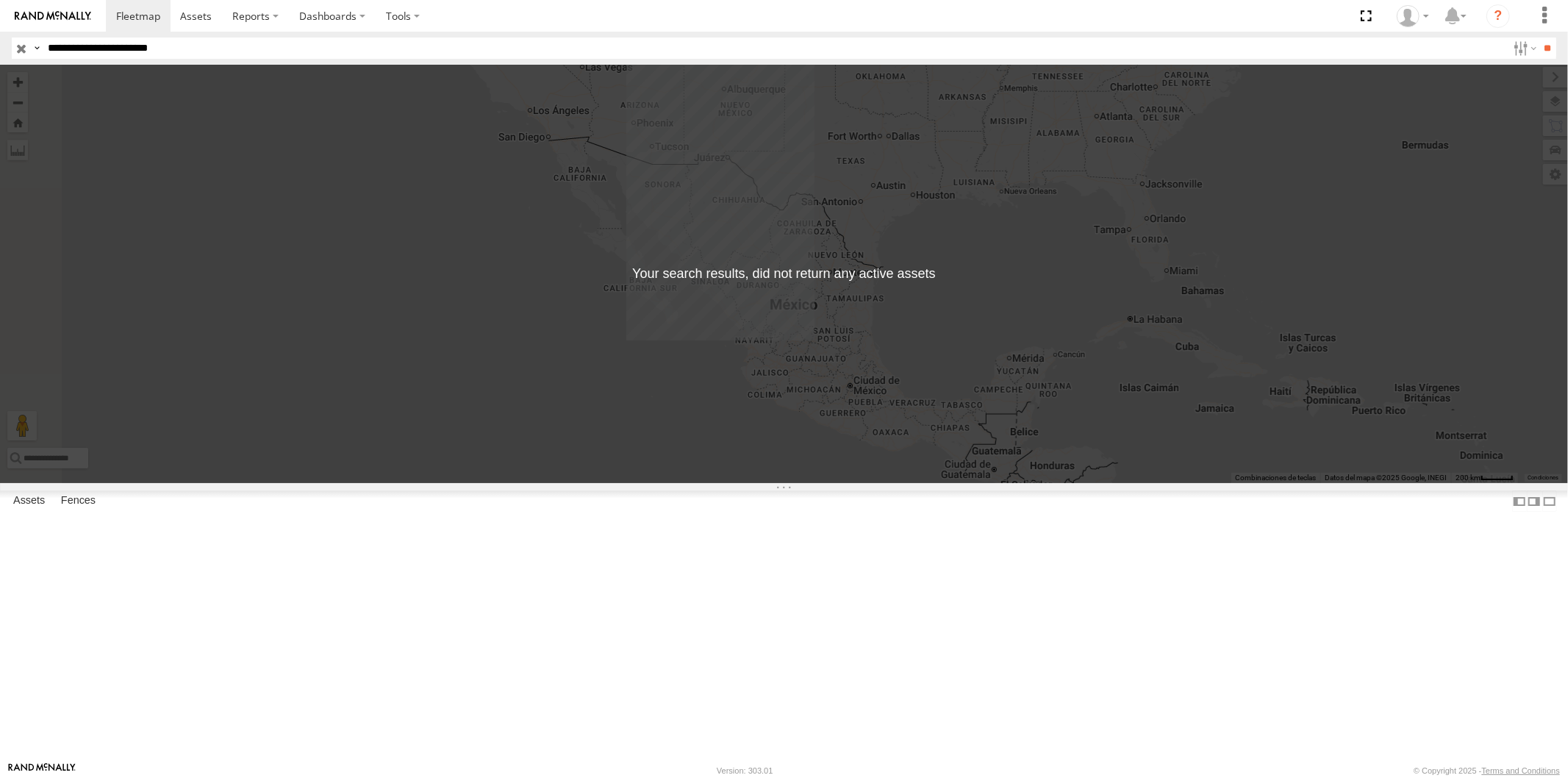click at bounding box center [37, 48] 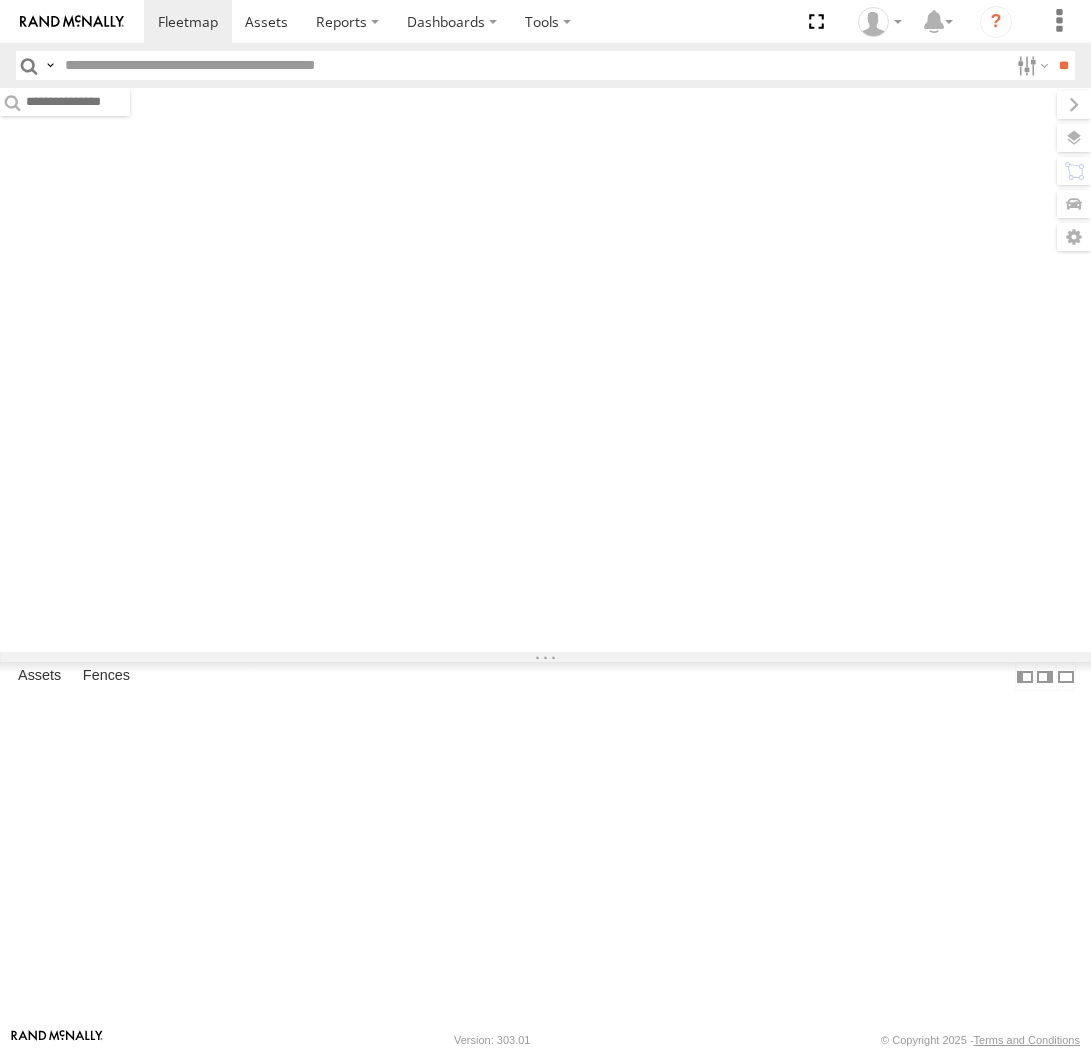 scroll, scrollTop: 0, scrollLeft: 0, axis: both 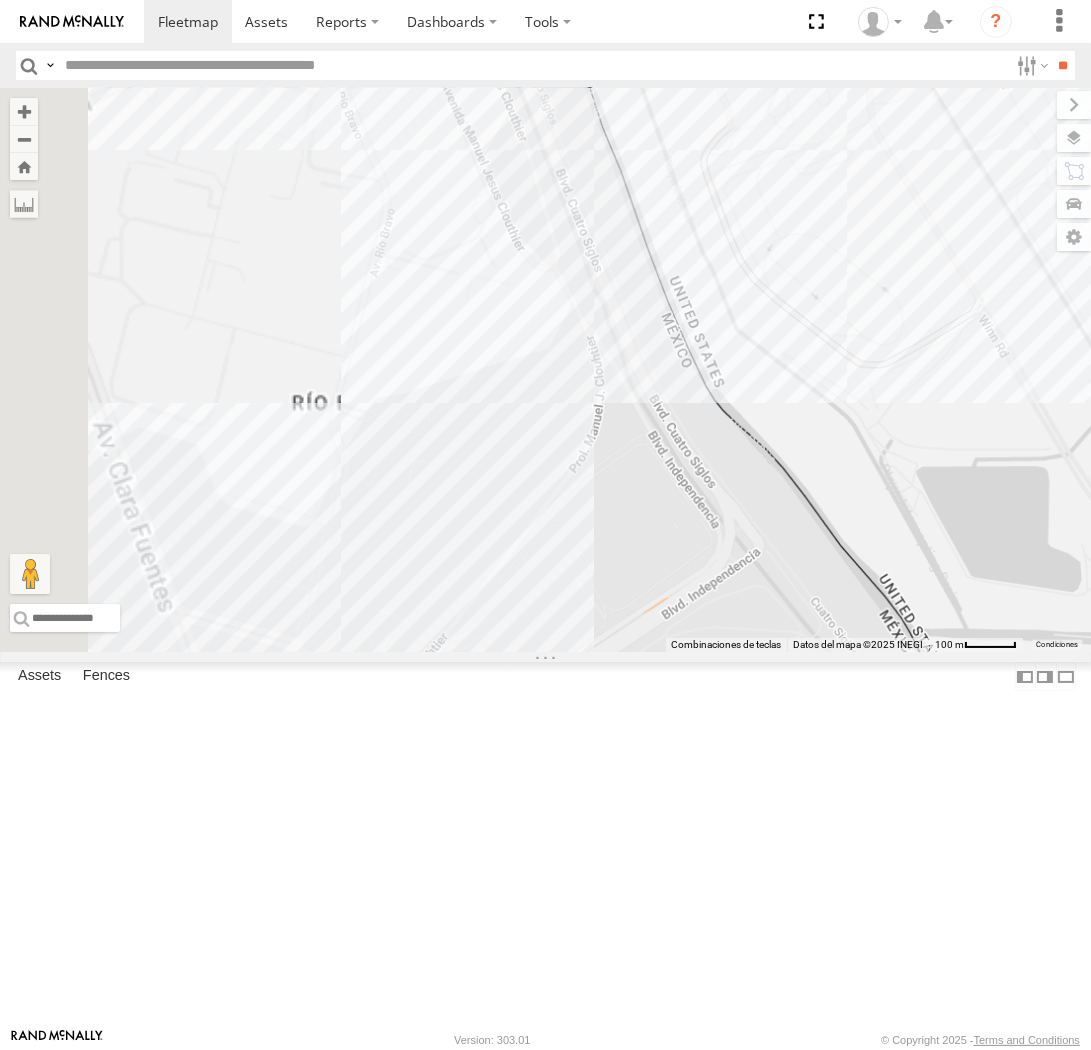 drag, startPoint x: 870, startPoint y: 694, endPoint x: 992, endPoint y: 430, distance: 290.82642 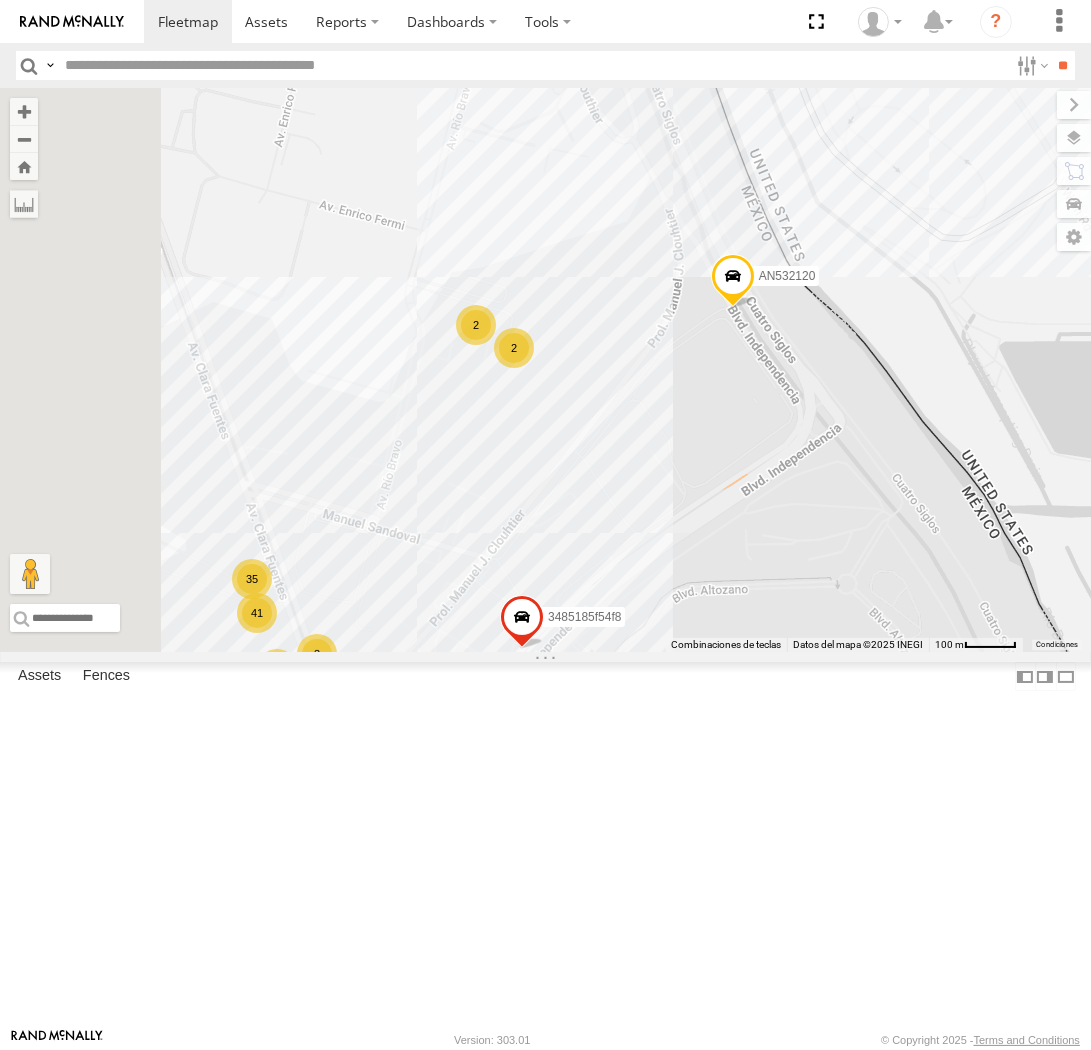 drag, startPoint x: 821, startPoint y: 798, endPoint x: 882, endPoint y: 692, distance: 122.29881 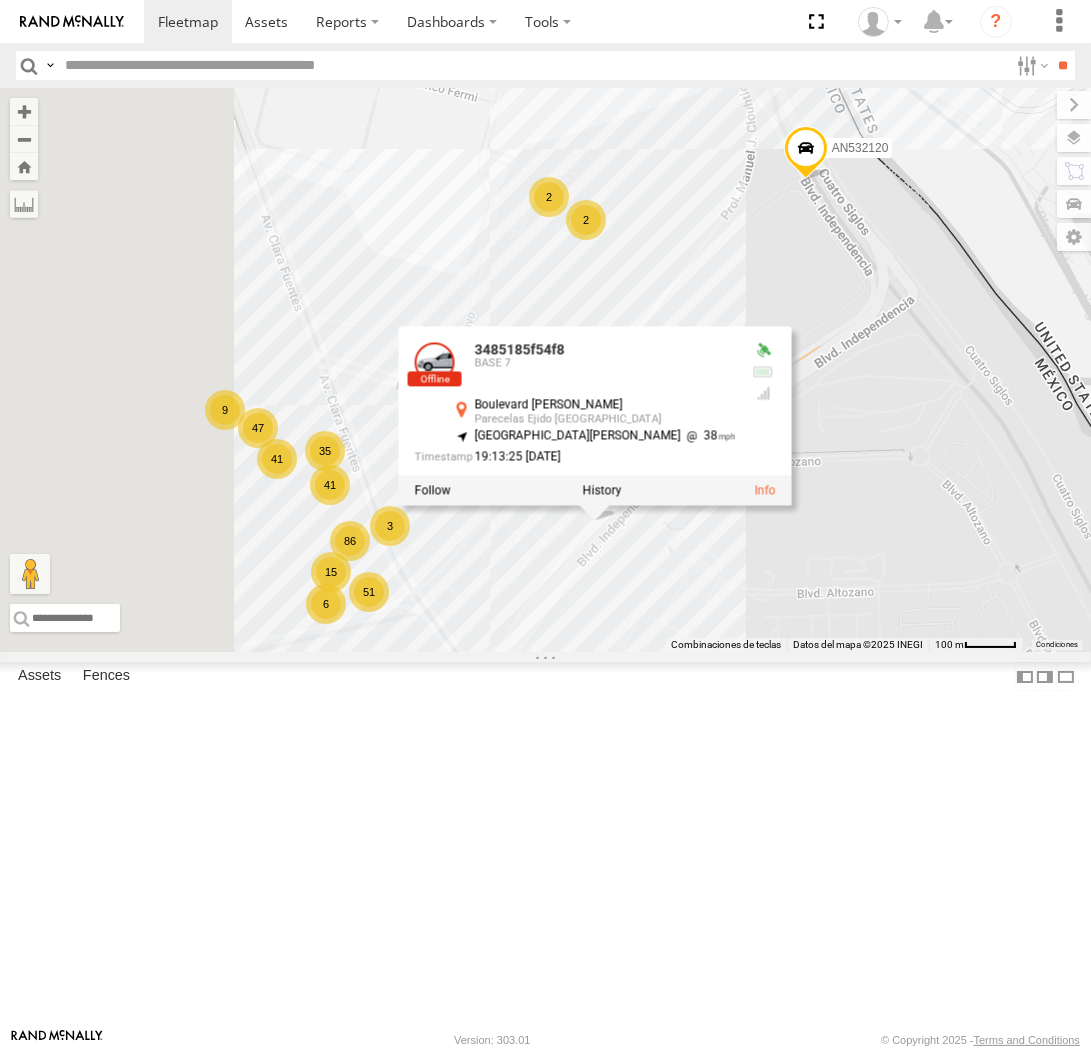 click on "AN535356 015910001811580 F2771 AN533761 845 U11442 NISSAN 063 AN5310637 R2011 8682 C444 AN531657 NISSAN 302 926 C2914 JLC39 L8718 AN531391 L493 AN535783 35 86 15 41 51 13 6 2 673 AN532120 3 2 AN538979 3485185f54f8 3485185f54f8 BASE 7 Boulevard Manuel Talamás Camandari Parecelas Ejido Zaragoza 31.65594 ,  -106.33991 South West 38 19:13:25 06/20/2025 47 41 9" at bounding box center [545, 370] 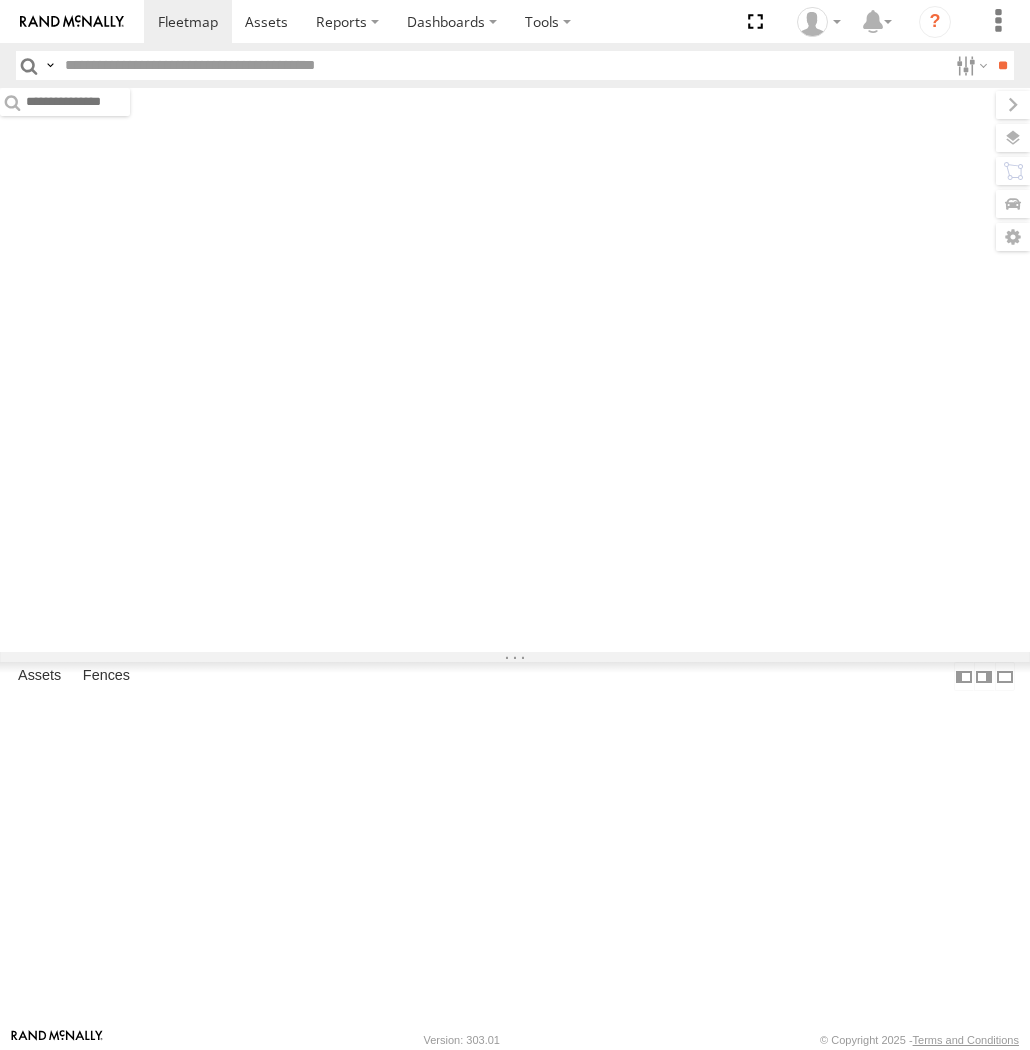scroll, scrollTop: 0, scrollLeft: 0, axis: both 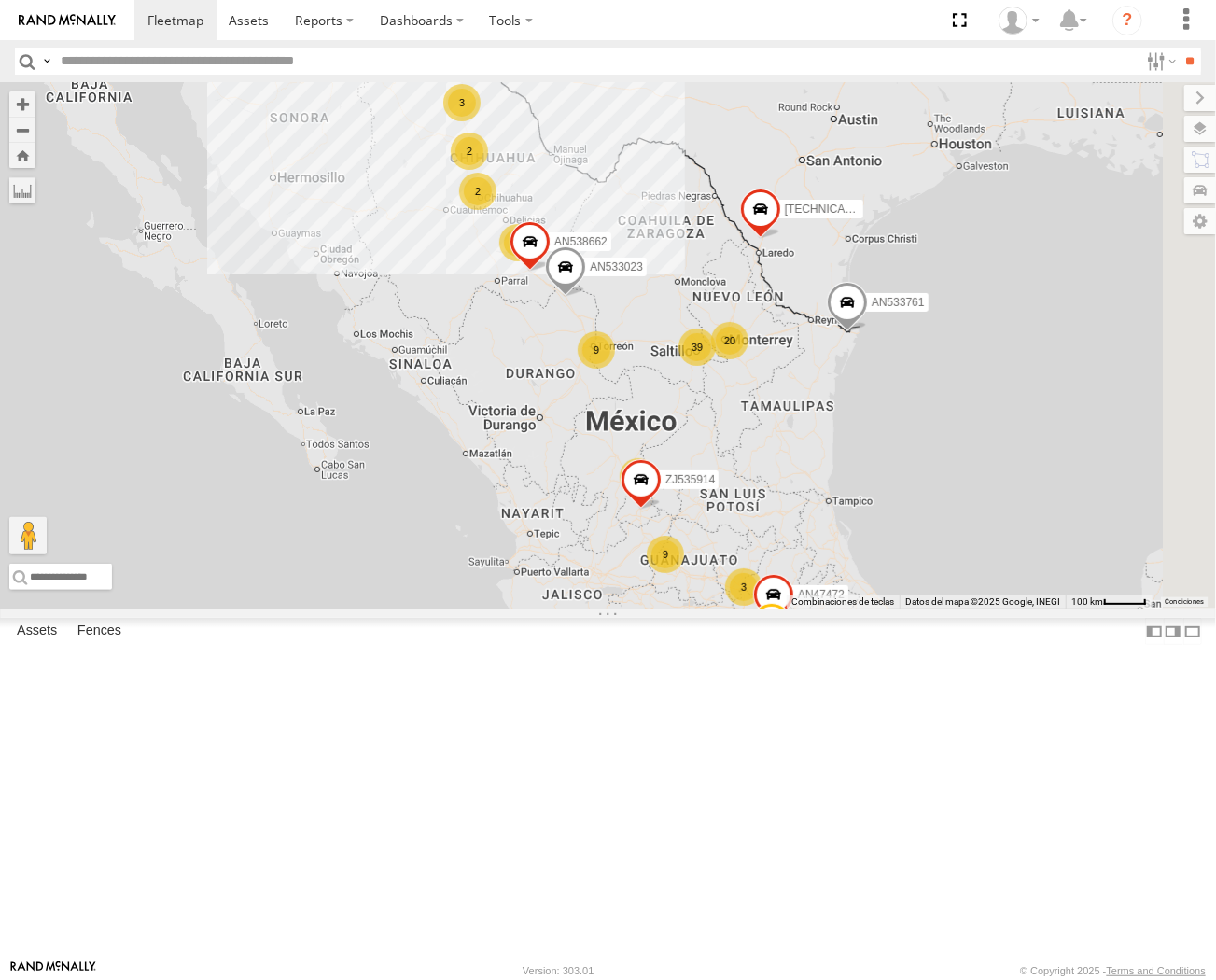 drag, startPoint x: 49, startPoint y: 66, endPoint x: 70, endPoint y: 87, distance: 29.698485 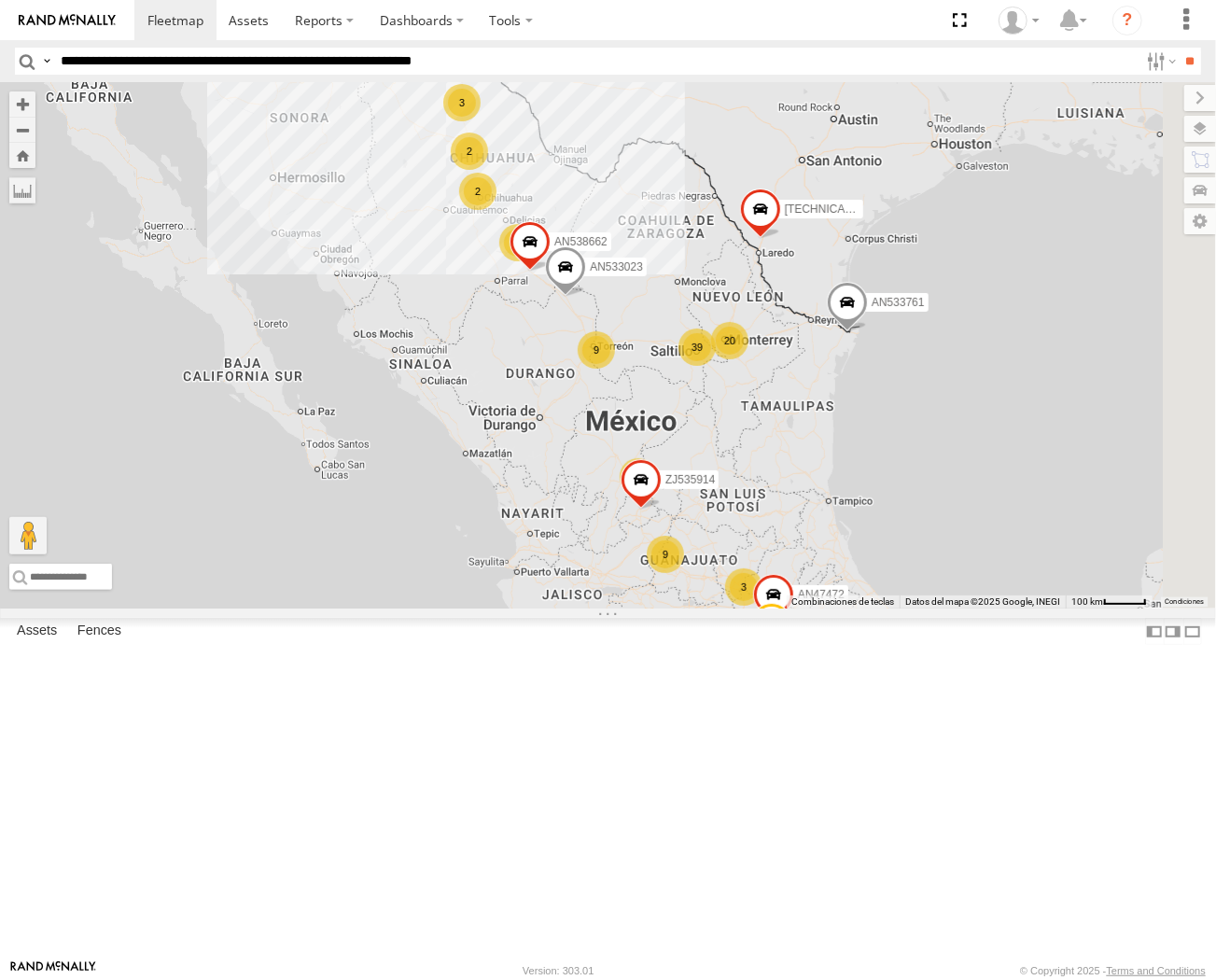 click on "**" at bounding box center (1190, 61) 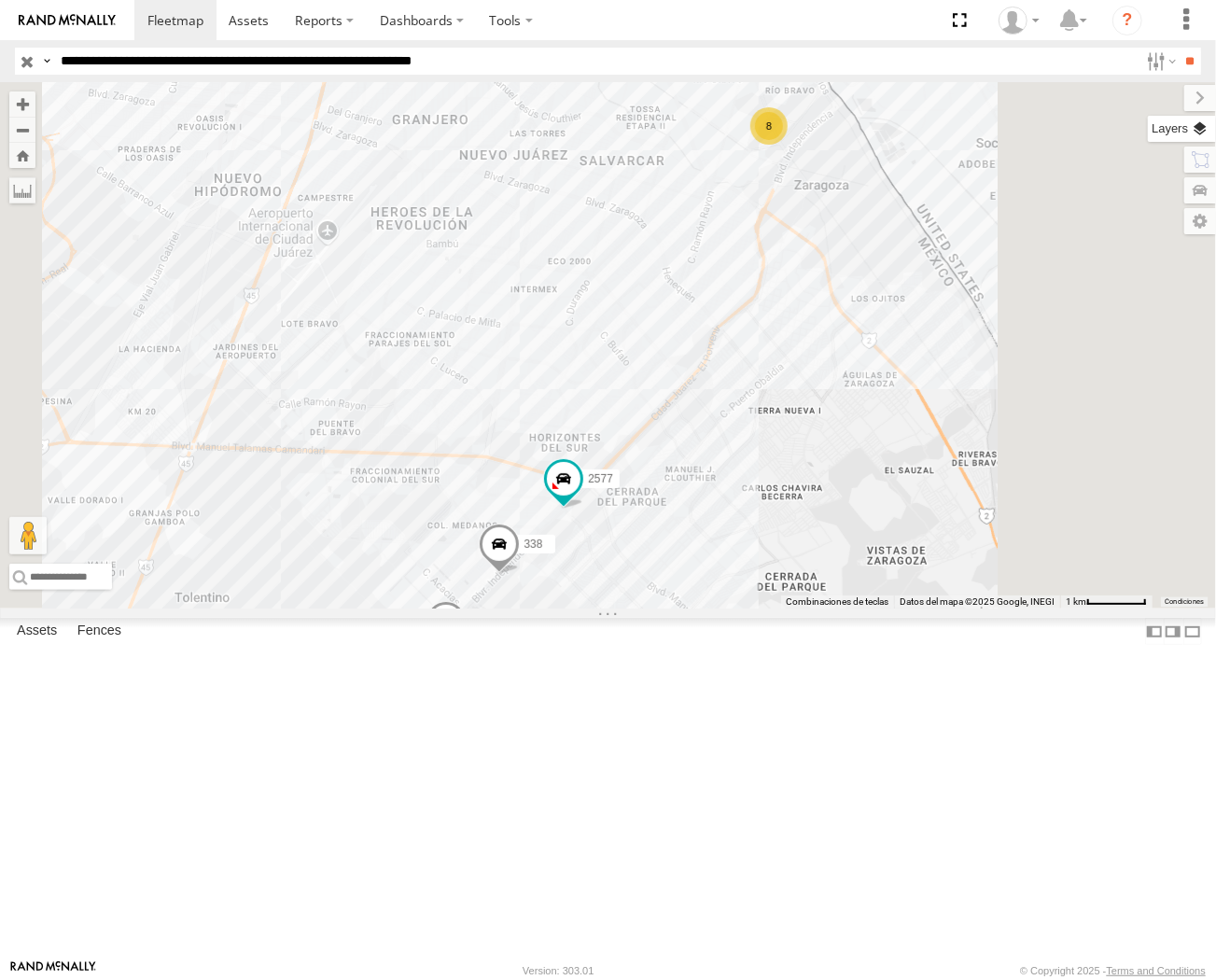 click at bounding box center (1181, 129) 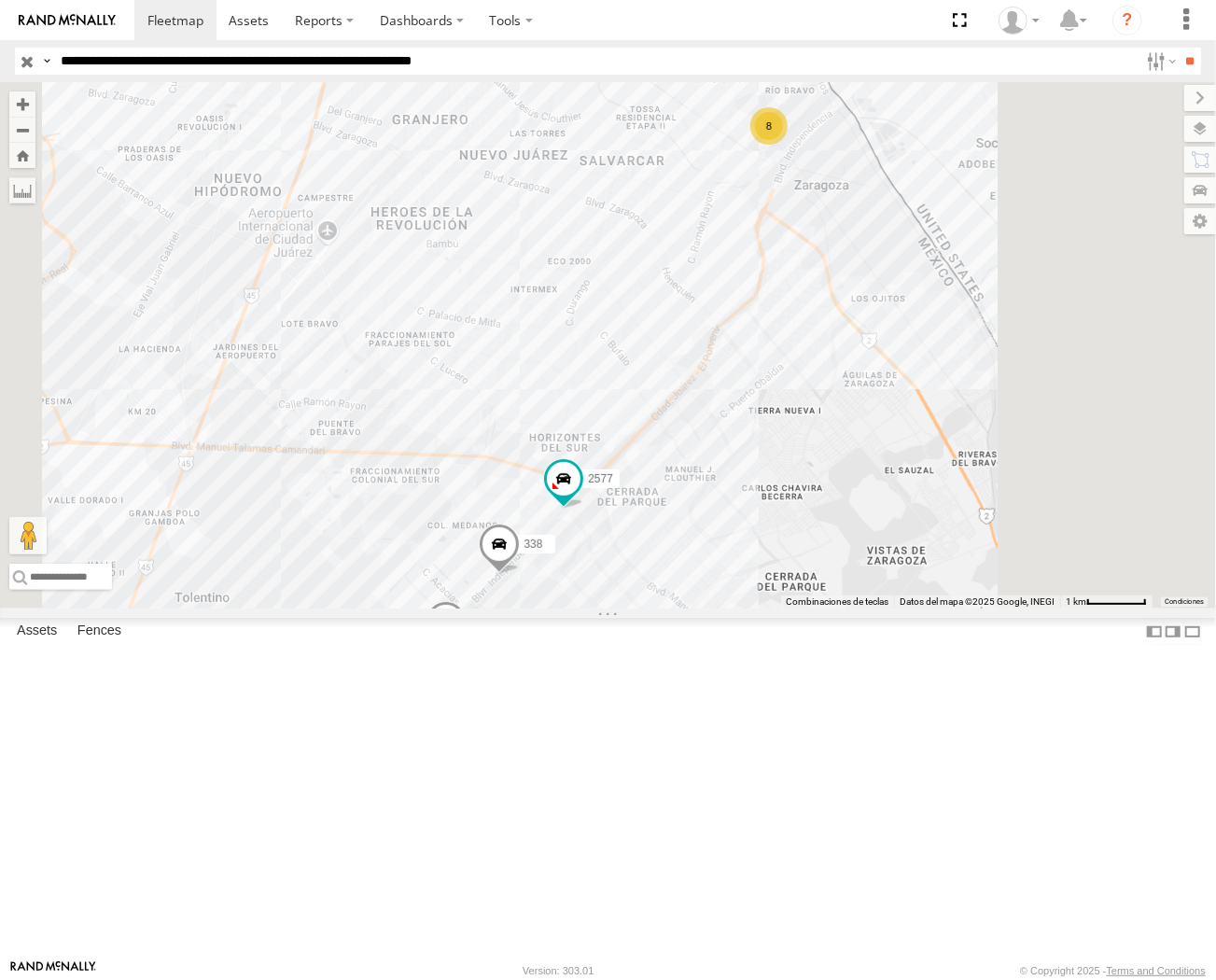 click on "Basemaps" at bounding box center (0, 0) 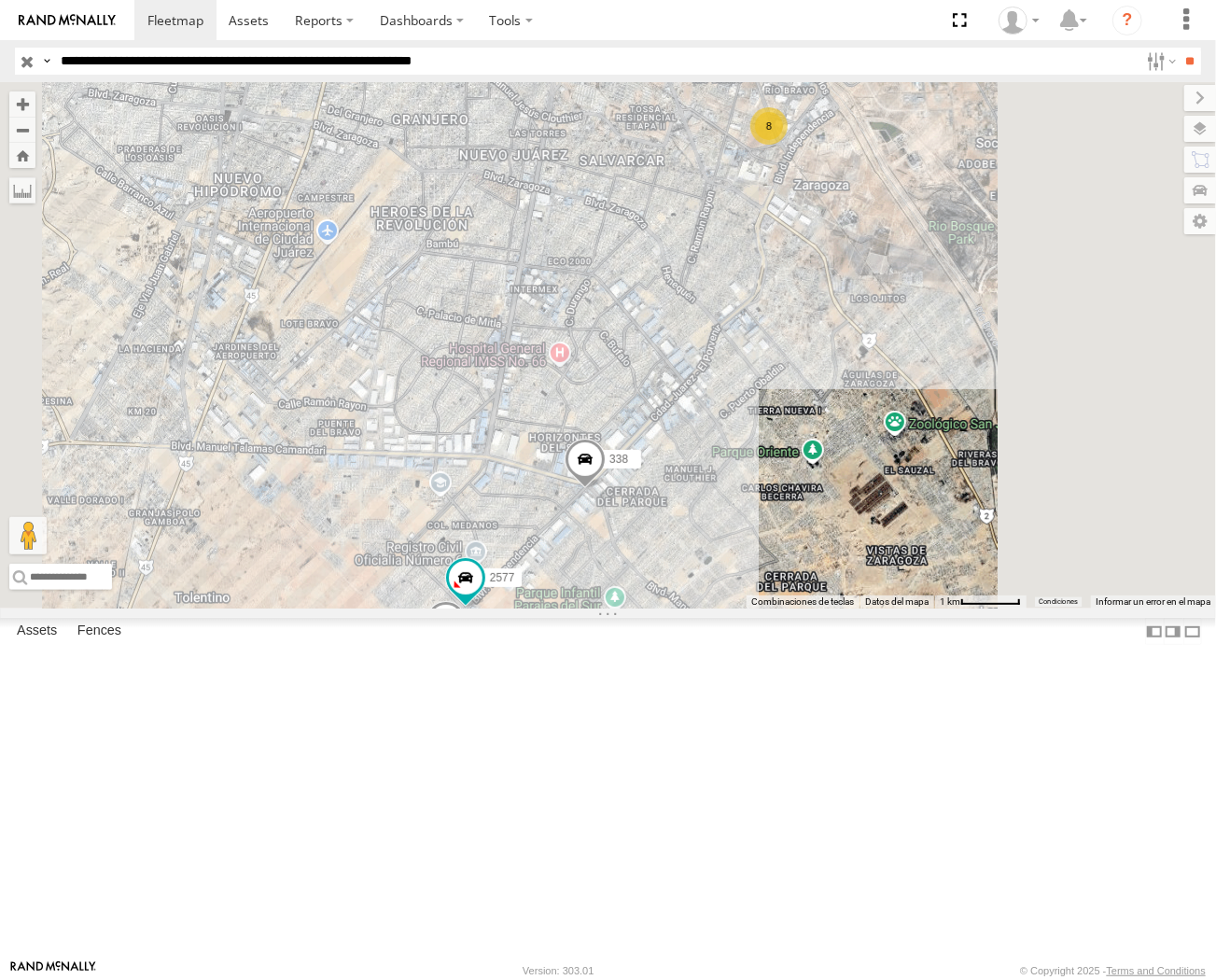 click at bounding box center (0, 0) 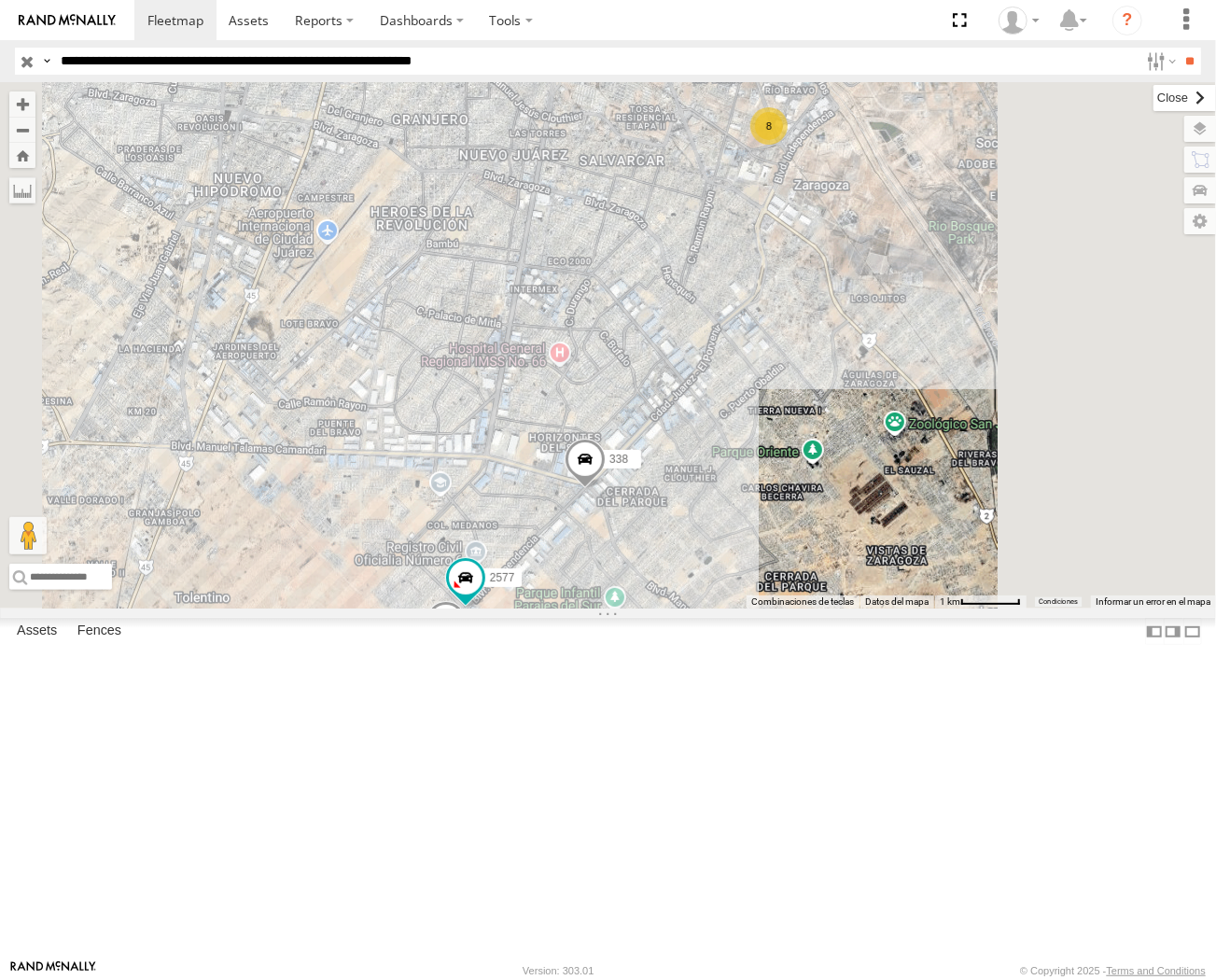click at bounding box center [1184, 98] 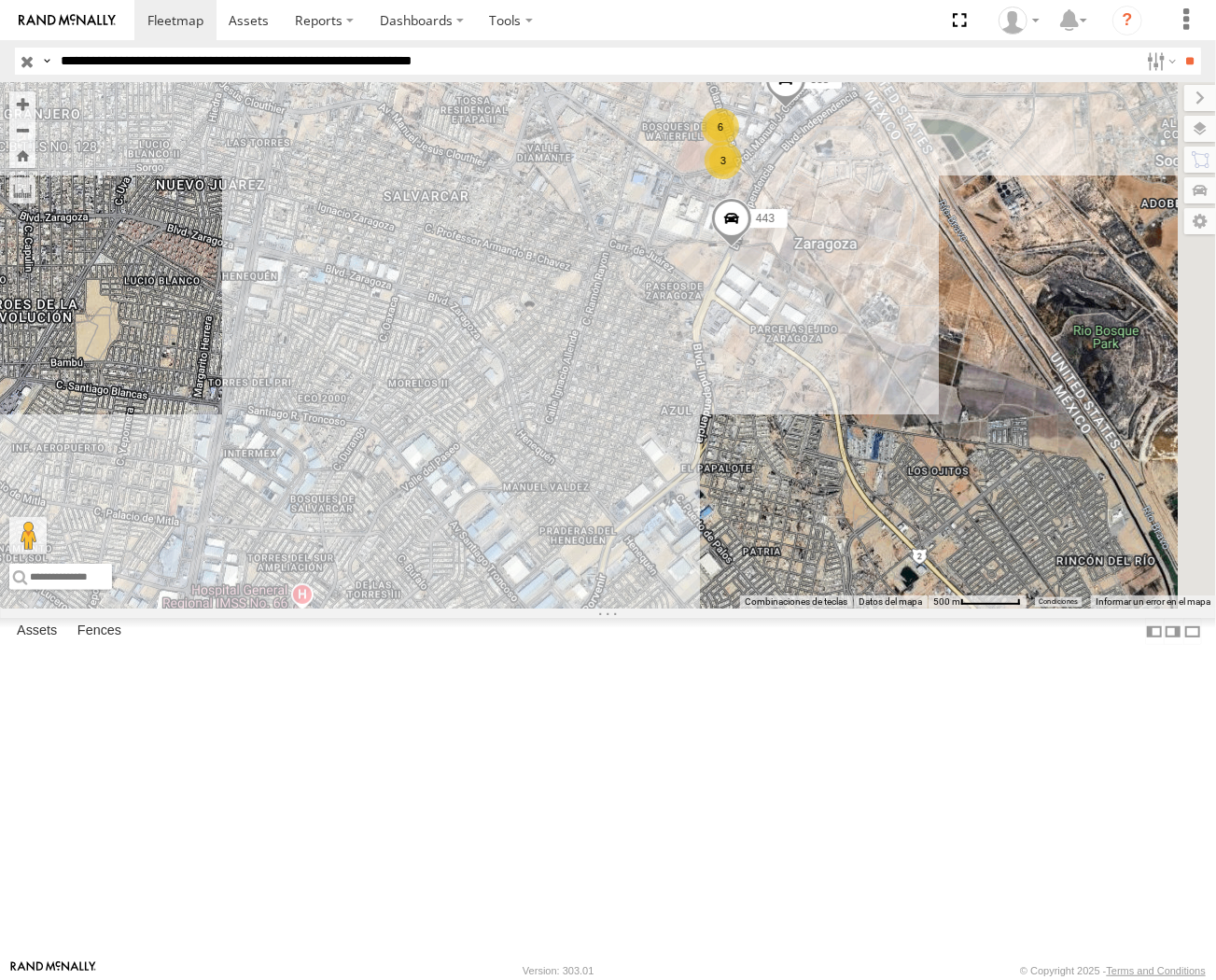 drag, startPoint x: 1079, startPoint y: 274, endPoint x: 936, endPoint y: 297, distance: 144.83784 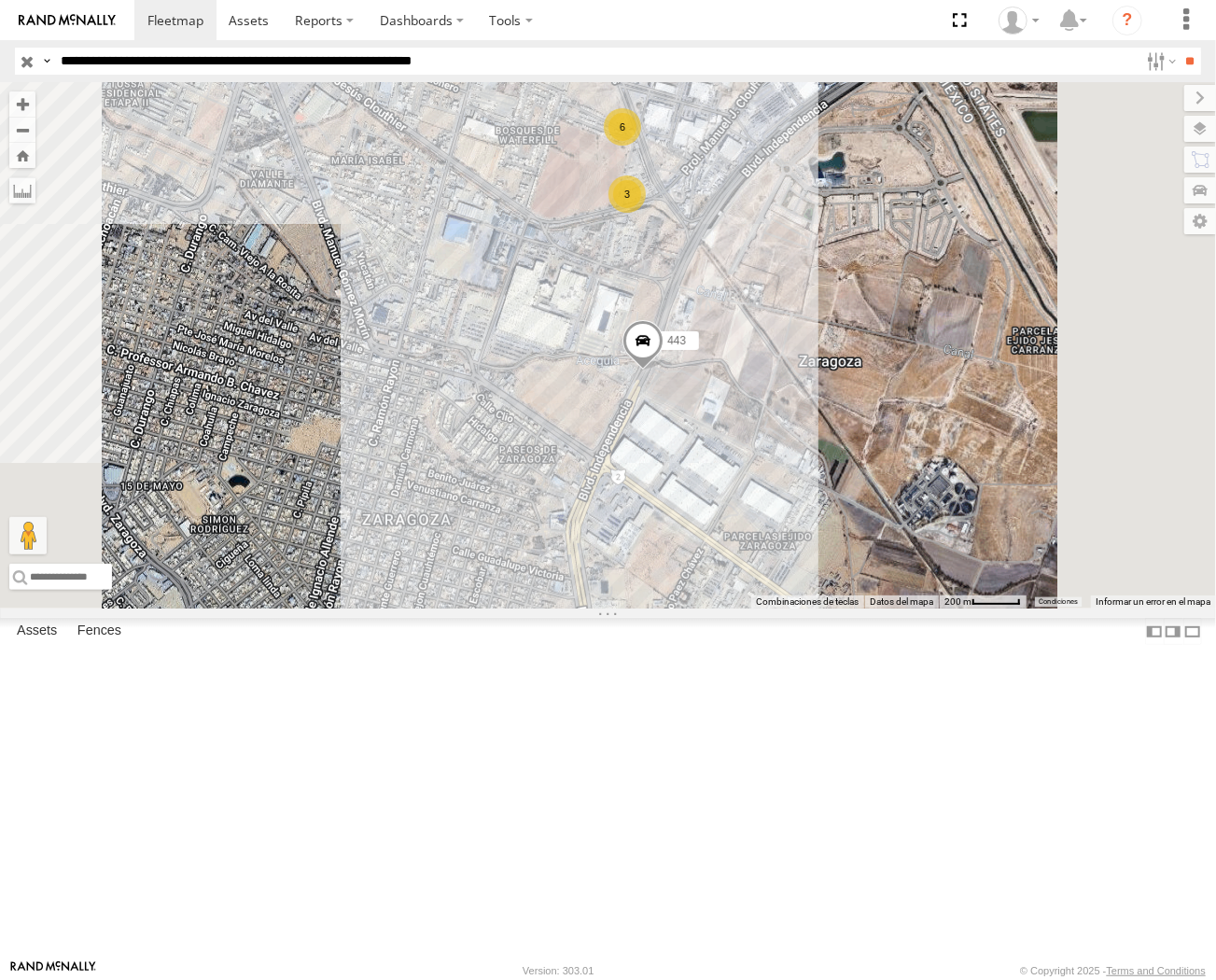 drag, startPoint x: 215, startPoint y: 65, endPoint x: 217, endPoint y: 79, distance: 14.142136 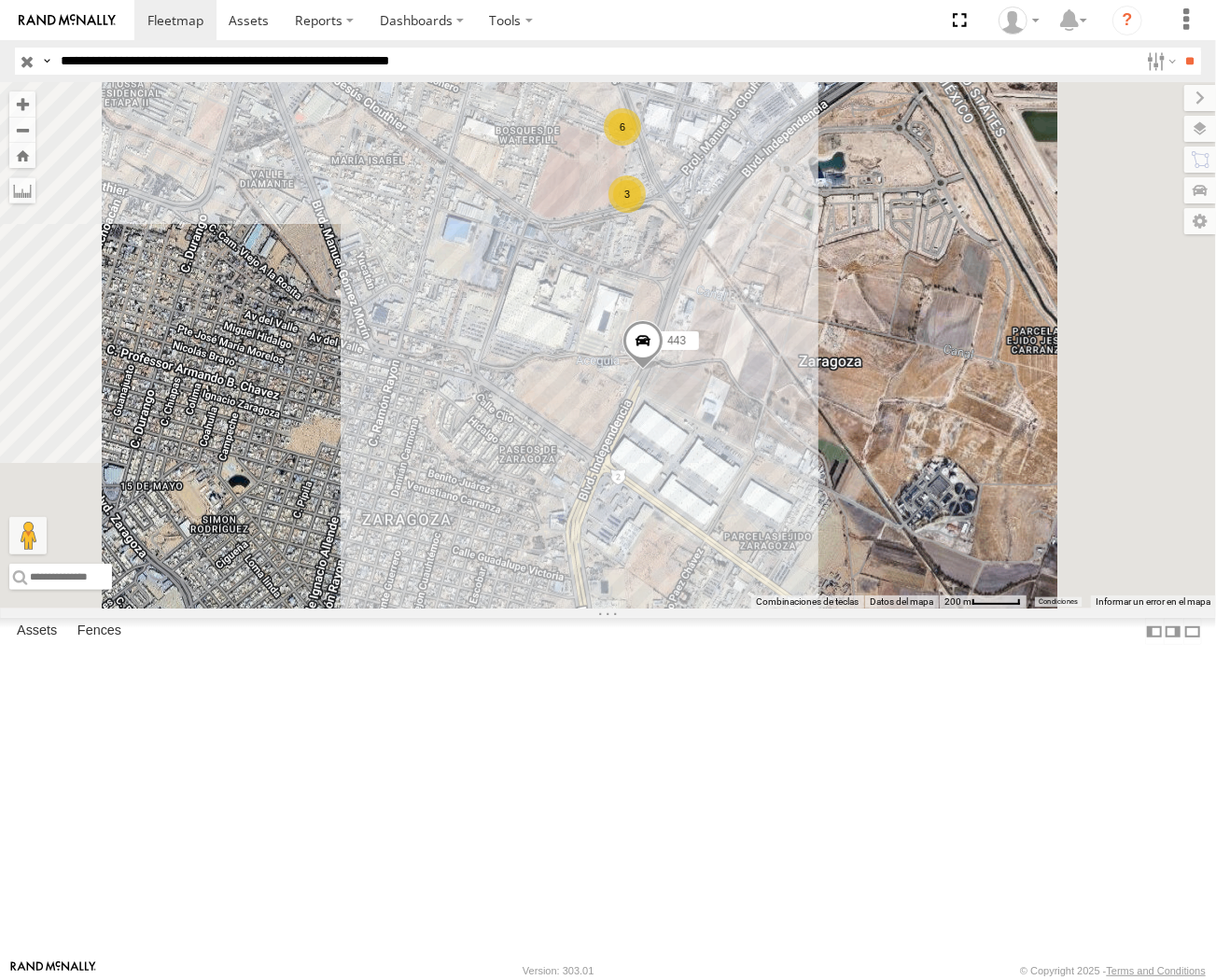 click on "**" at bounding box center (1190, 61) 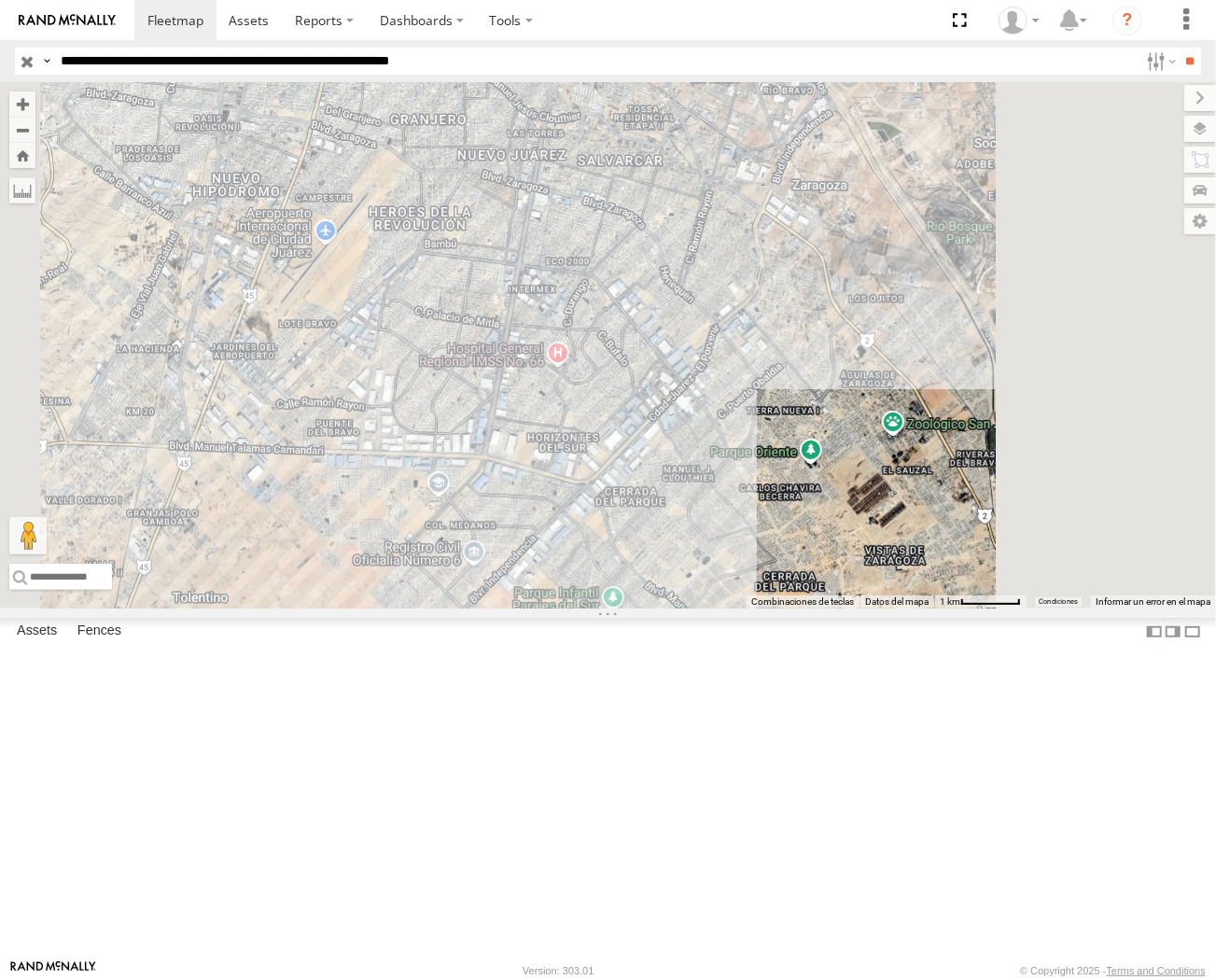 click at bounding box center (0, 0) 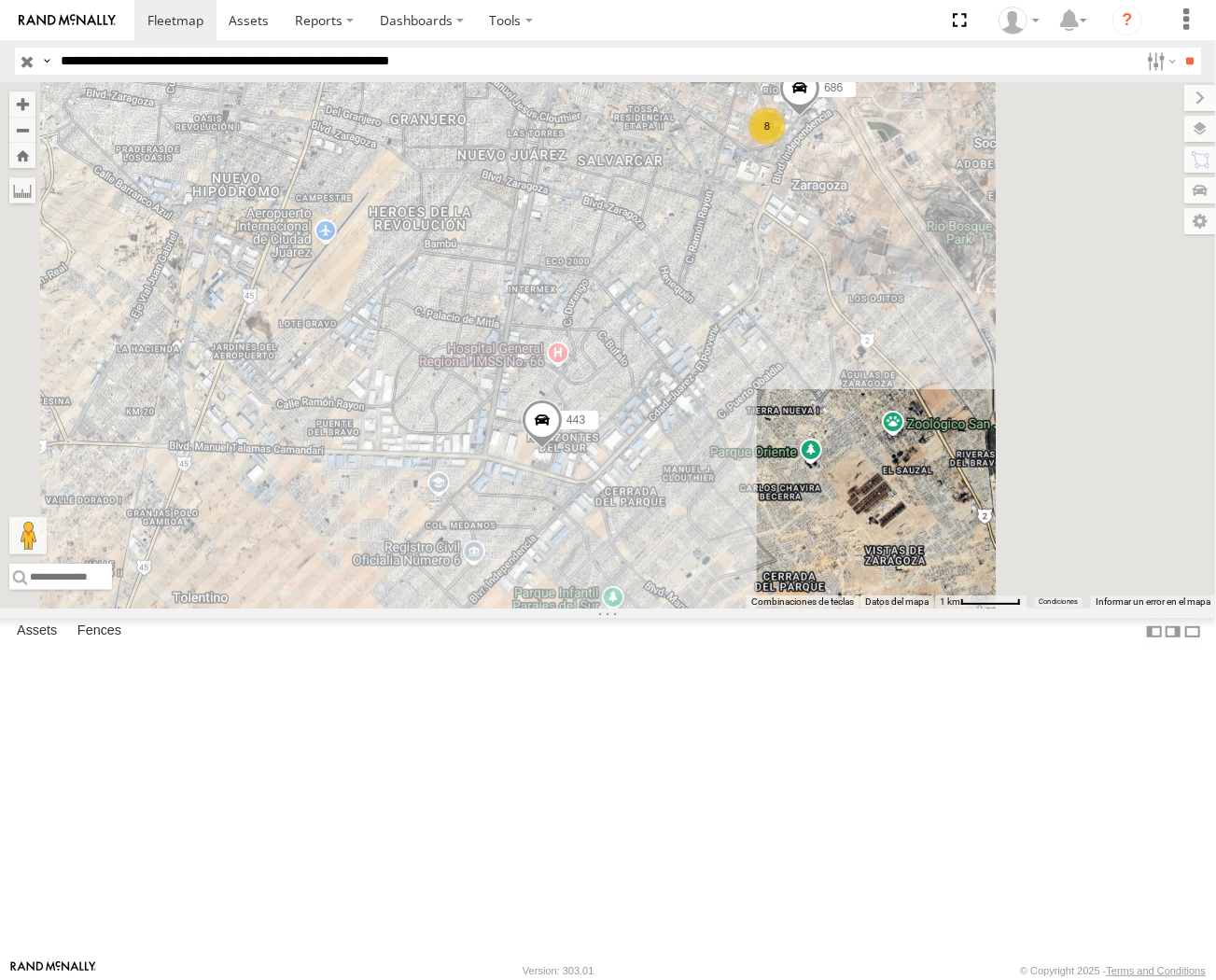 drag, startPoint x: 453, startPoint y: 63, endPoint x: 468, endPoint y: 108, distance: 47.434165 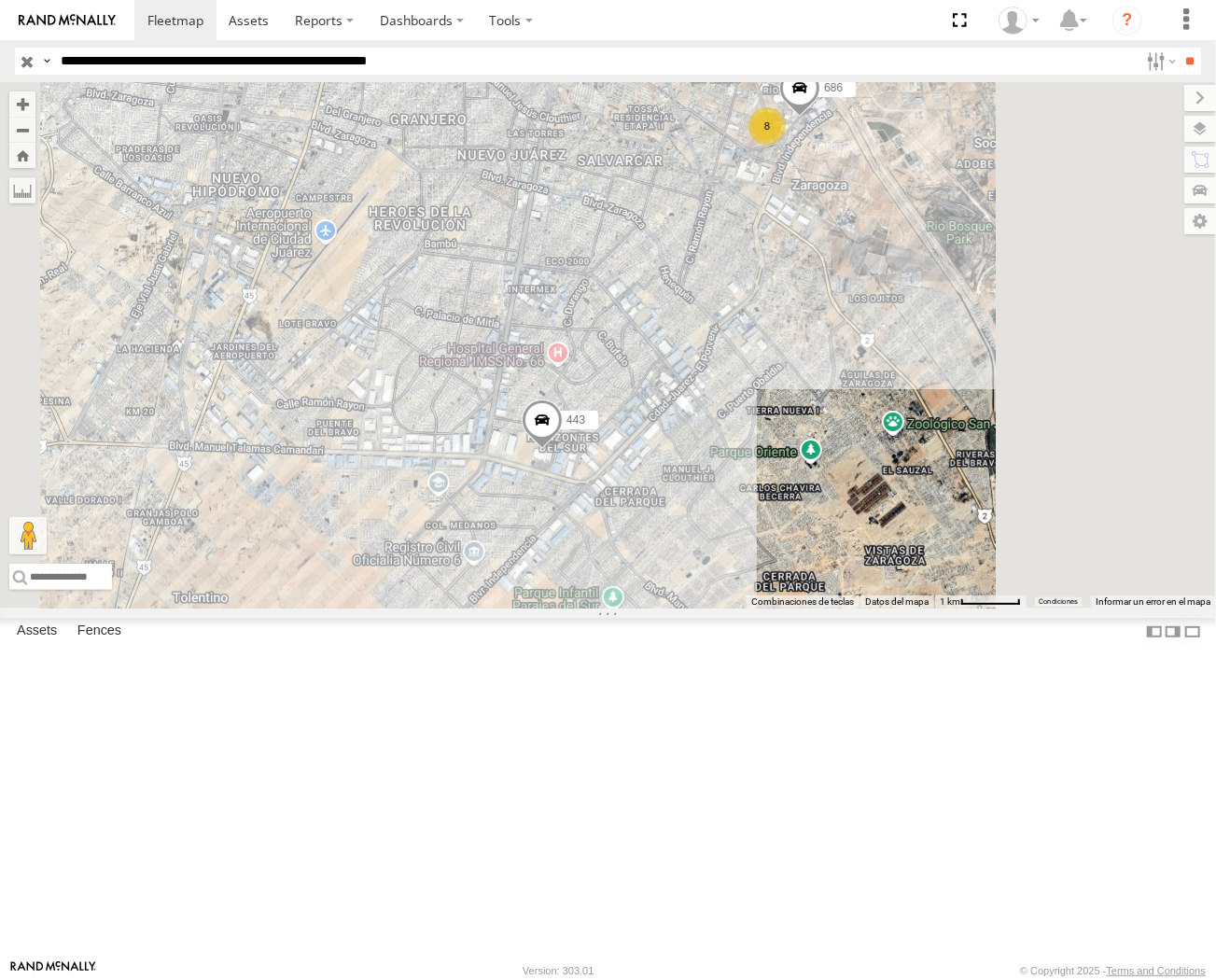 click on "**" at bounding box center (1190, 61) 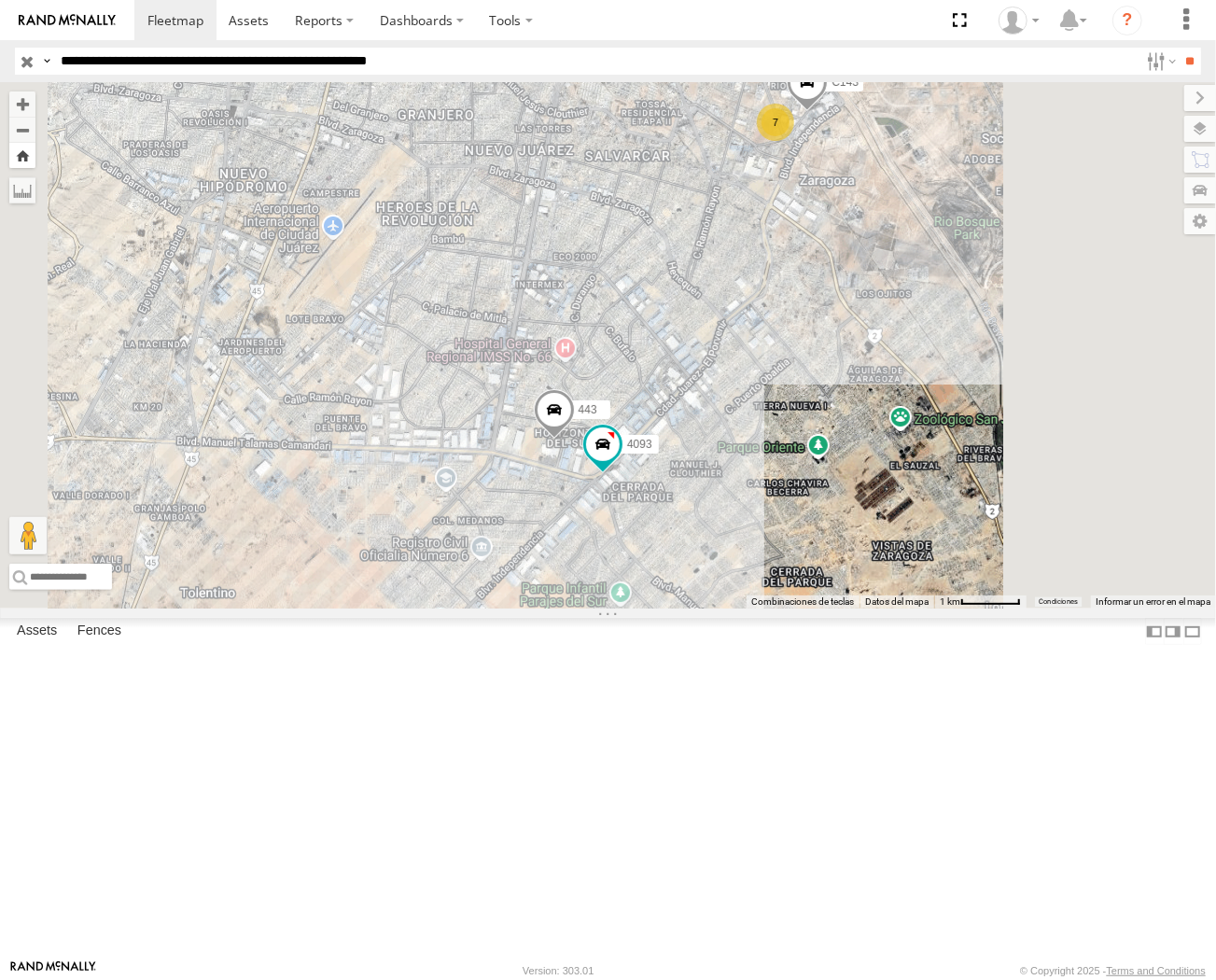 click at bounding box center [22, 155] 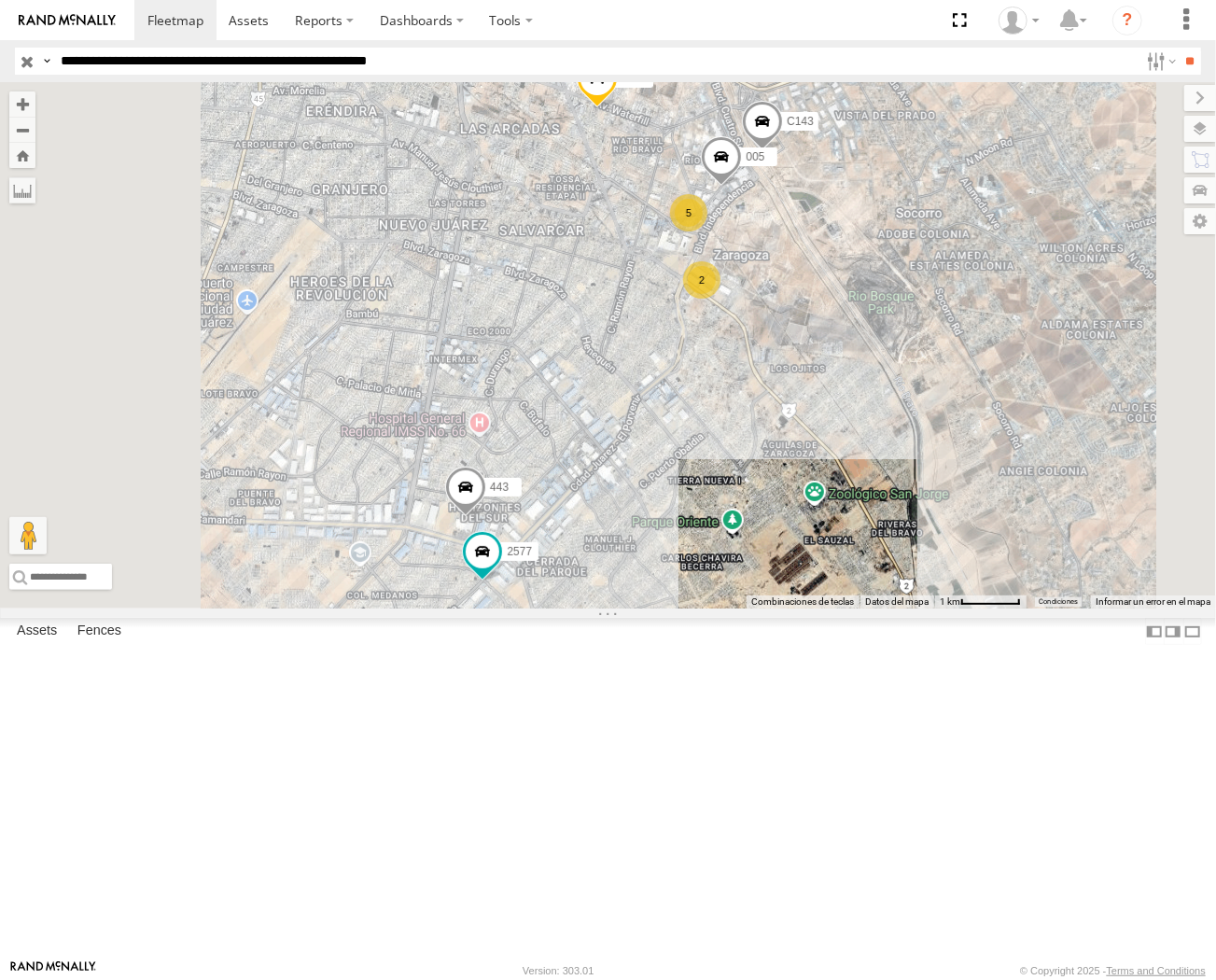 click on "**********" at bounding box center [595, 61] 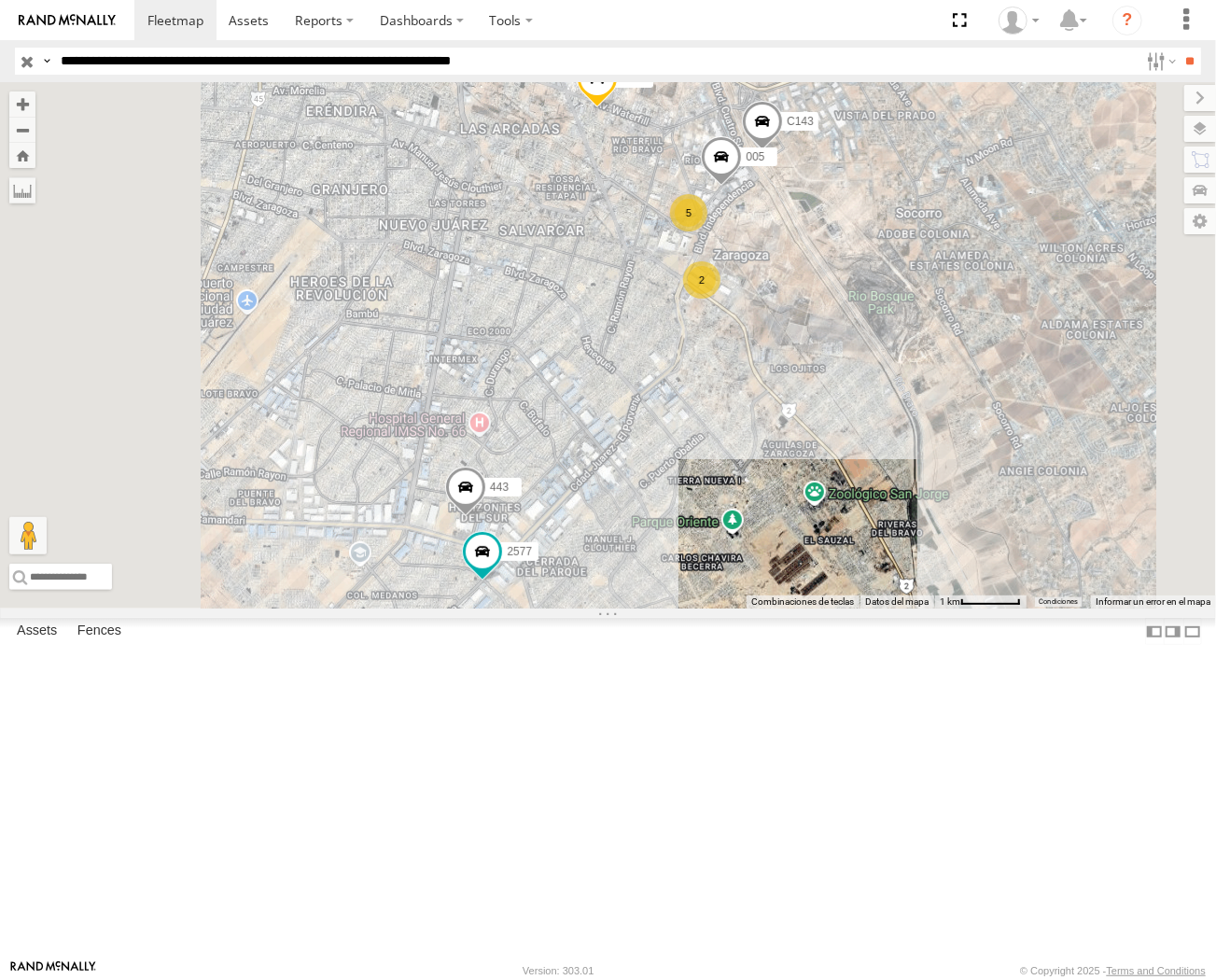 click on "**" at bounding box center (1190, 61) 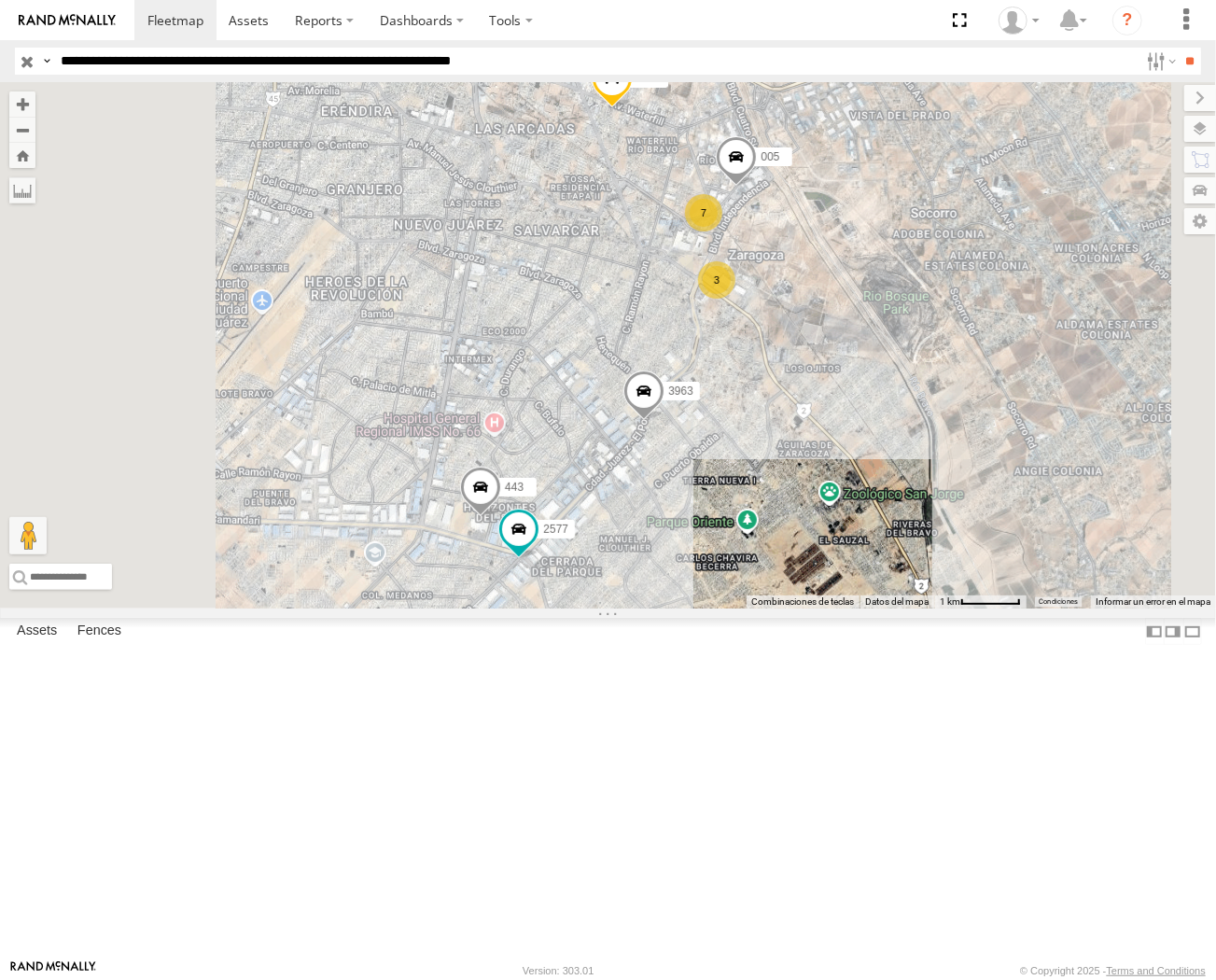 drag, startPoint x: 537, startPoint y: 60, endPoint x: 556, endPoint y: 88, distance: 33.837849 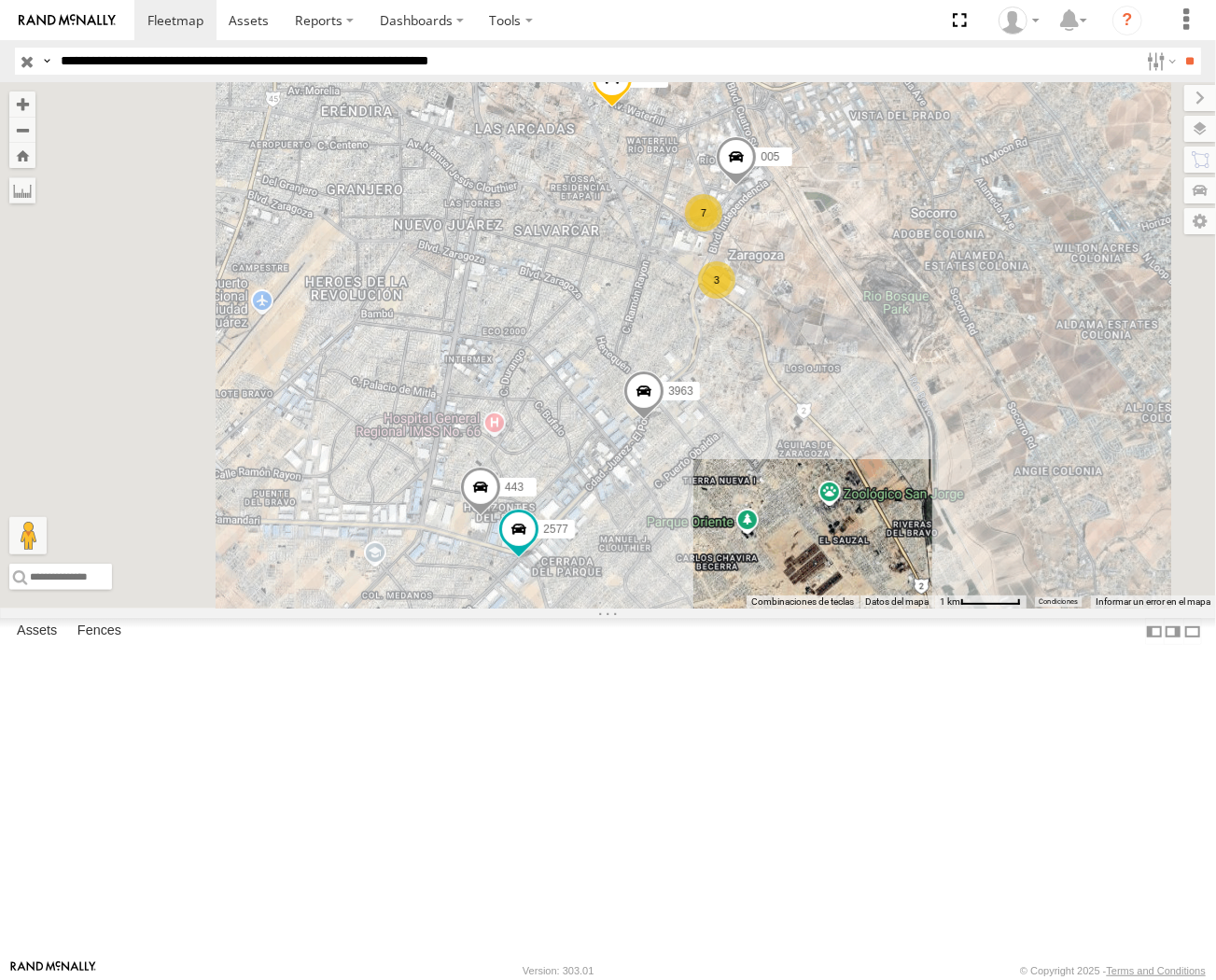 click on "**" at bounding box center (1190, 61) 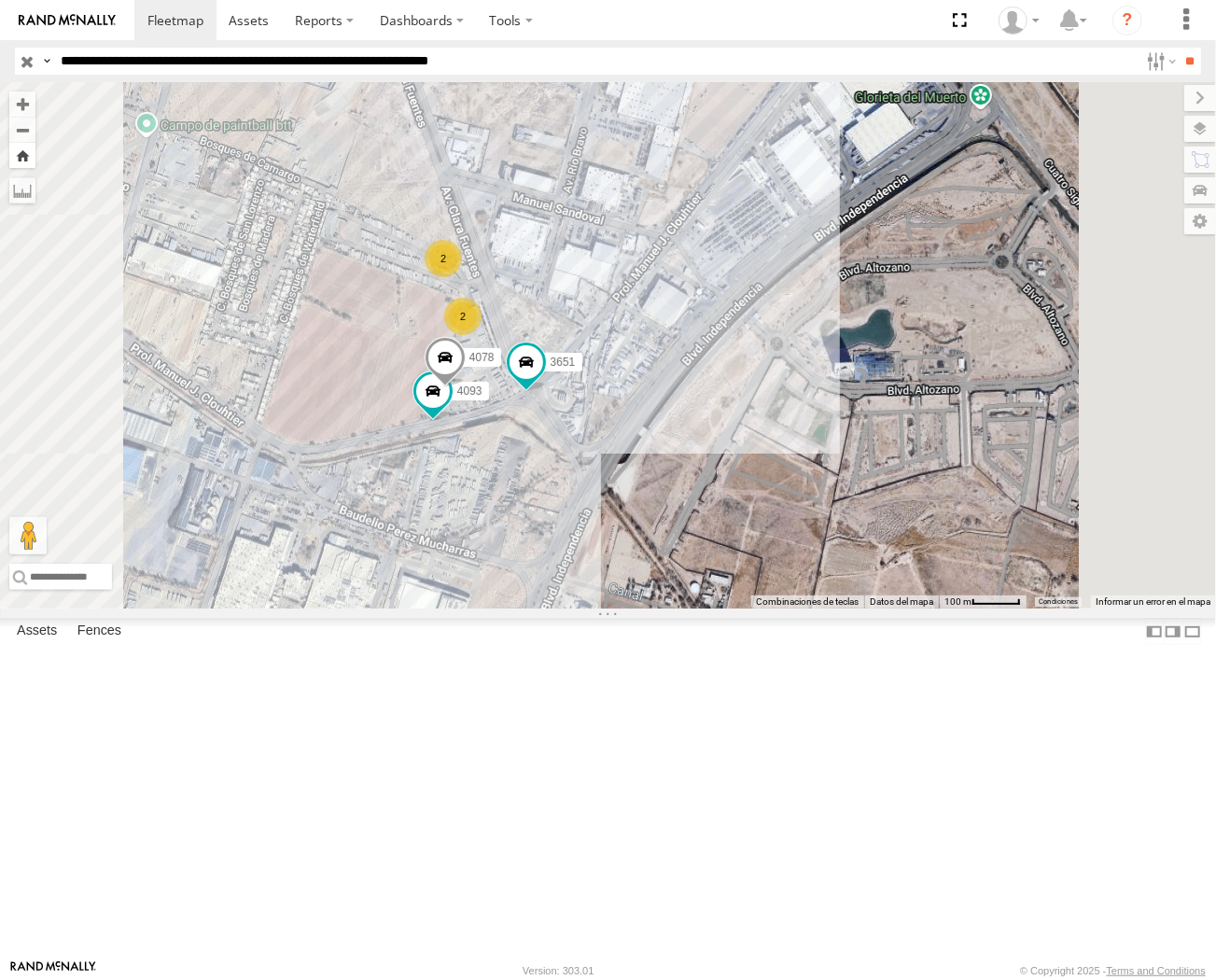 click at bounding box center (22, 155) 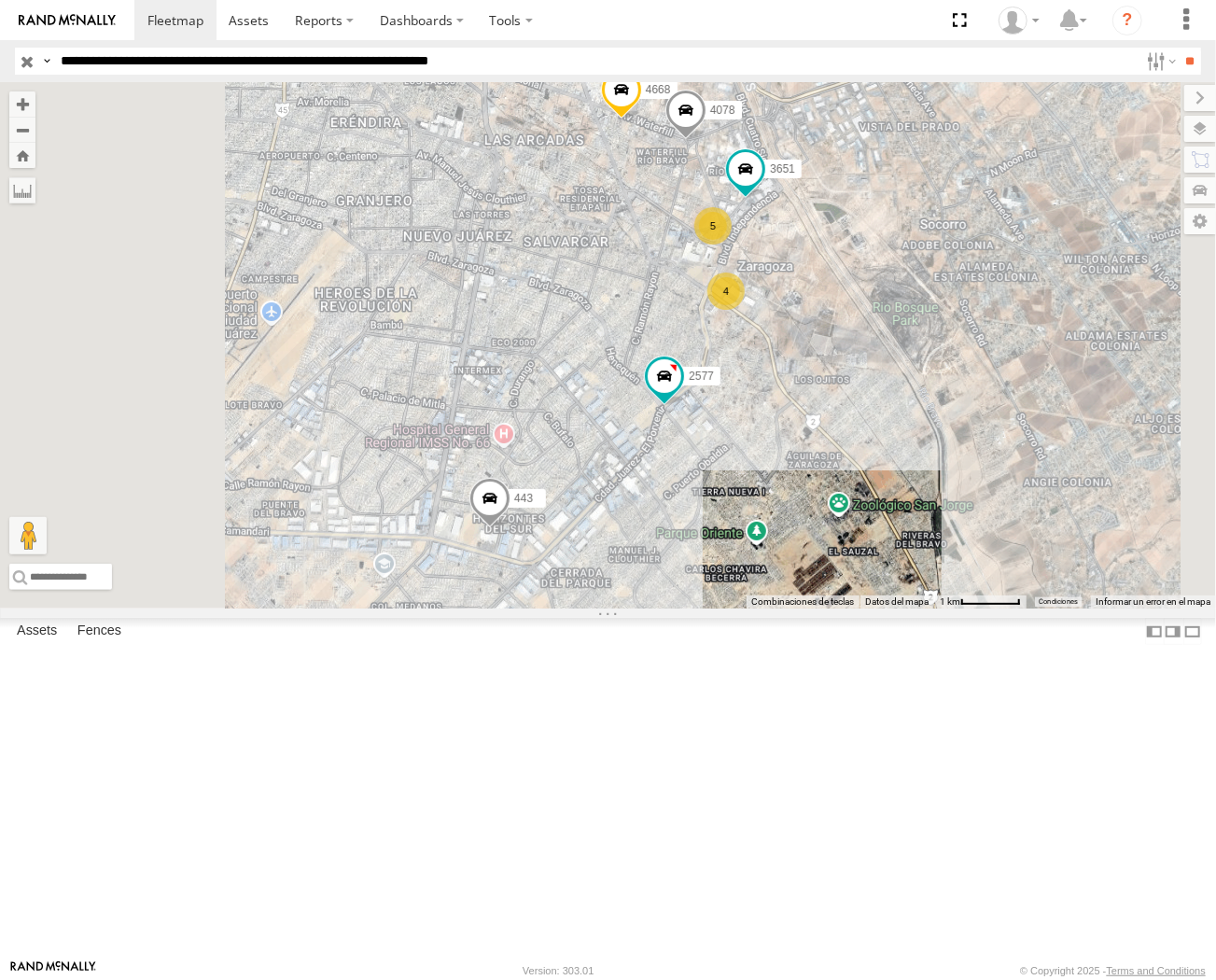 drag, startPoint x: 222, startPoint y: 67, endPoint x: 240, endPoint y: 89, distance: 28.425341 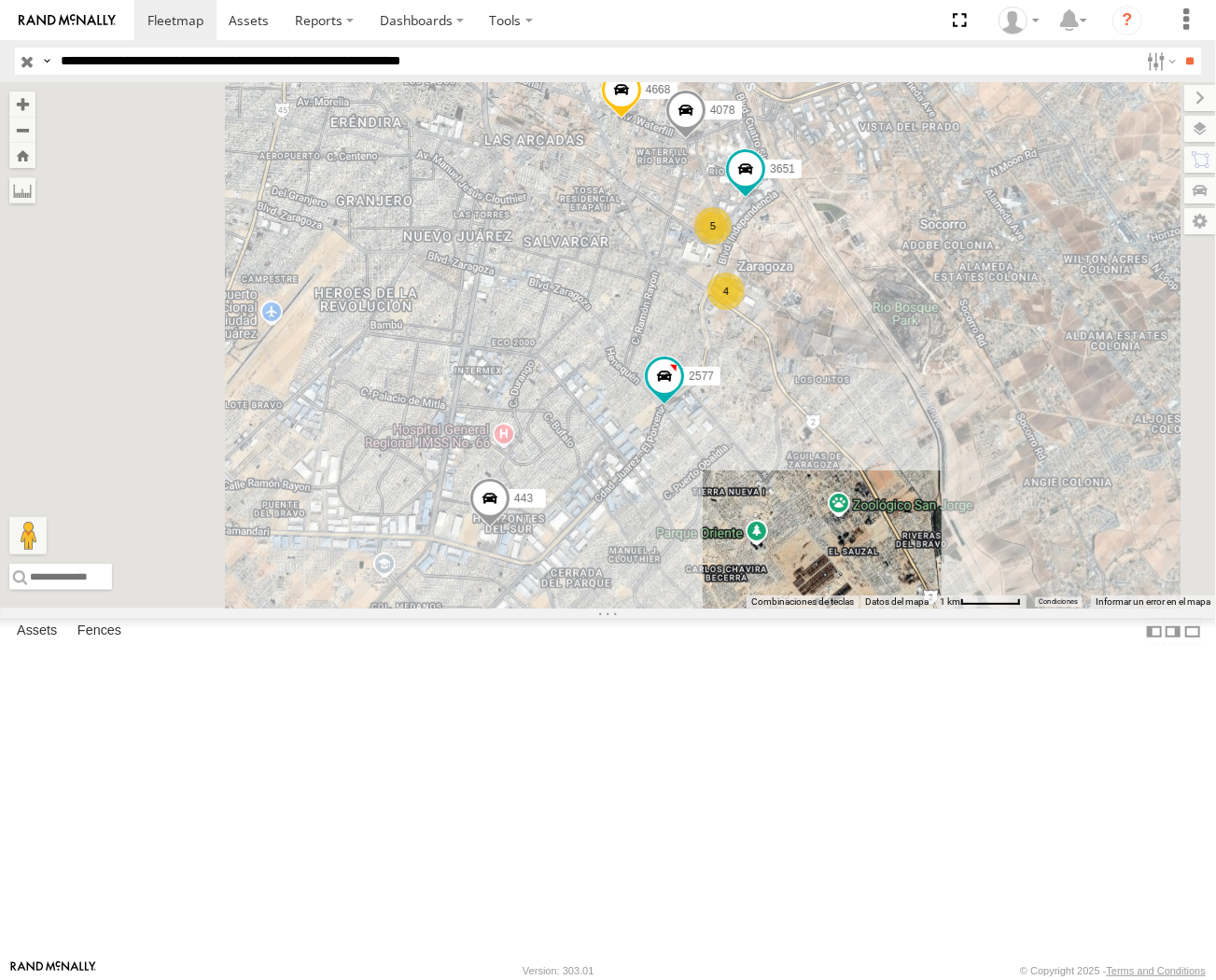 click on "**" at bounding box center (1190, 61) 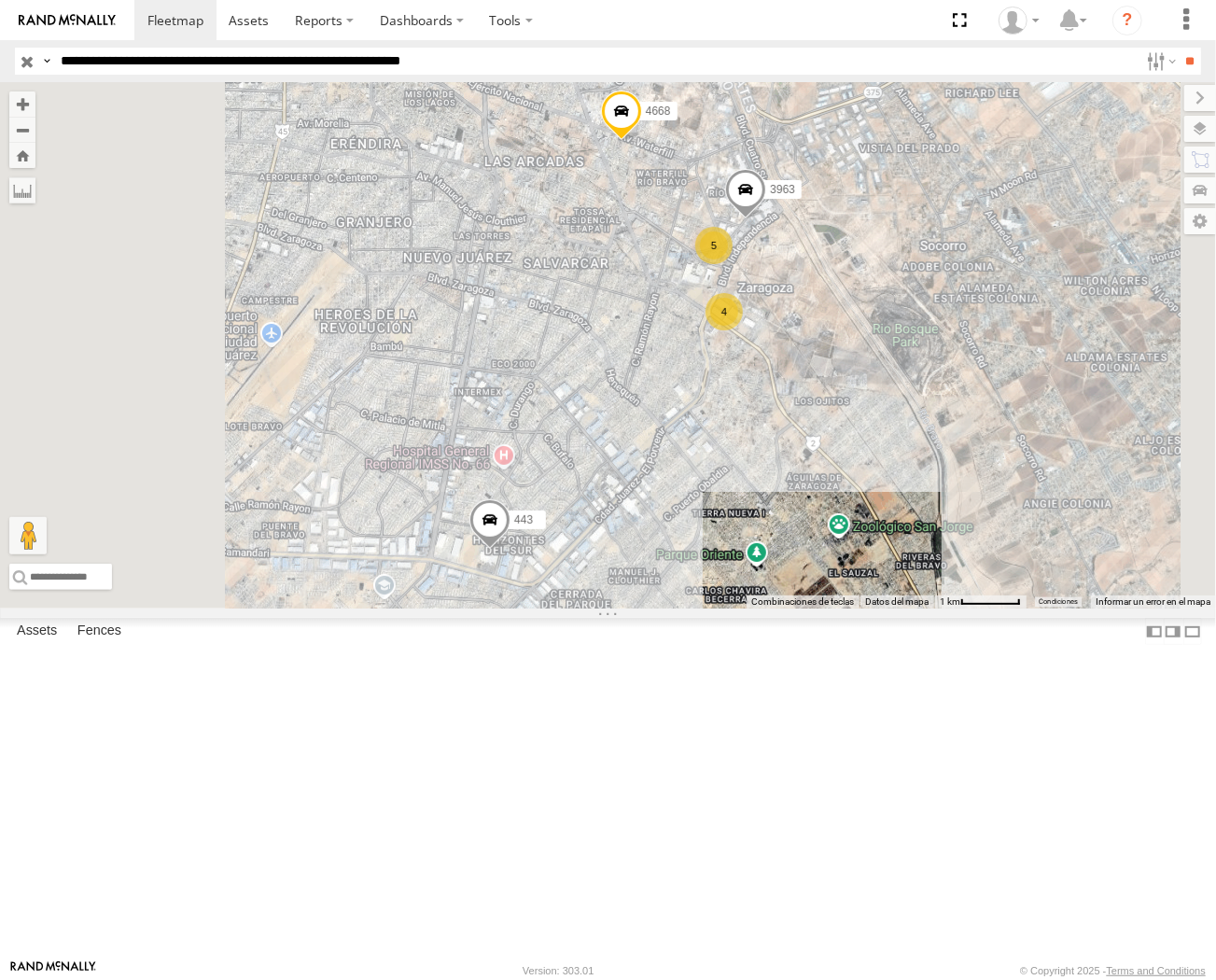drag, startPoint x: 257, startPoint y: 71, endPoint x: 269, endPoint y: 80, distance: 15 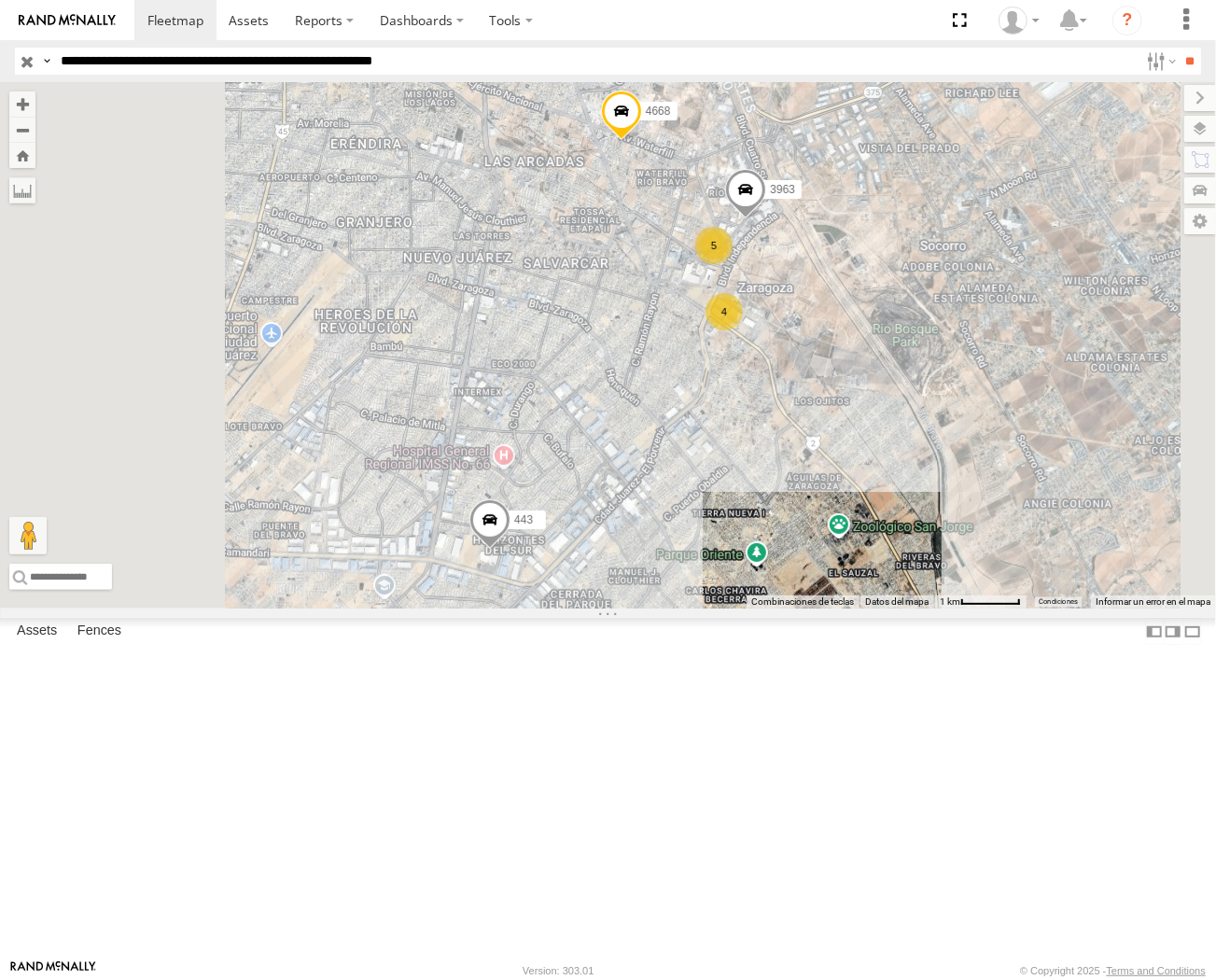 click on "**" at bounding box center [1190, 61] 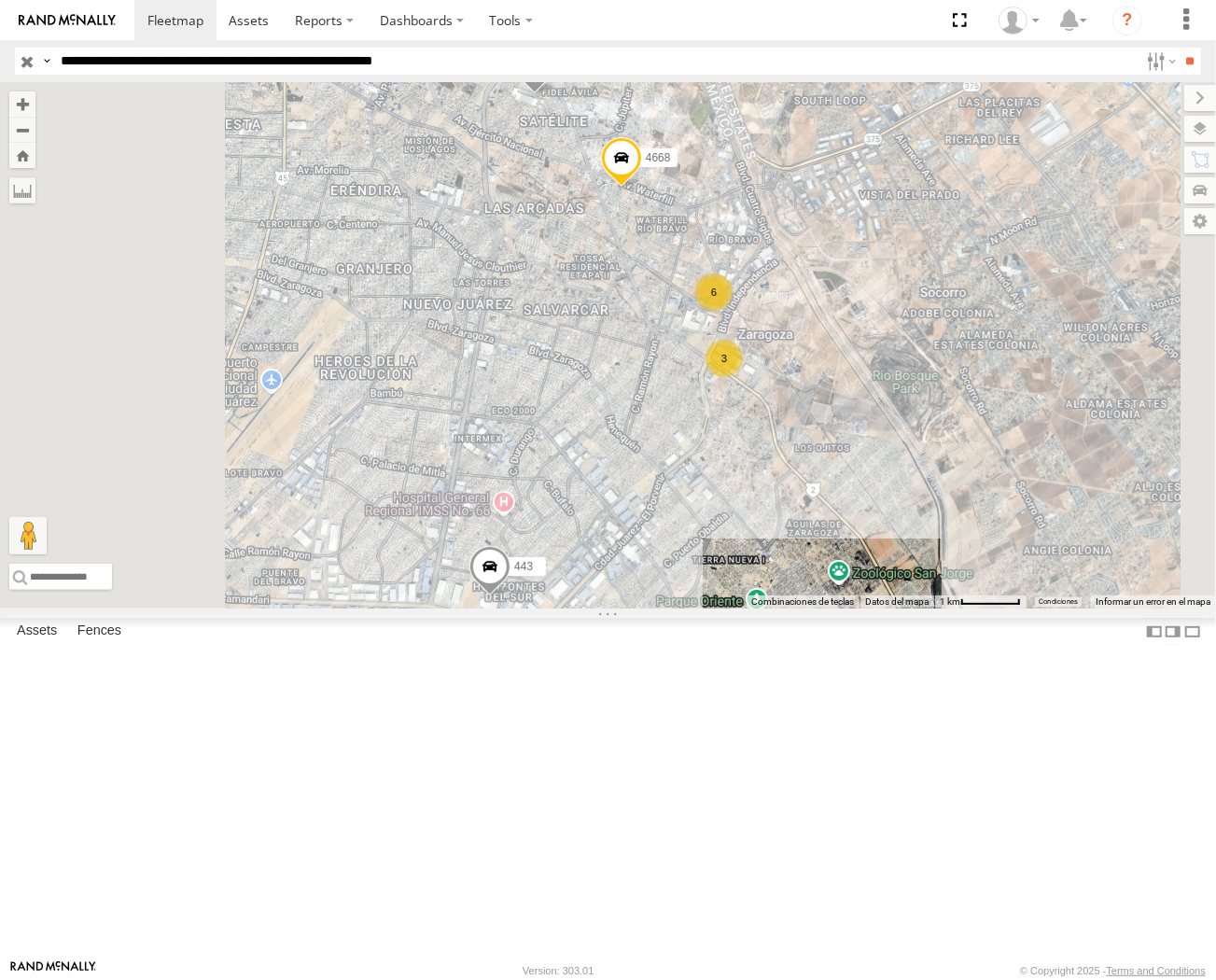click on "**********" at bounding box center [595, 61] 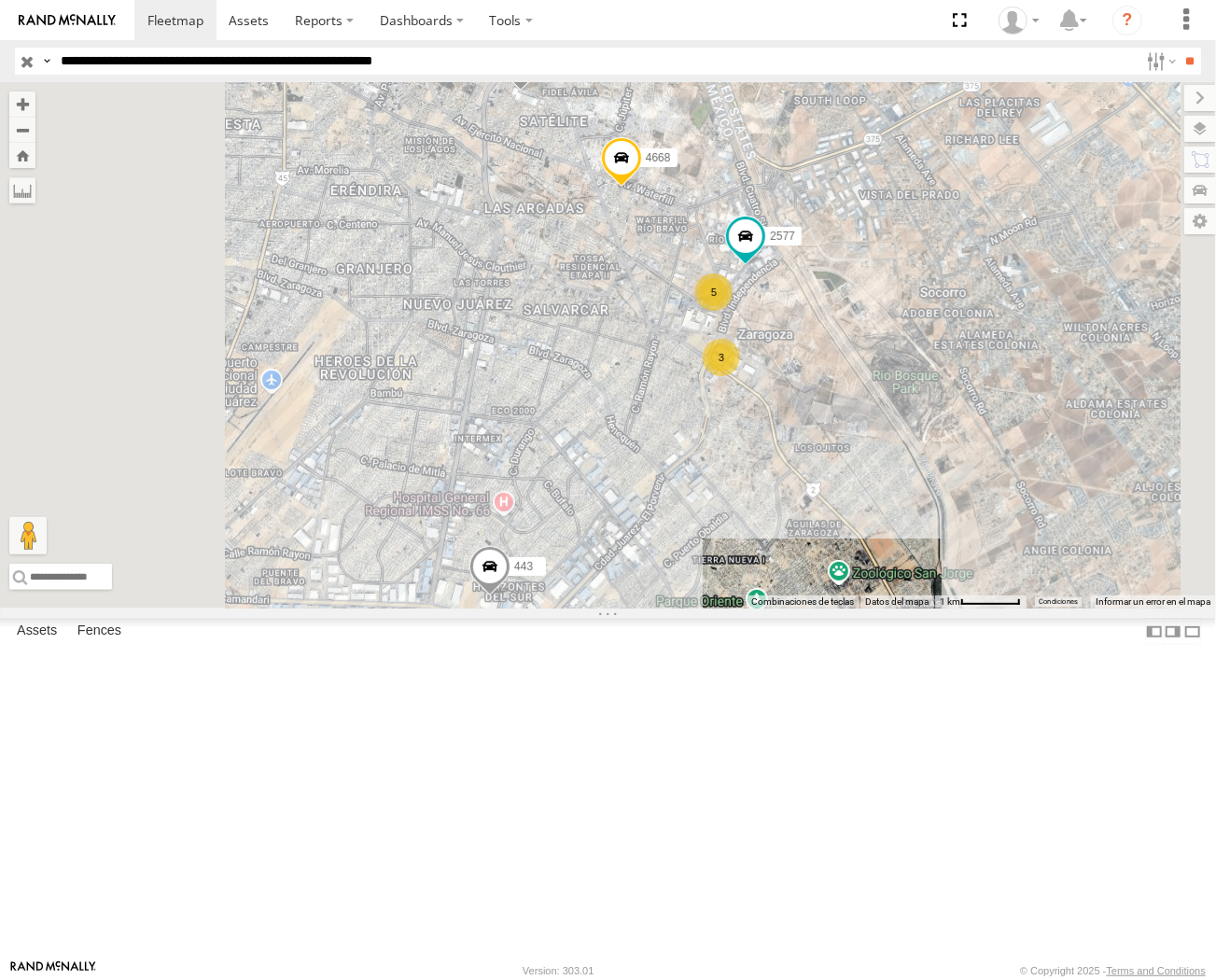 drag, startPoint x: 162, startPoint y: 58, endPoint x: 192, endPoint y: 119, distance: 67.97794 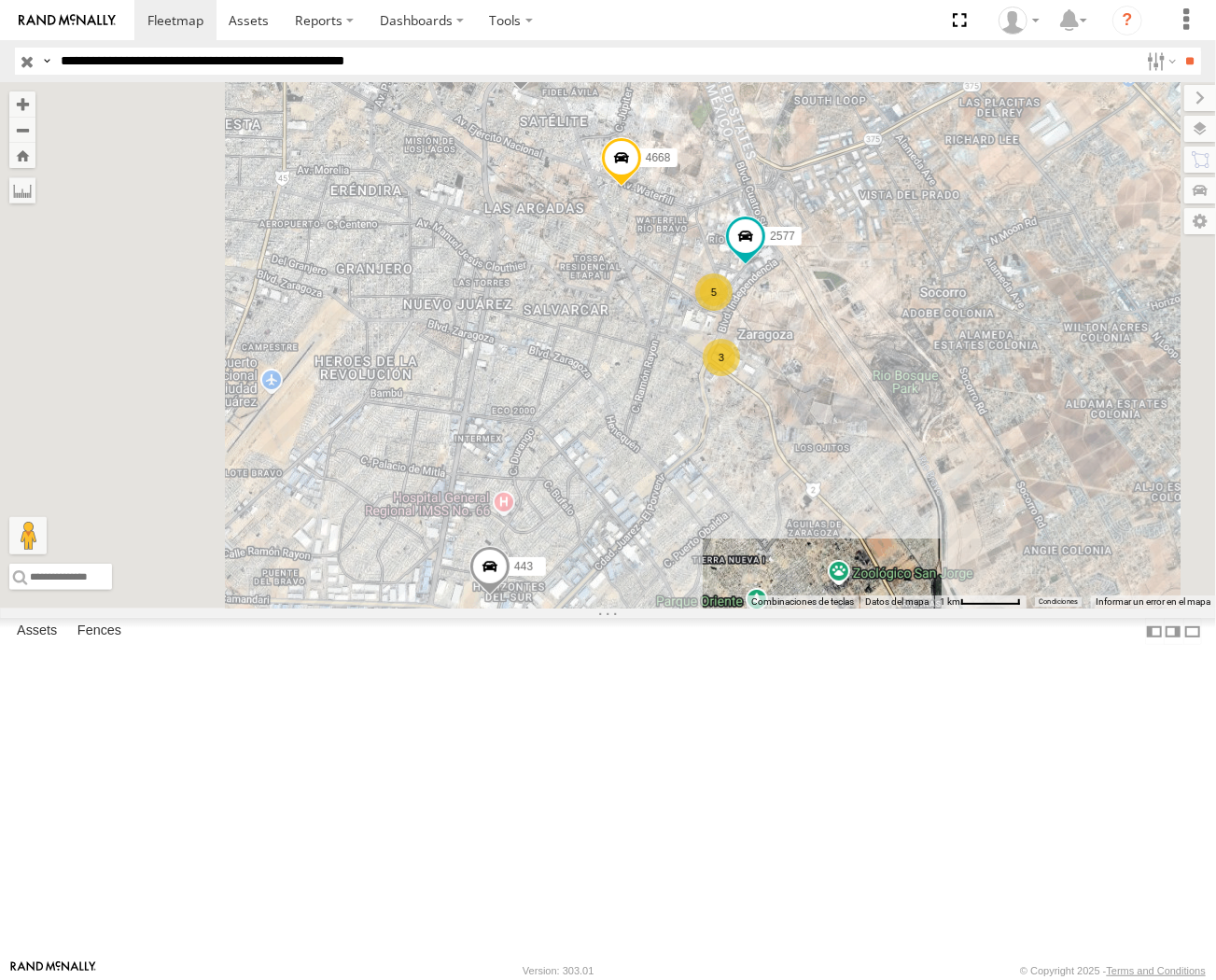 type on "**********" 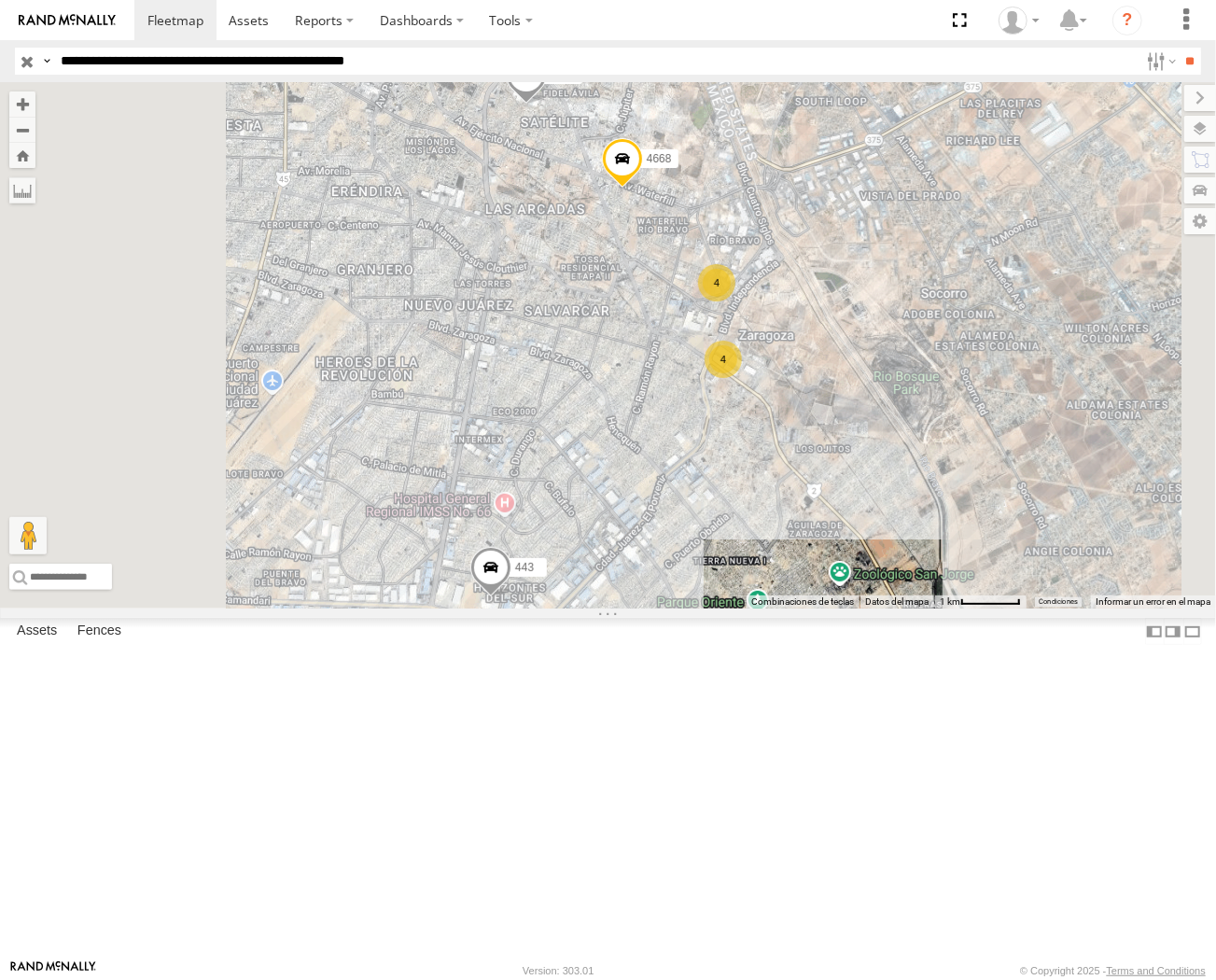 drag, startPoint x: 451, startPoint y: 94, endPoint x: 594, endPoint y: 303, distance: 253.23902 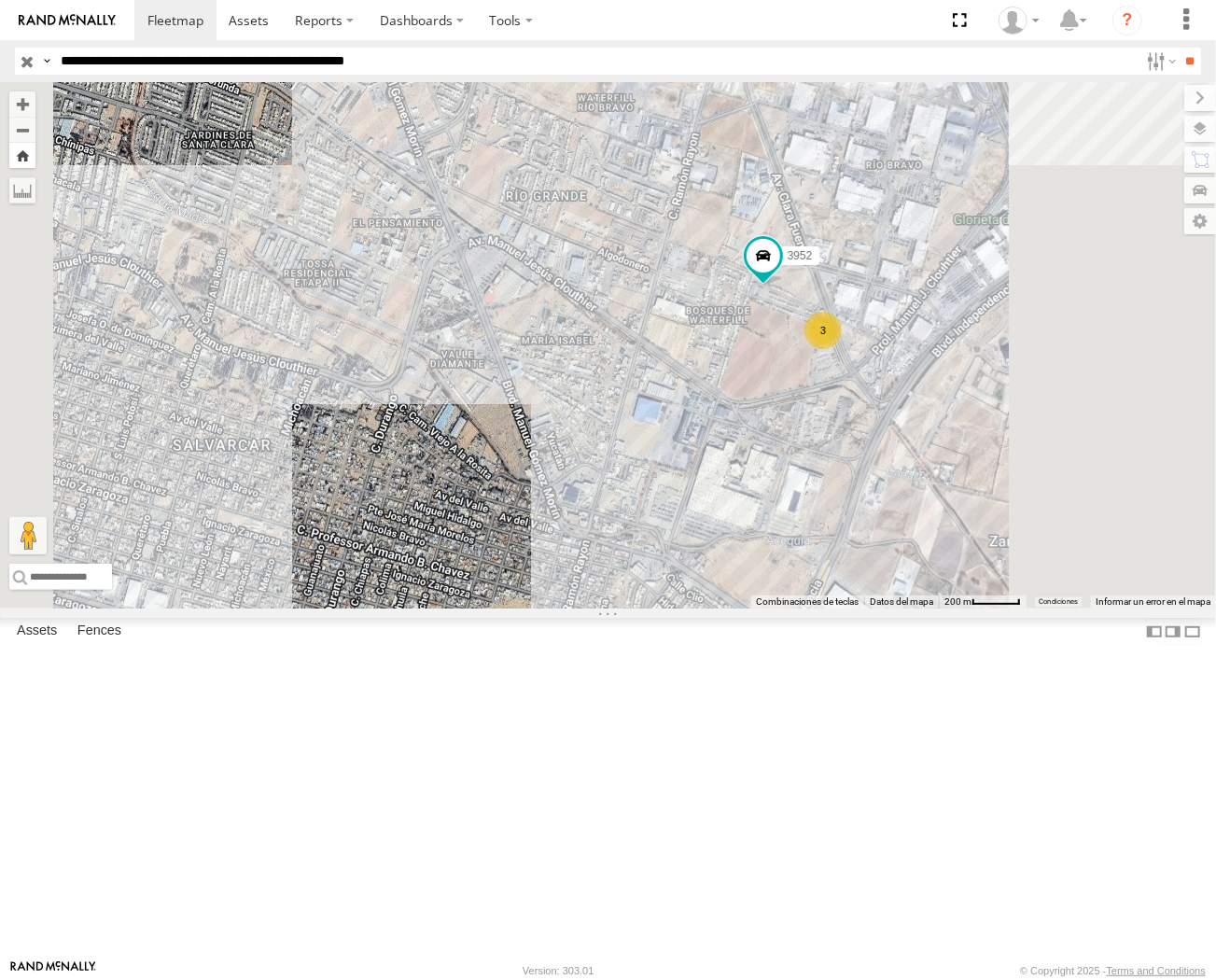 click at bounding box center [22, 155] 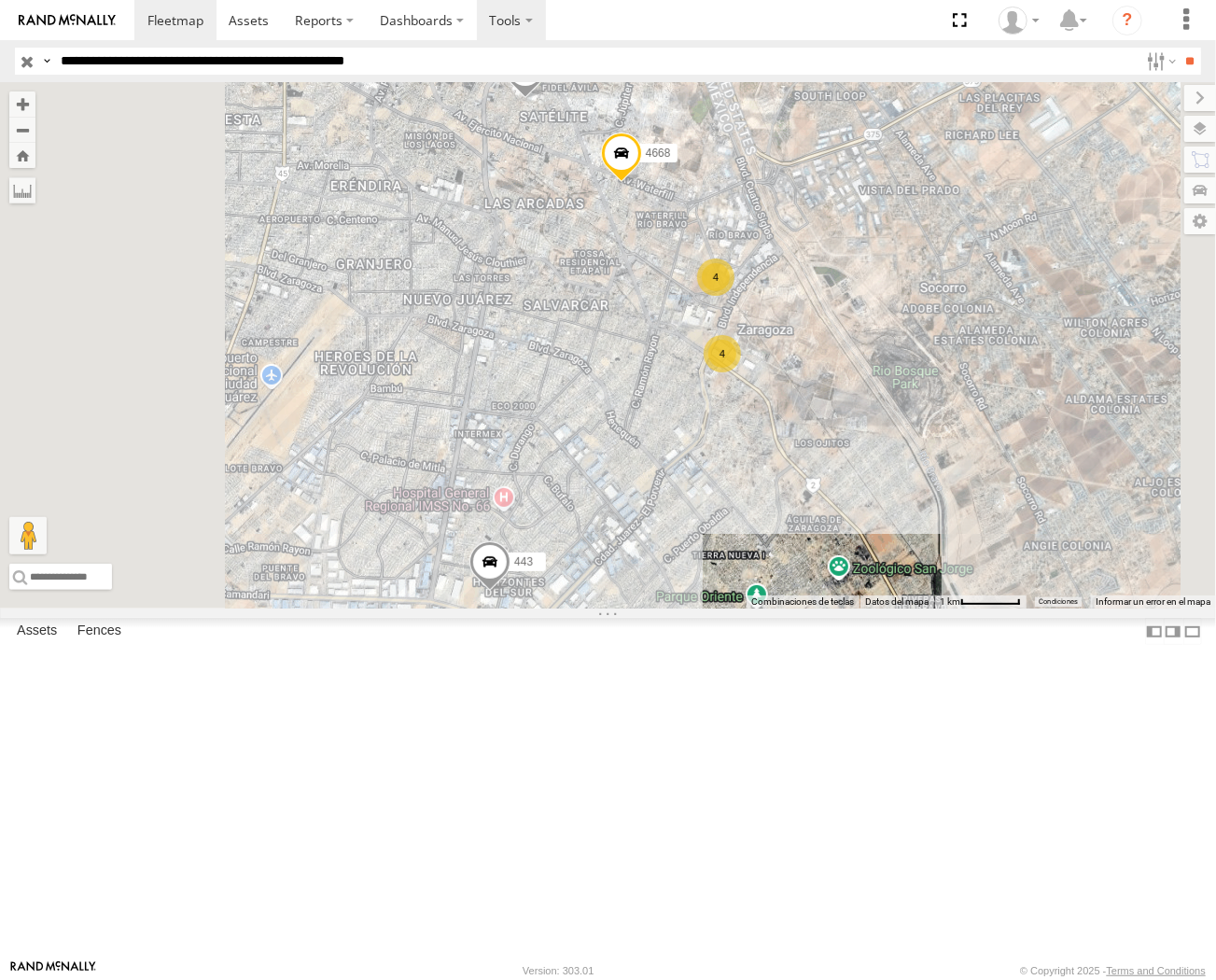 type 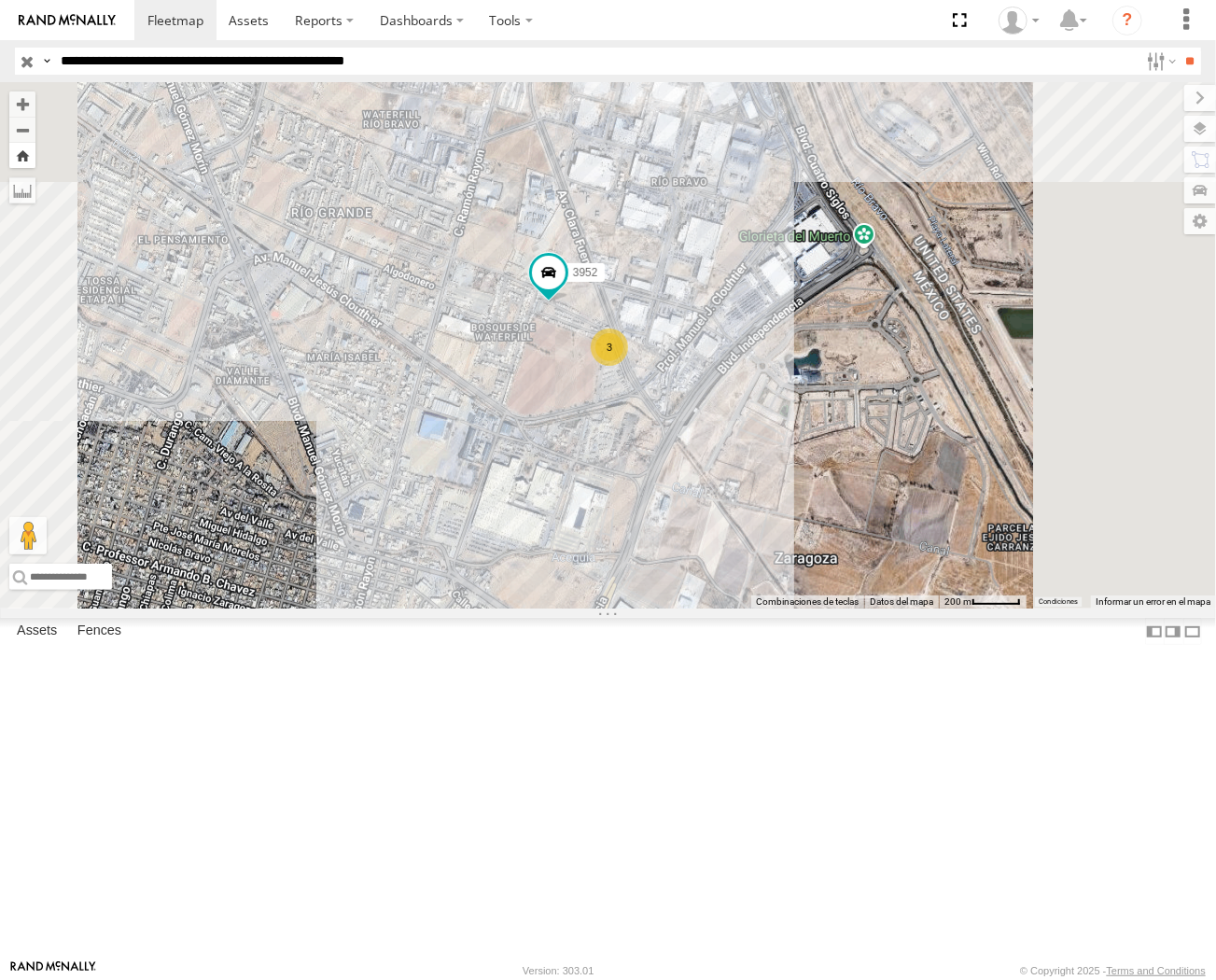 drag, startPoint x: 489, startPoint y: 168, endPoint x: 1214, endPoint y: 392, distance: 758.8155 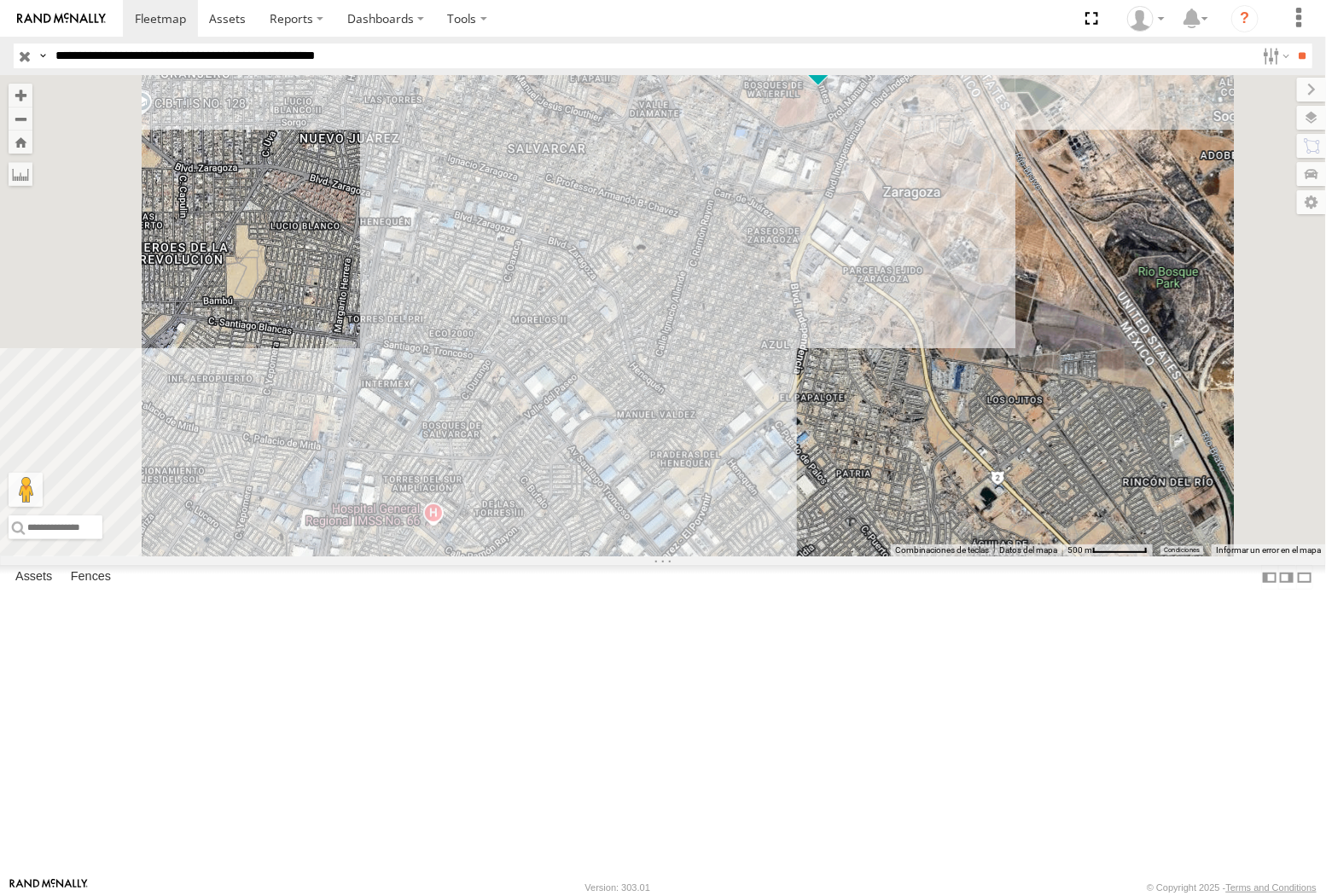 drag, startPoint x: 1306, startPoint y: 335, endPoint x: 1324, endPoint y: 326, distance: 20.124612 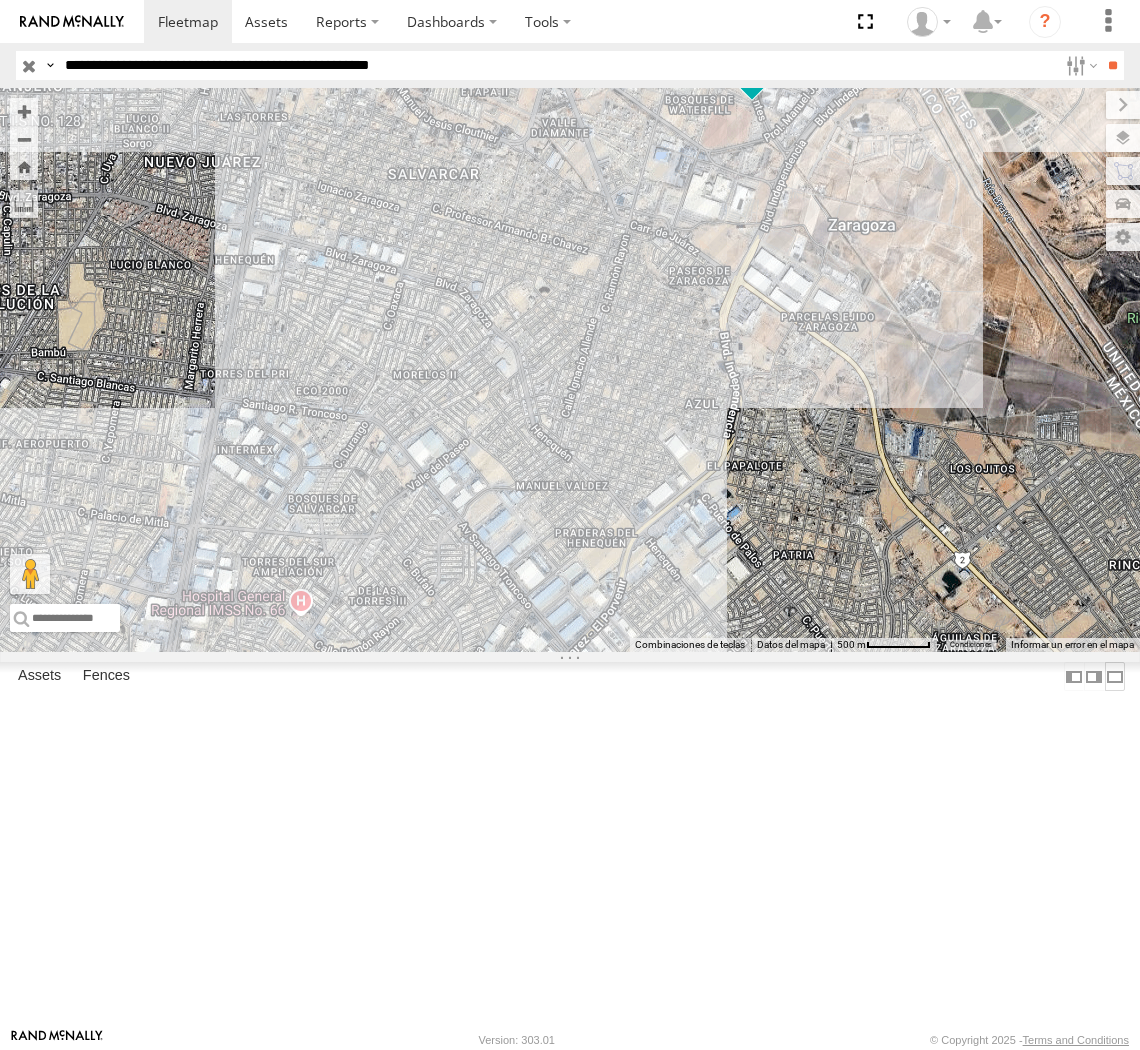 click at bounding box center [1115, 676] 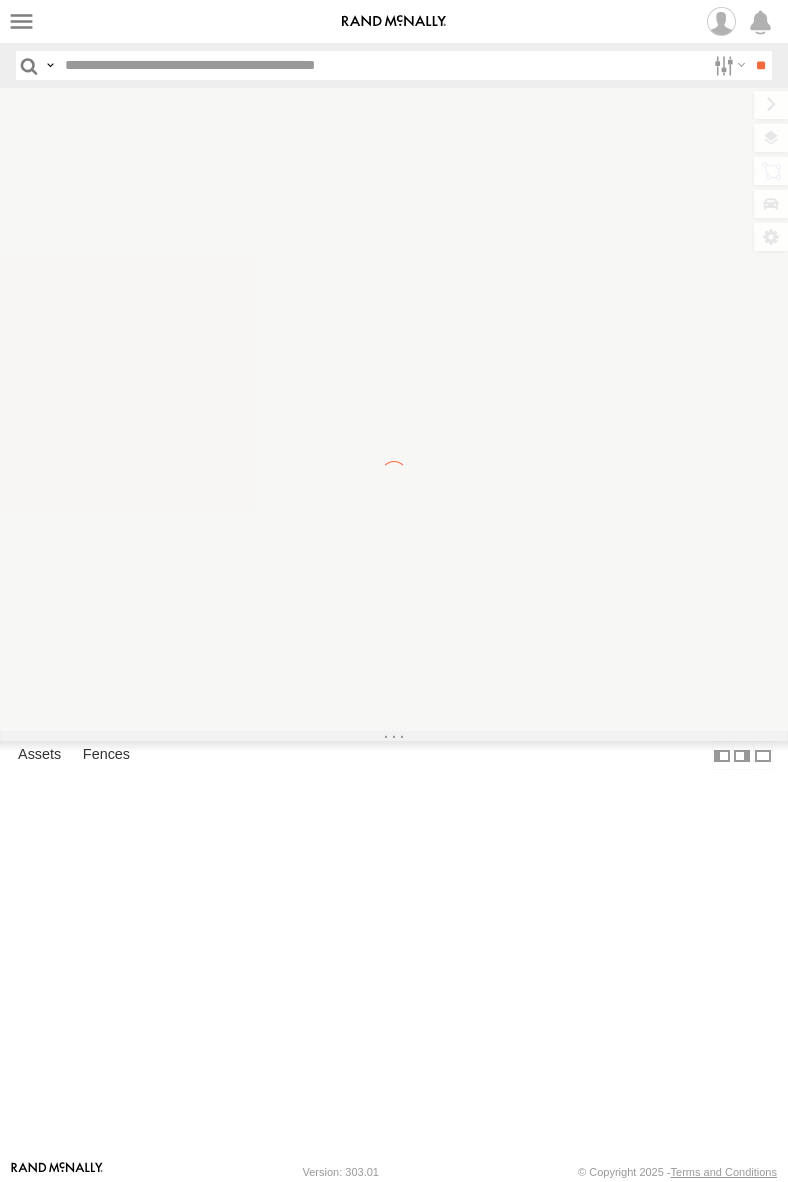 scroll, scrollTop: 0, scrollLeft: 0, axis: both 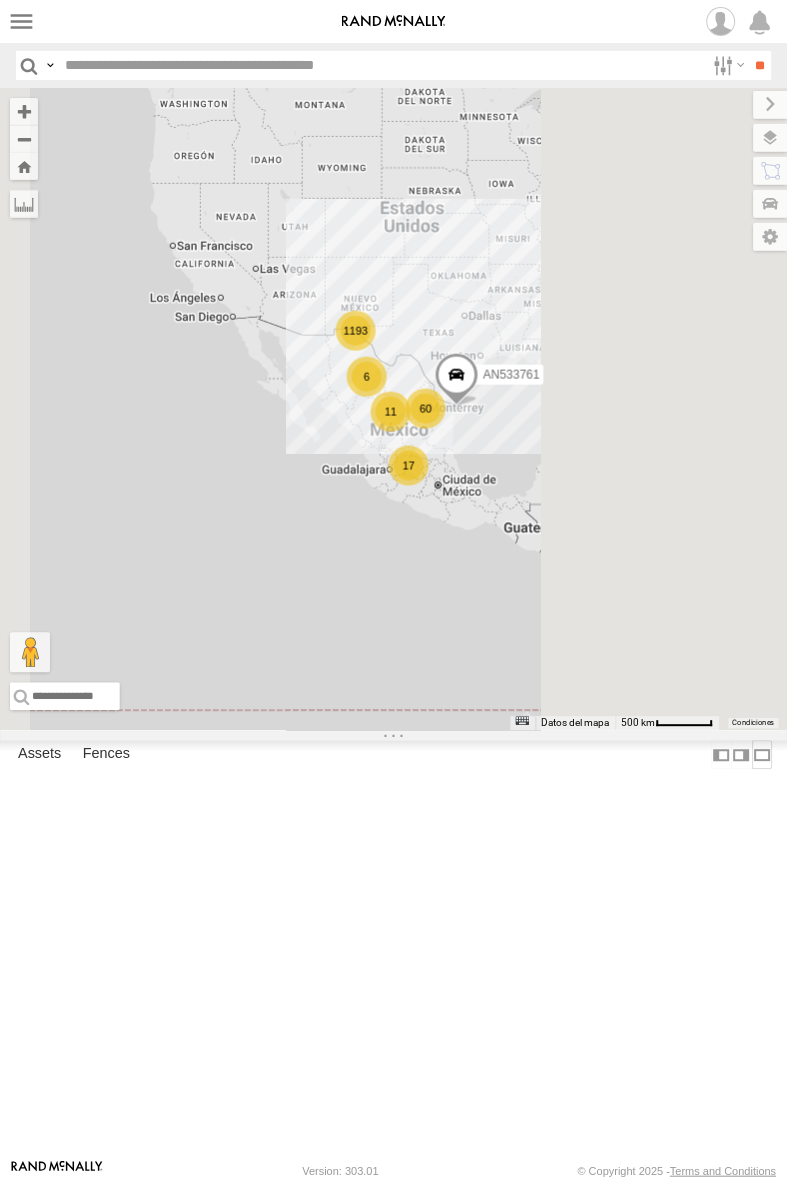 click at bounding box center (763, 755) 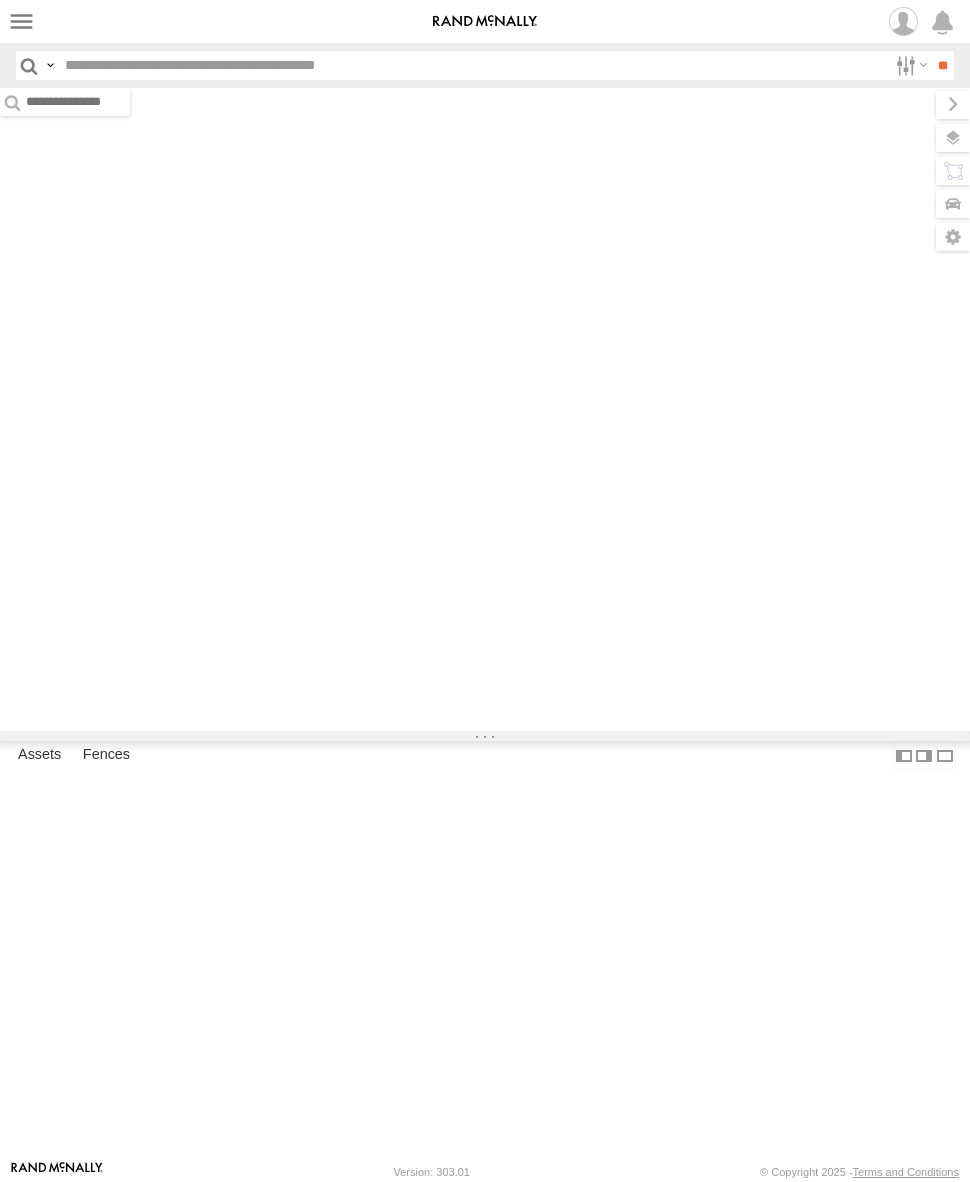 scroll, scrollTop: 0, scrollLeft: 0, axis: both 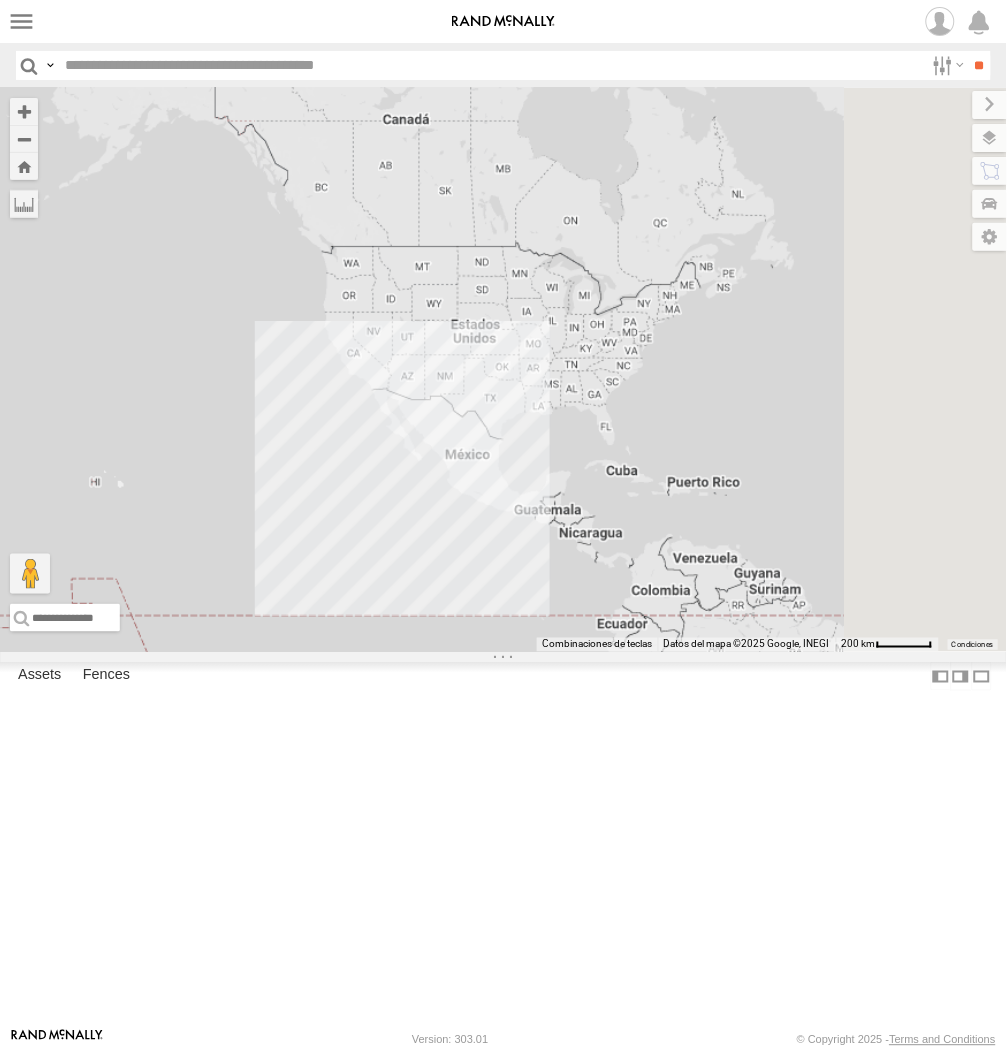 click at bounding box center (0, 0) 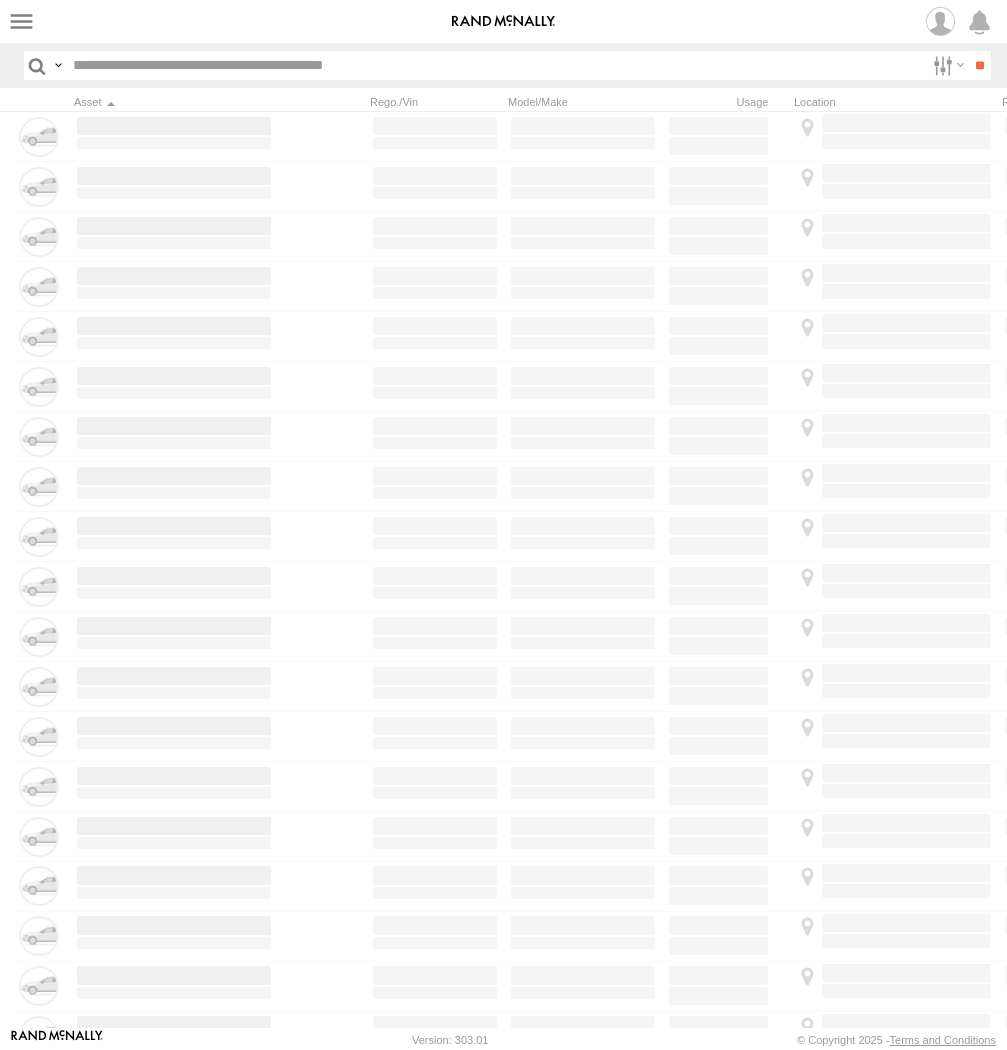 scroll, scrollTop: 0, scrollLeft: 0, axis: both 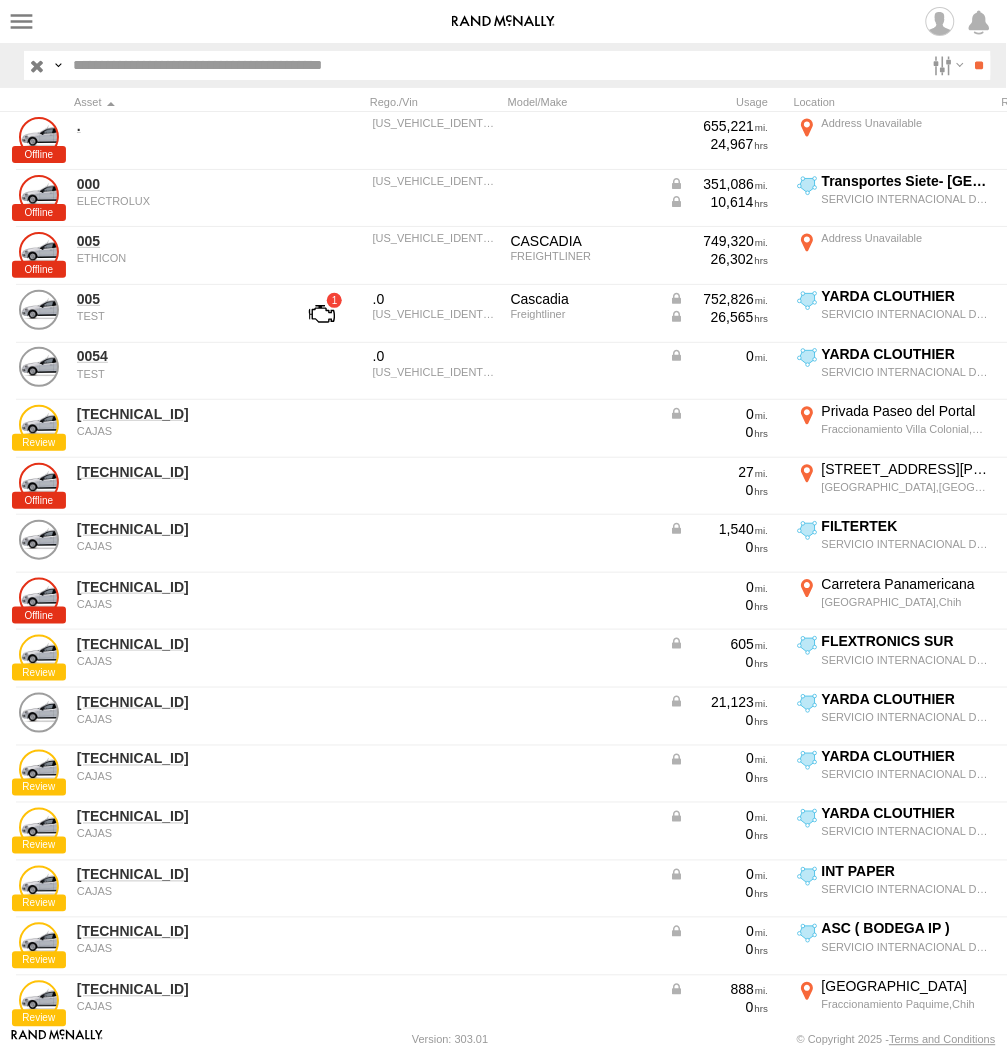 click at bounding box center [494, 65] 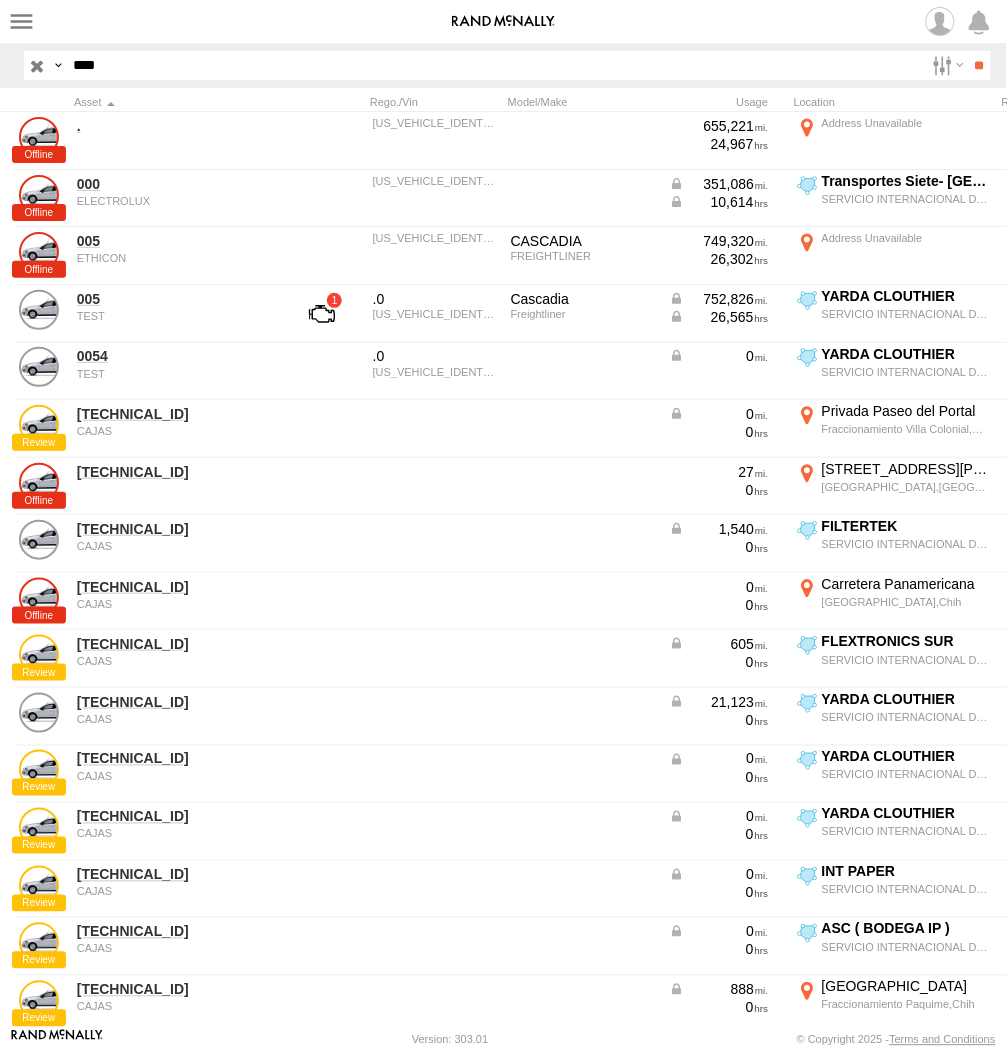 type on "****" 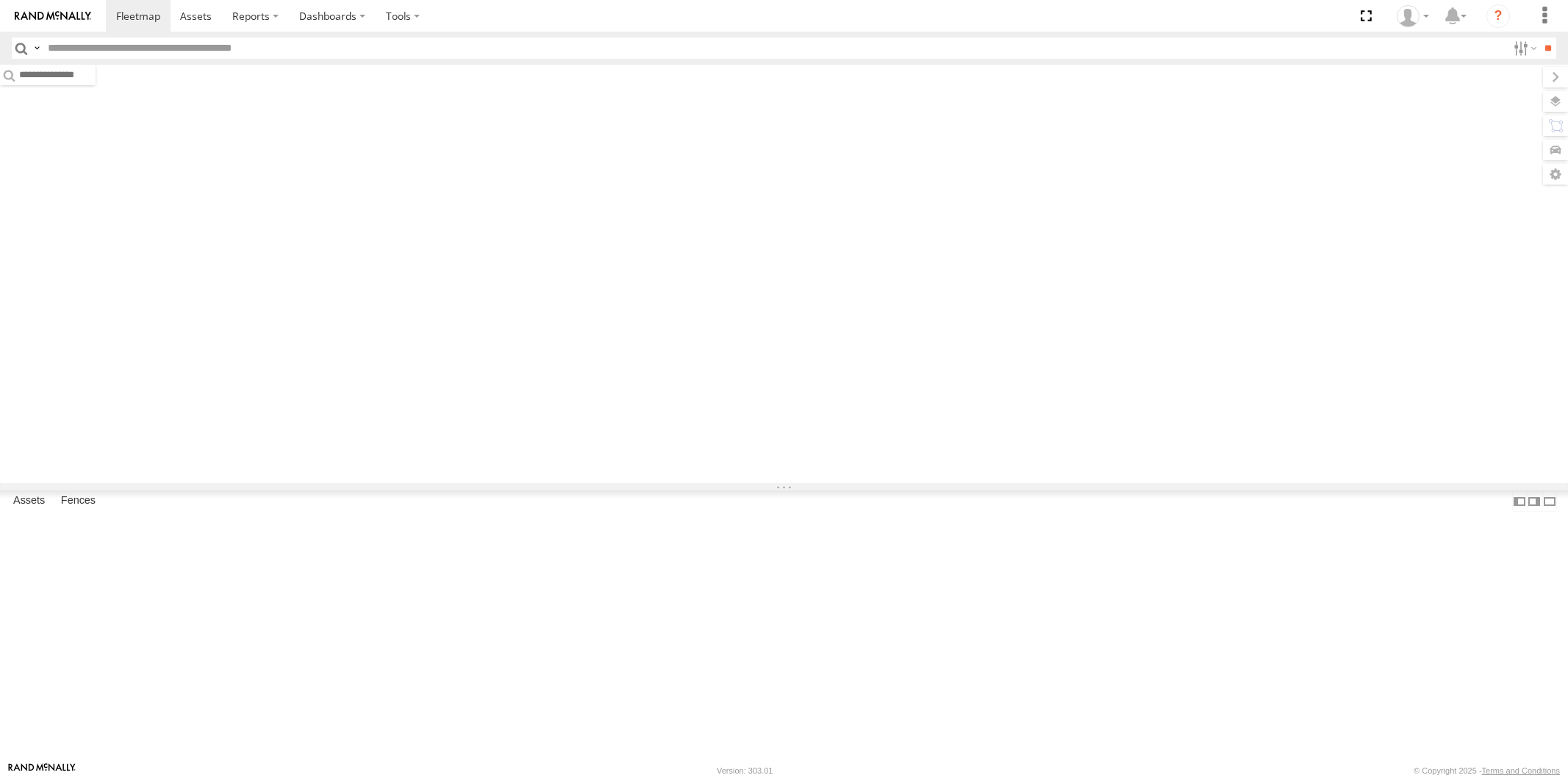 scroll, scrollTop: 0, scrollLeft: 0, axis: both 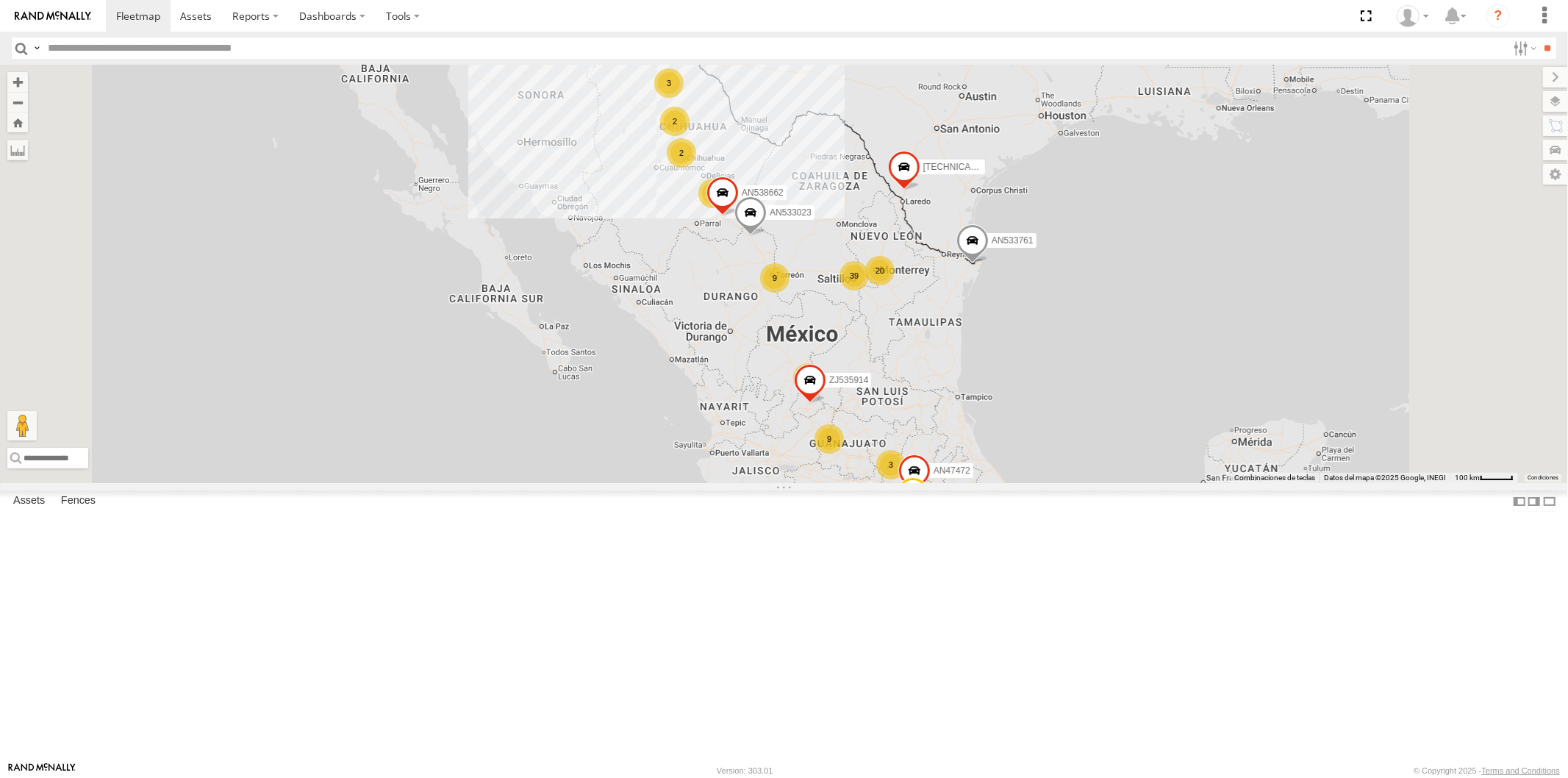 drag, startPoint x: 1553, startPoint y: 101, endPoint x: 1541, endPoint y: 101, distance: 12 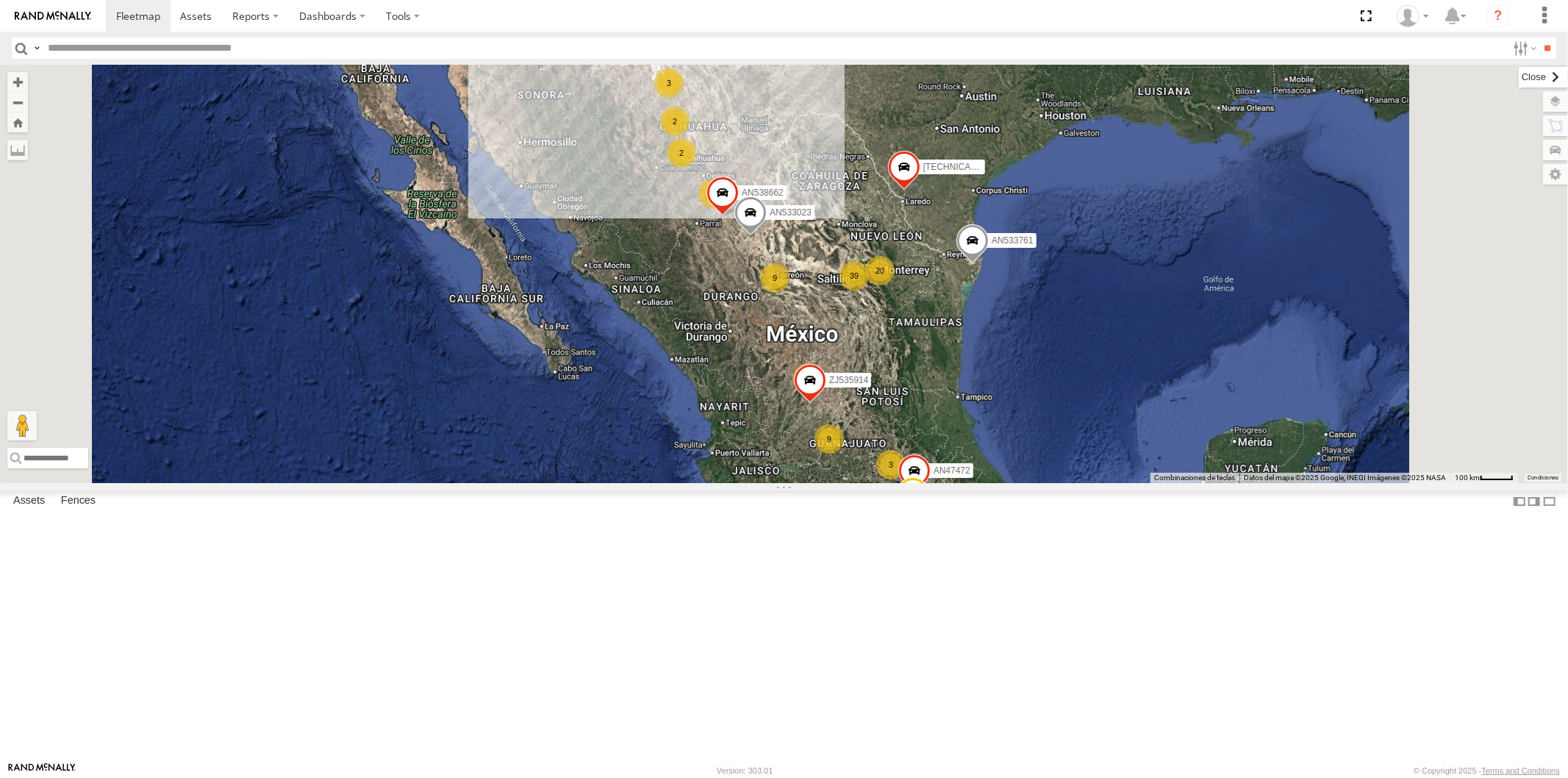 click at bounding box center (1543, 77) 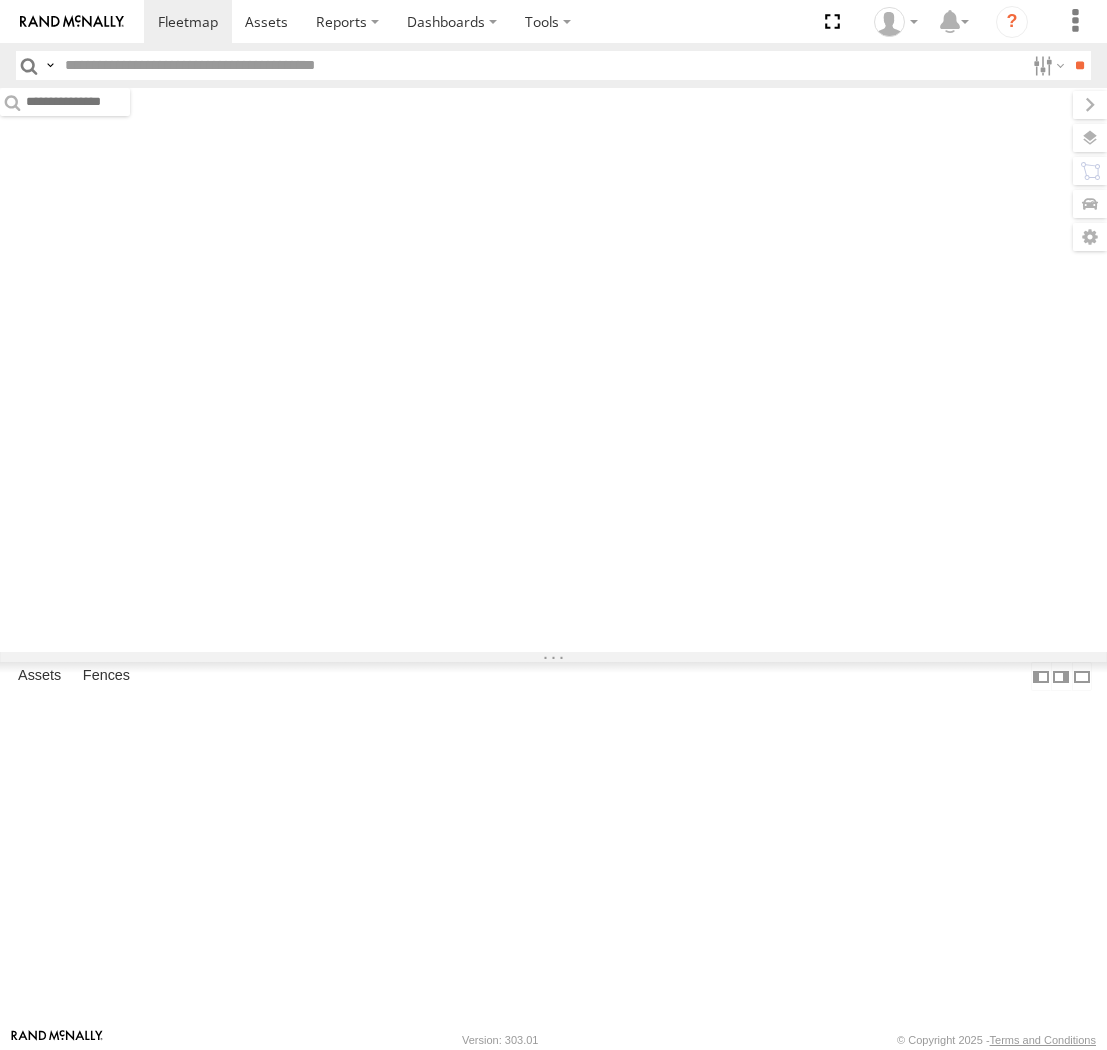 scroll, scrollTop: 0, scrollLeft: 0, axis: both 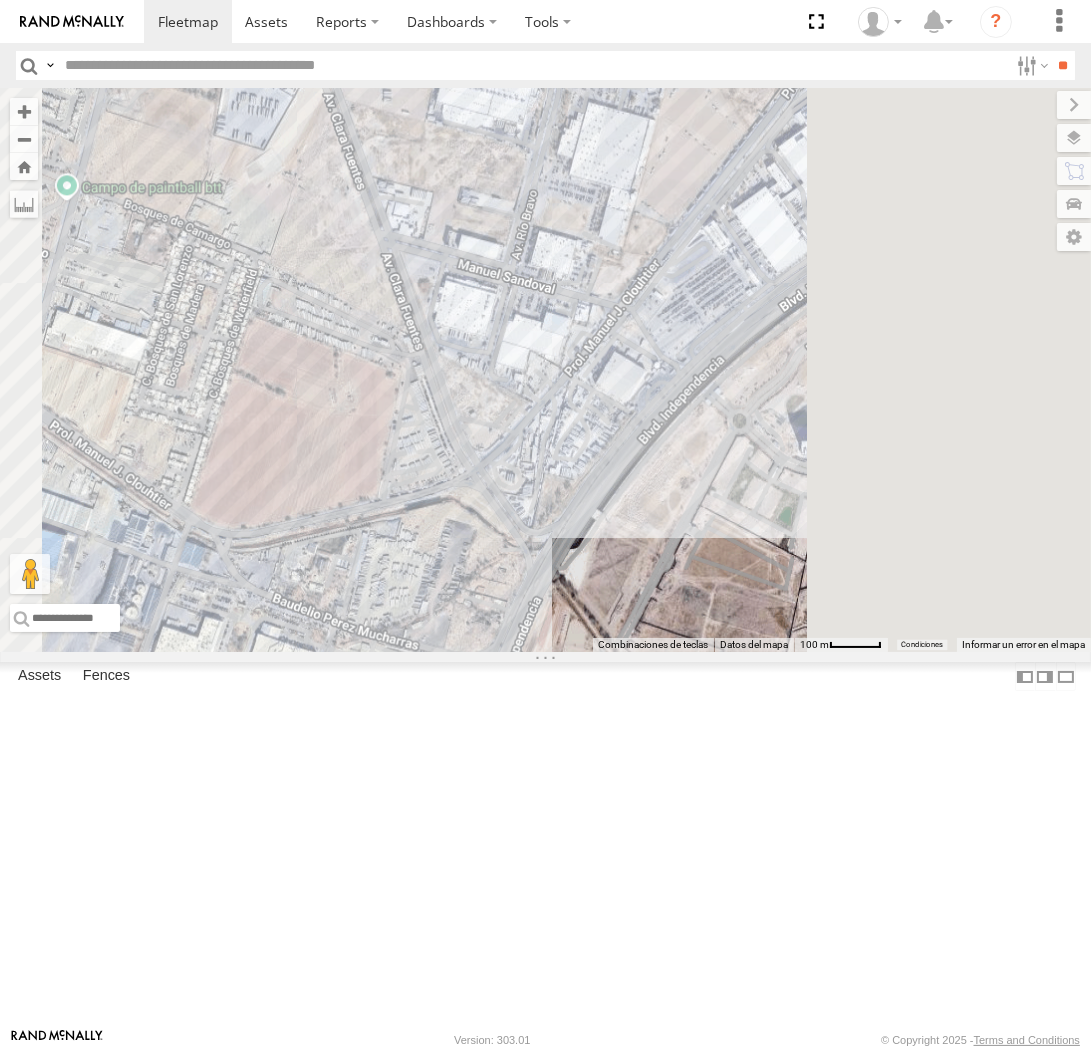 drag, startPoint x: 964, startPoint y: 444, endPoint x: 791, endPoint y: 486, distance: 178.02528 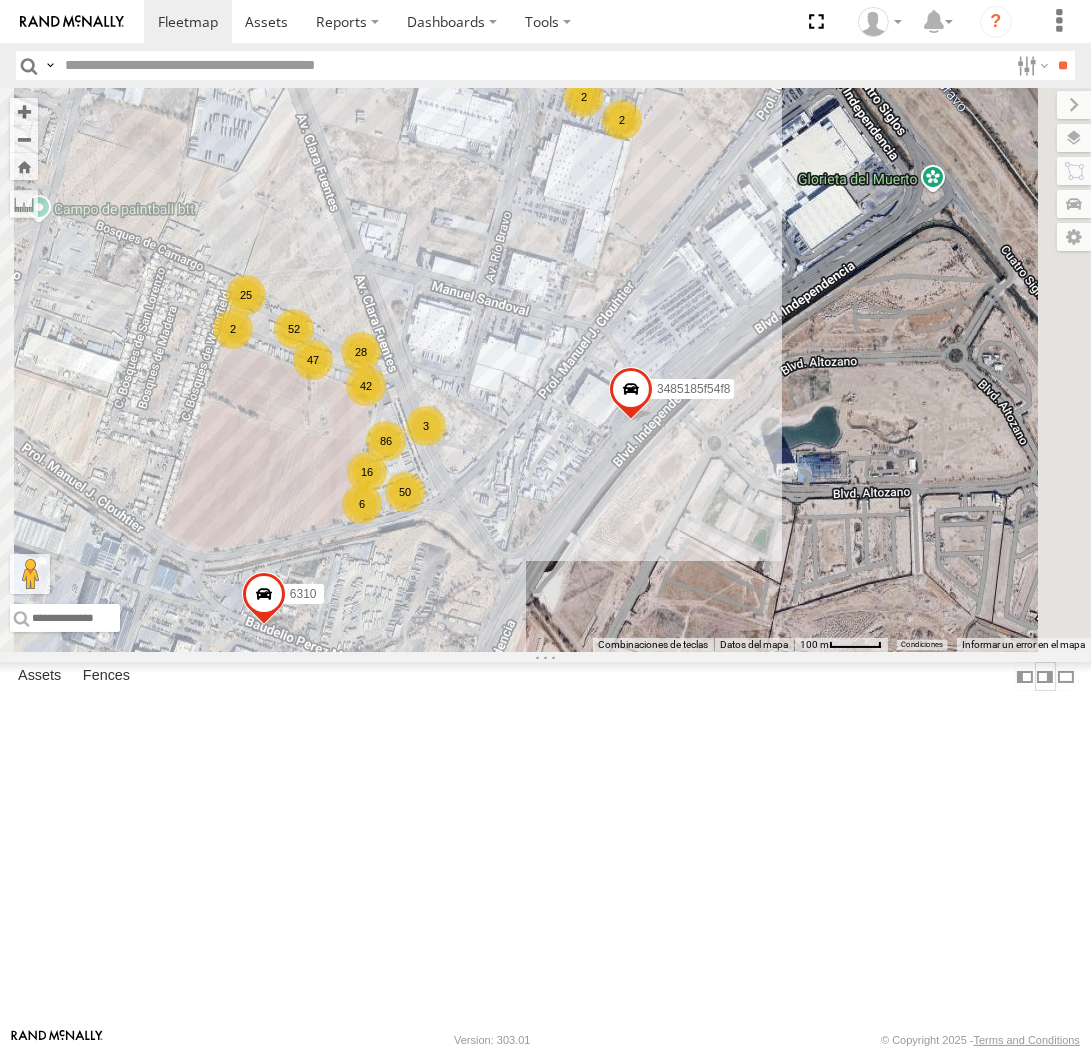click at bounding box center [1045, 676] 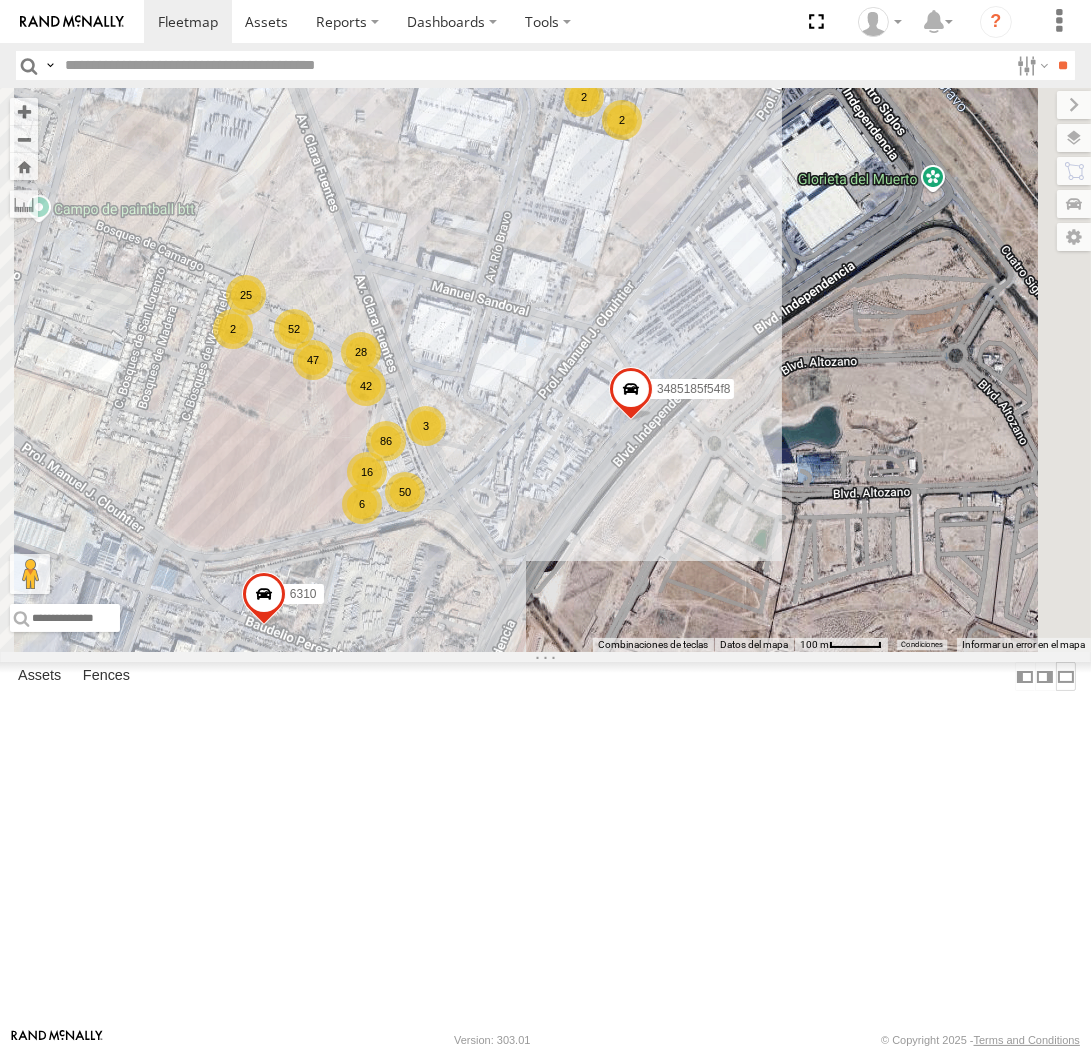 click at bounding box center (1066, 676) 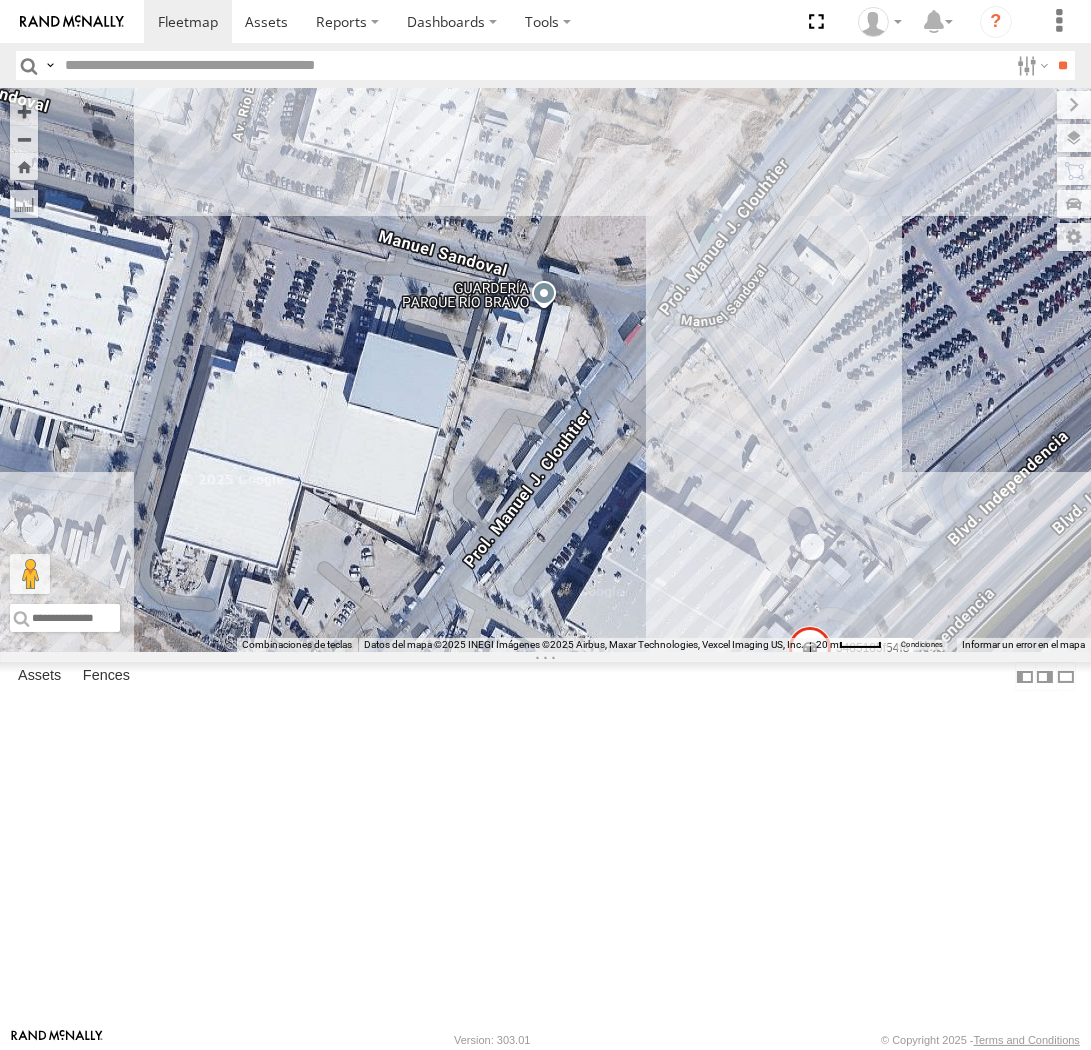 drag, startPoint x: 733, startPoint y: 416, endPoint x: 774, endPoint y: 397, distance: 45.188496 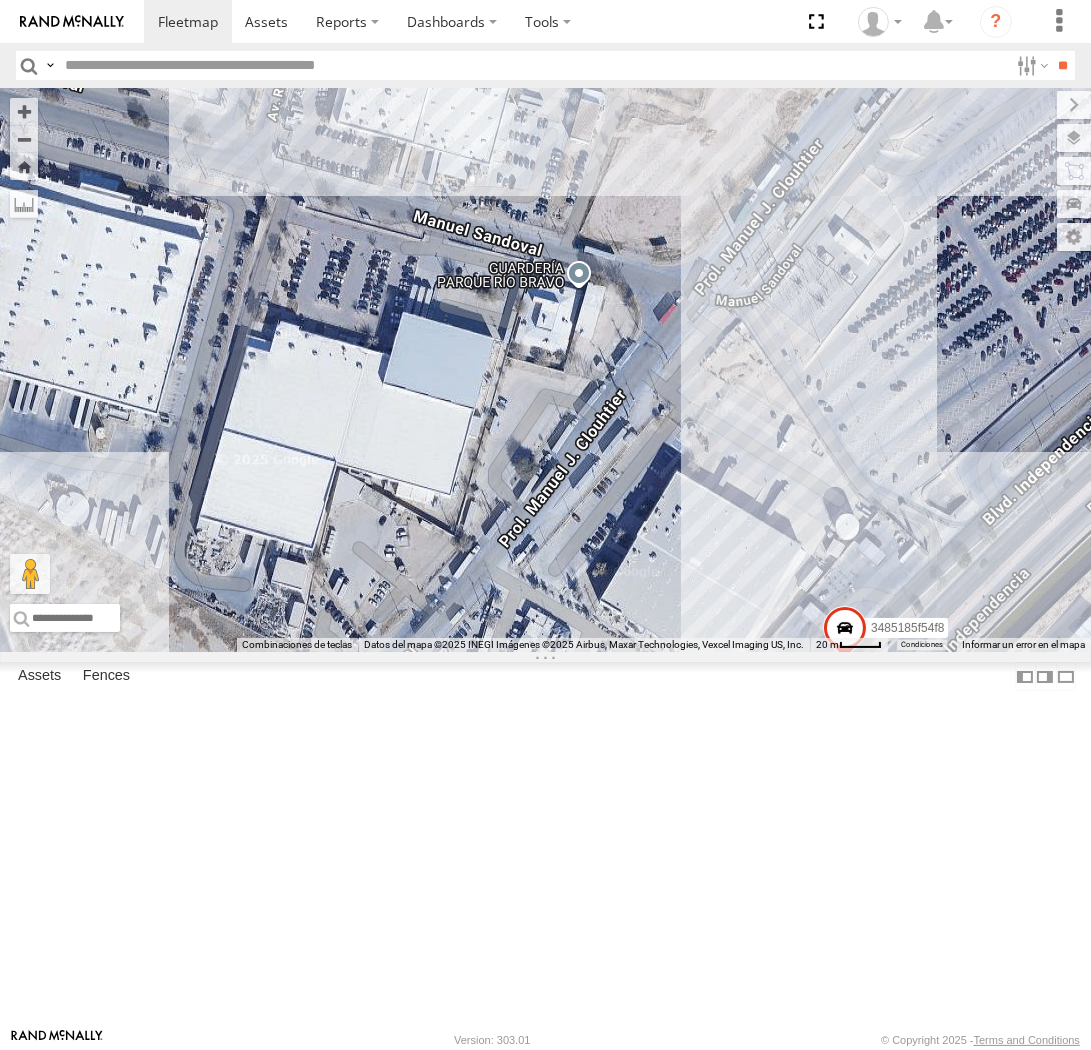 click on "AN532120 AN536462 6310 3485185f54f8 015910001987117 015910002786633 2" at bounding box center [545, 370] 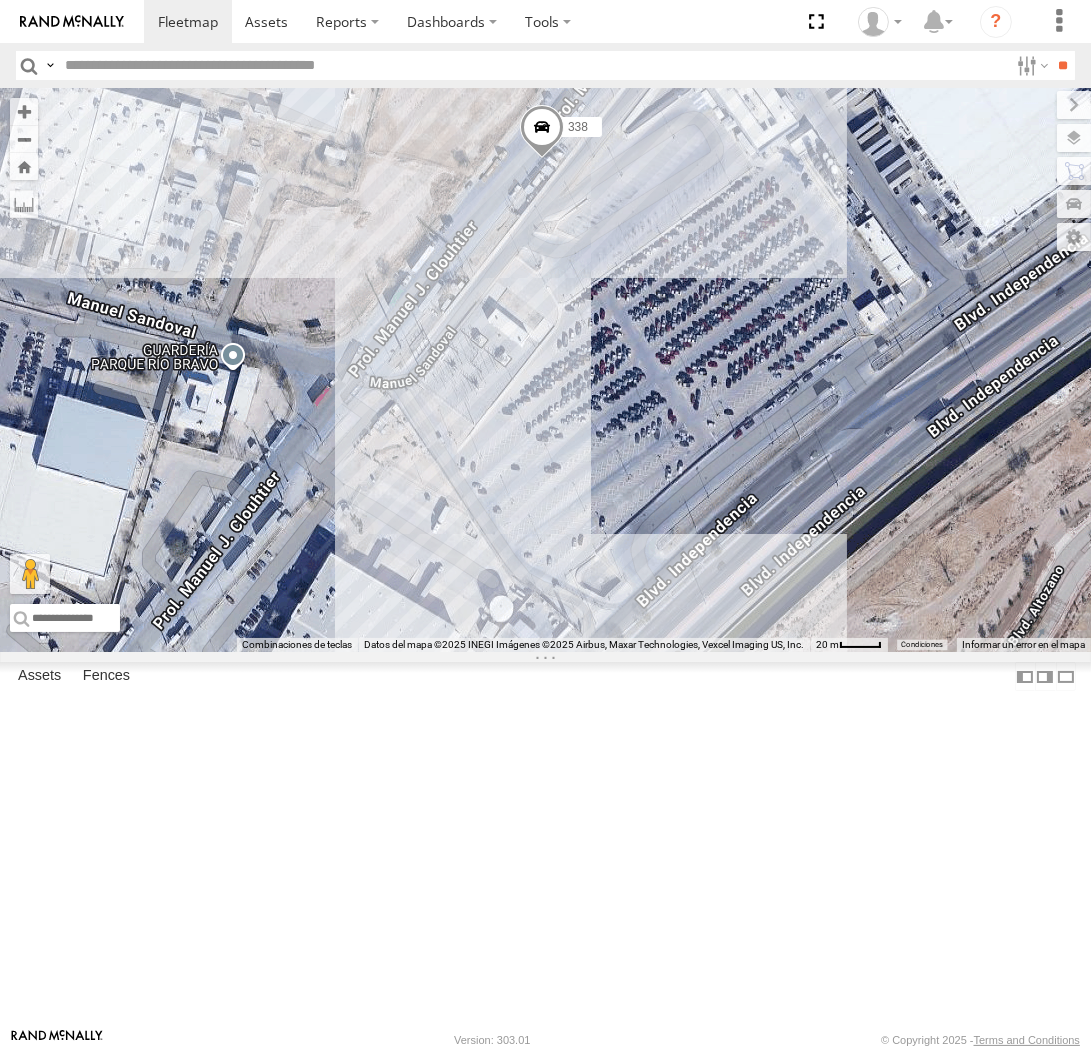 drag, startPoint x: 342, startPoint y: 662, endPoint x: 475, endPoint y: 632, distance: 136.34148 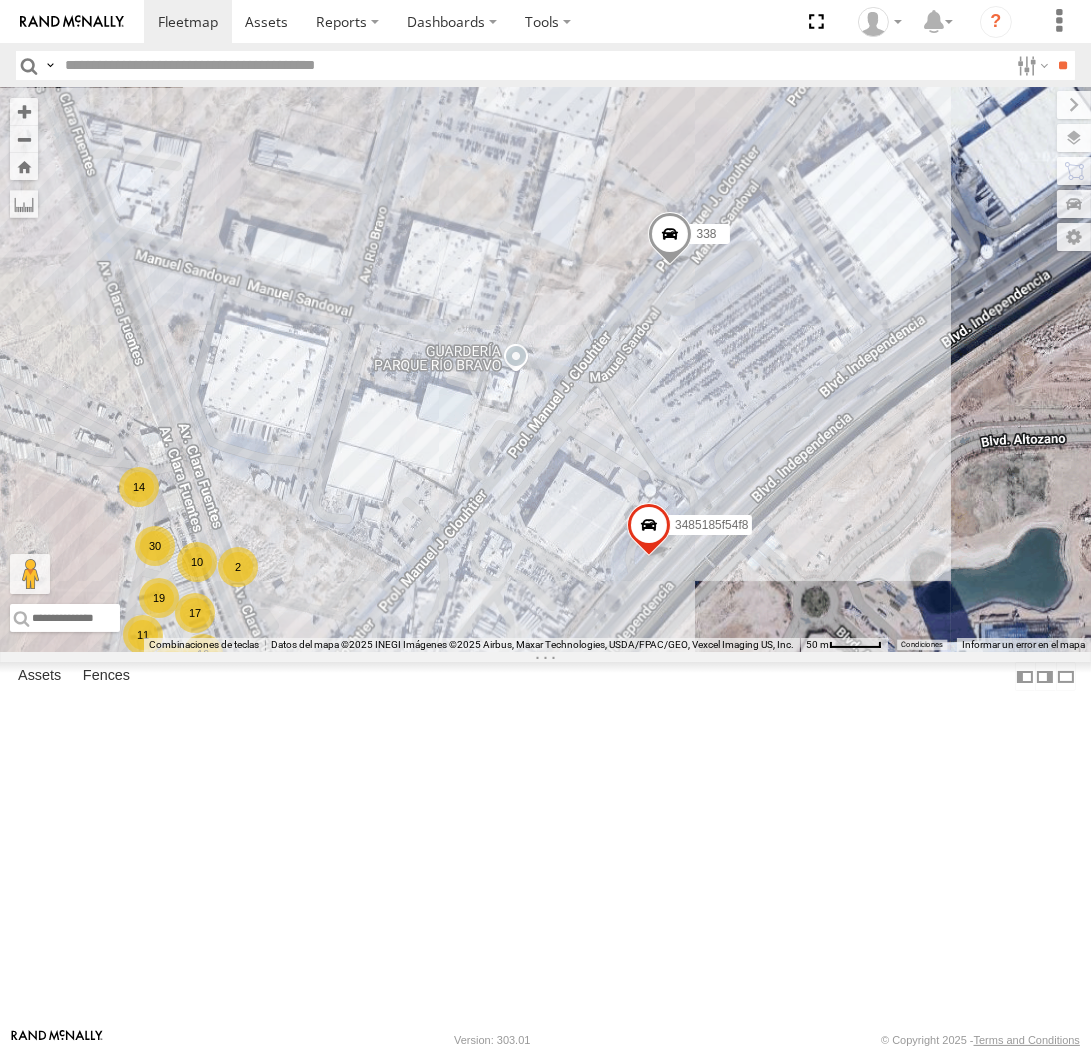 drag, startPoint x: 274, startPoint y: 735, endPoint x: 433, endPoint y: 682, distance: 167.60072 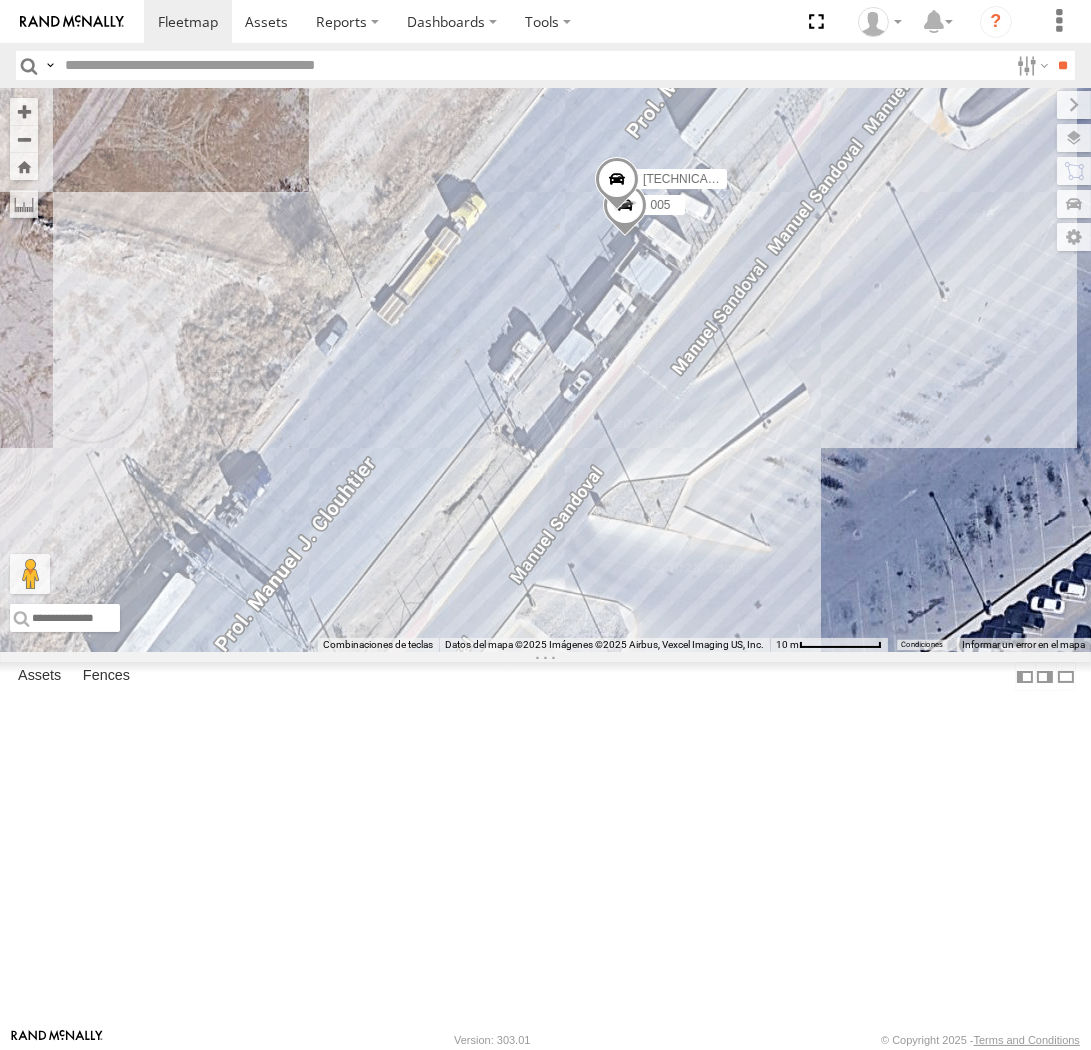 drag, startPoint x: 380, startPoint y: 391, endPoint x: 418, endPoint y: 426, distance: 51.662365 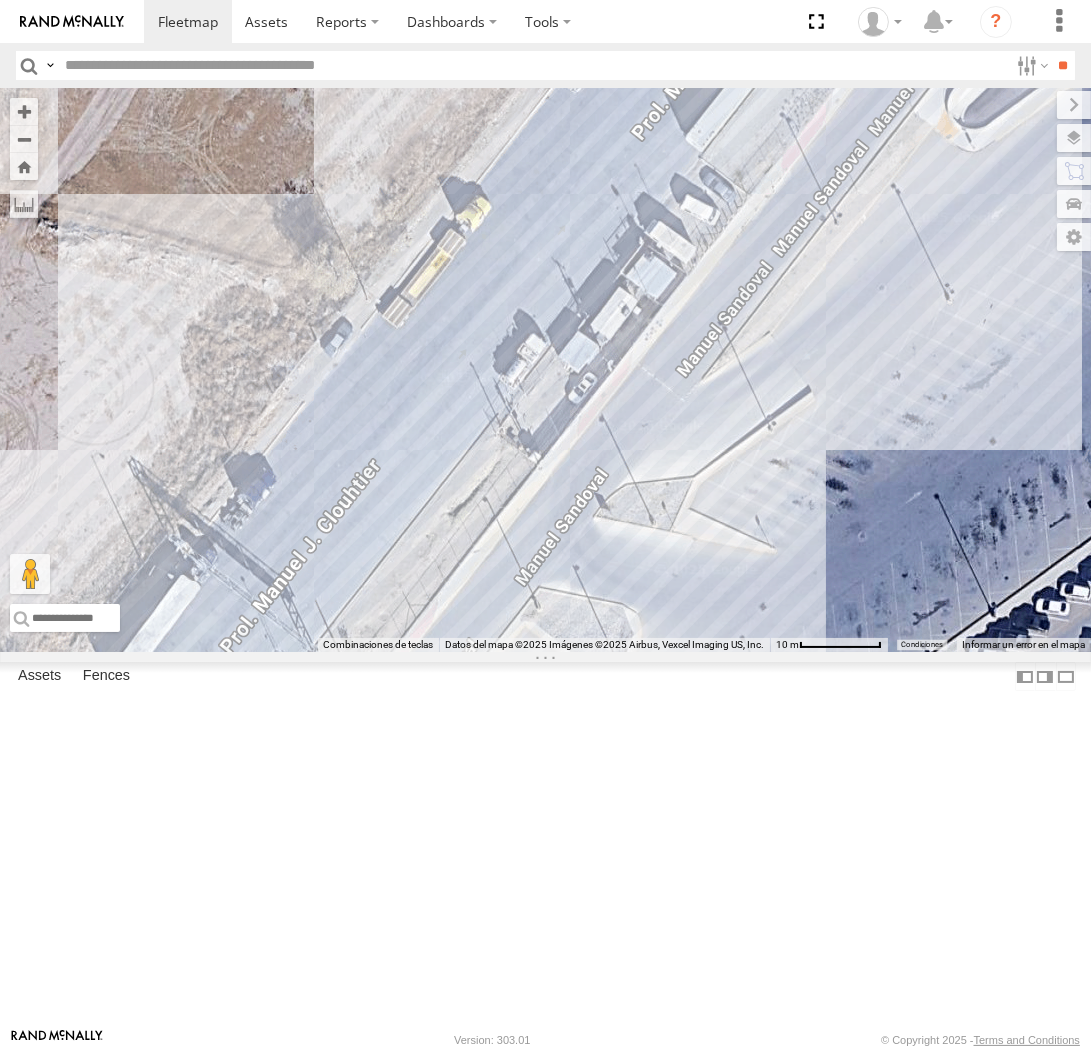 click on "005 357660104095757" at bounding box center (545, 370) 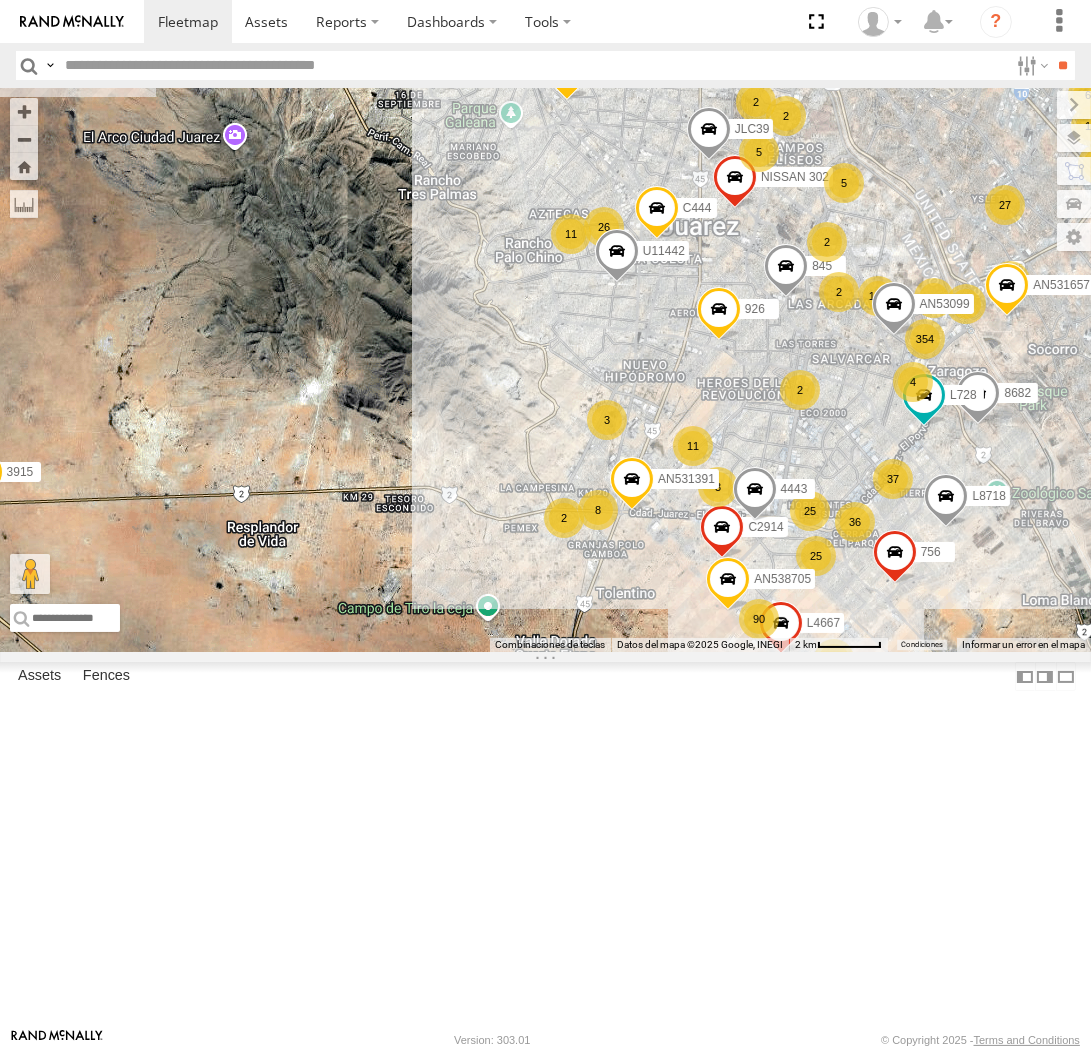 drag, startPoint x: 875, startPoint y: 526, endPoint x: 644, endPoint y: 485, distance: 234.61032 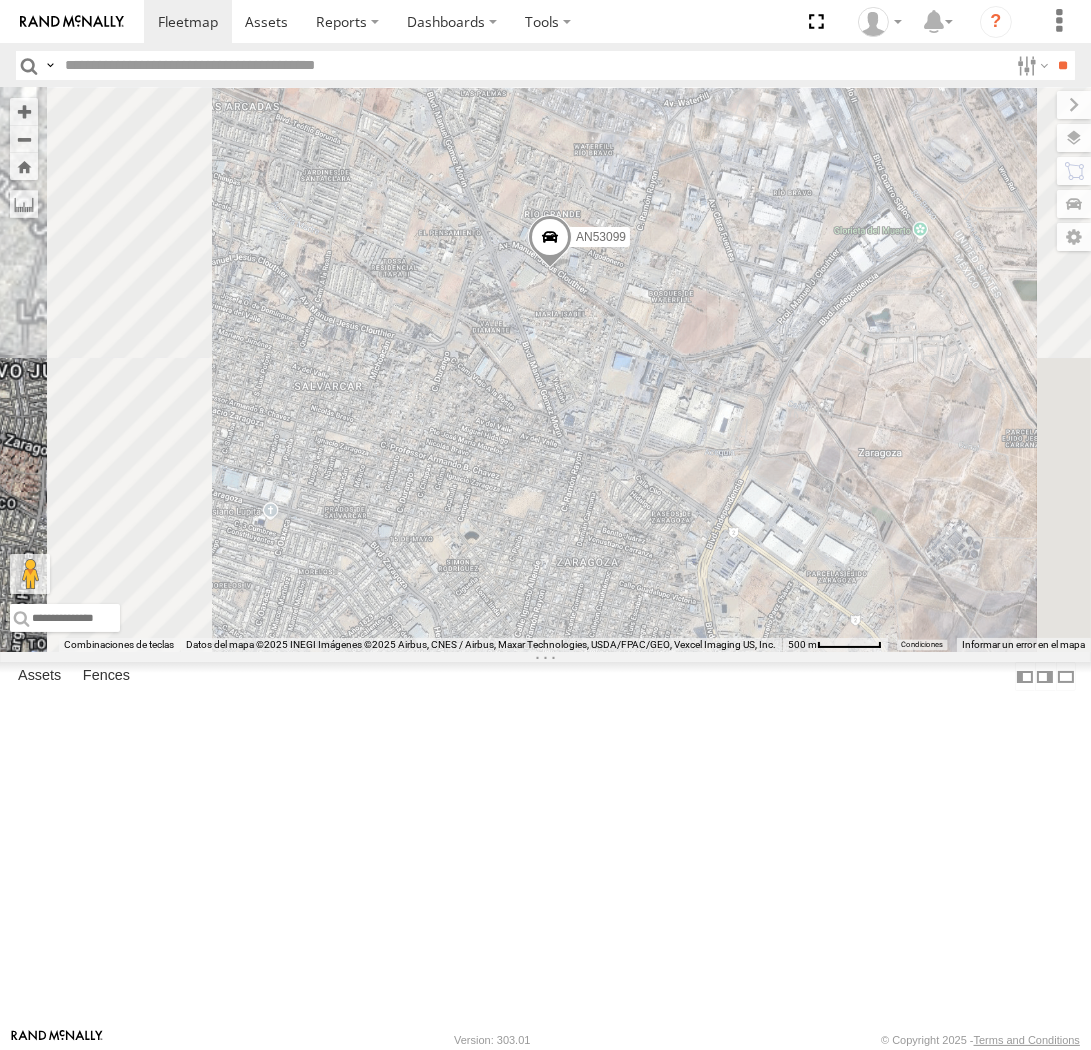 drag, startPoint x: 976, startPoint y: 494, endPoint x: 842, endPoint y: 506, distance: 134.53624 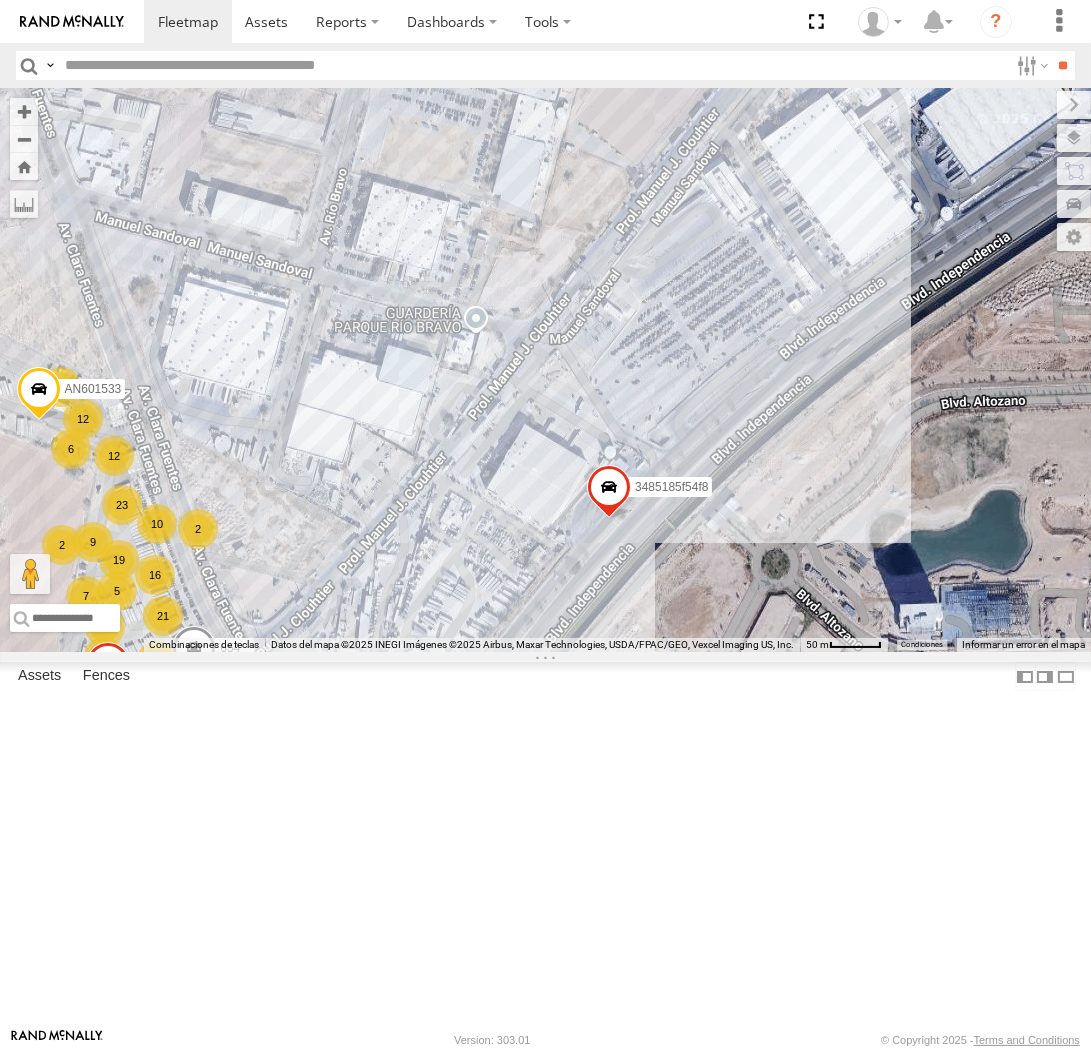 drag, startPoint x: 552, startPoint y: 552, endPoint x: 634, endPoint y: 394, distance: 178.01123 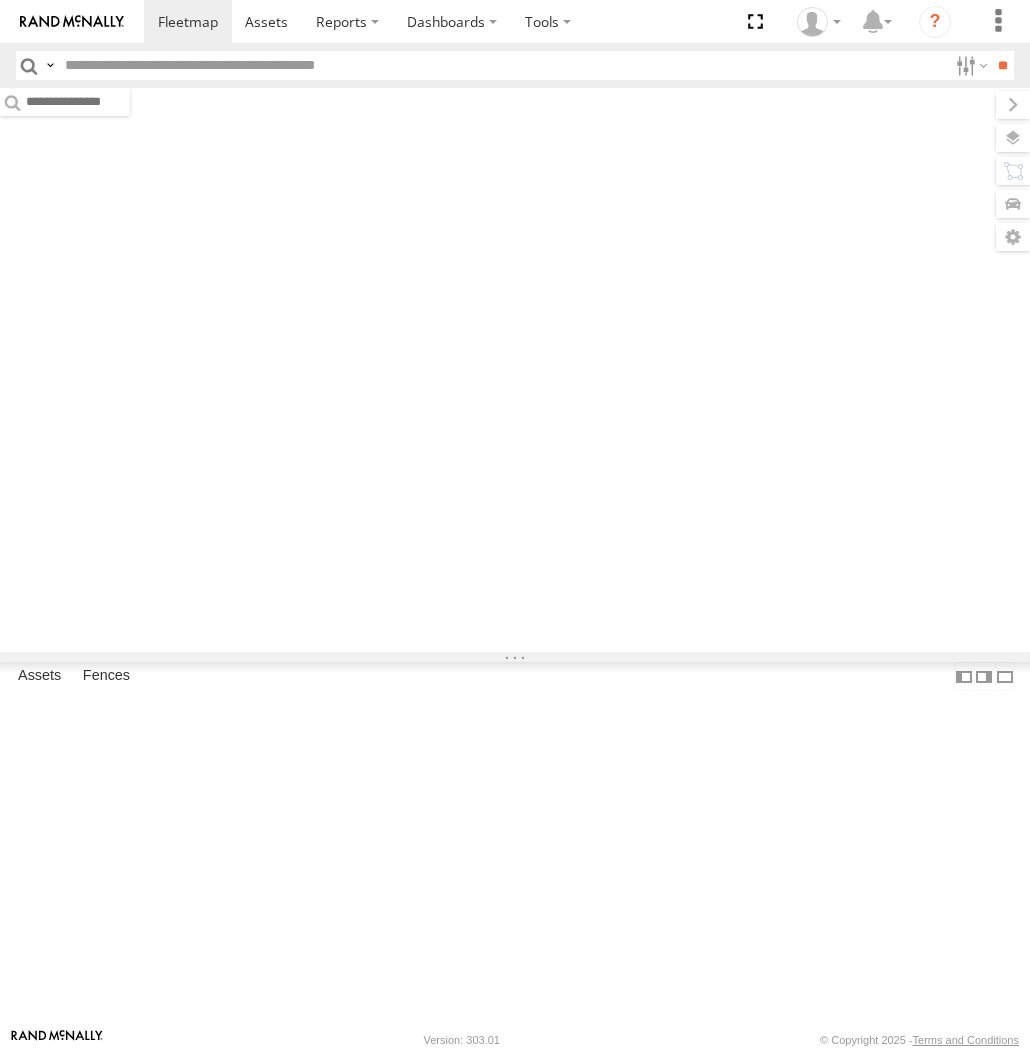 scroll, scrollTop: 0, scrollLeft: 0, axis: both 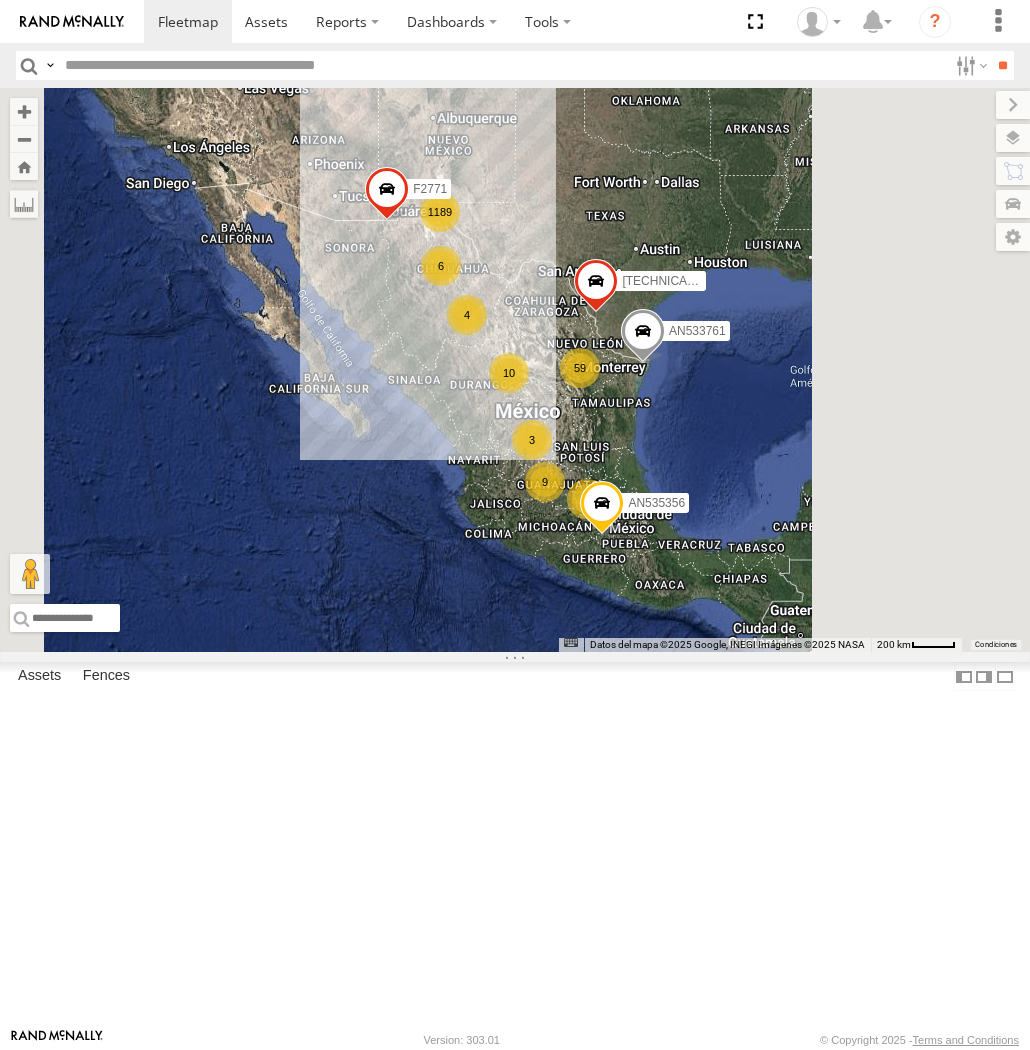 click on "Assets
Fences
Fence Mgt
Route Mgt" at bounding box center (515, 680) 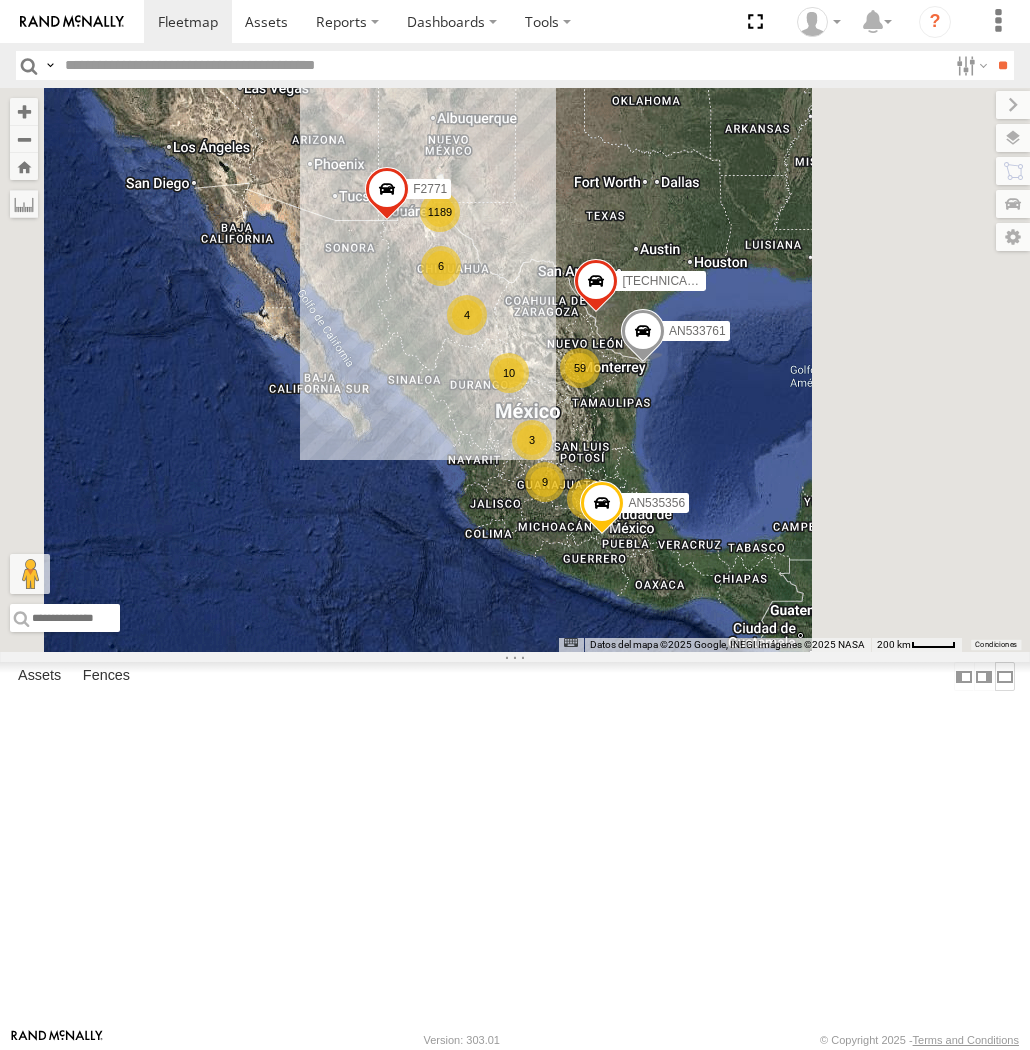 click at bounding box center [1005, 676] 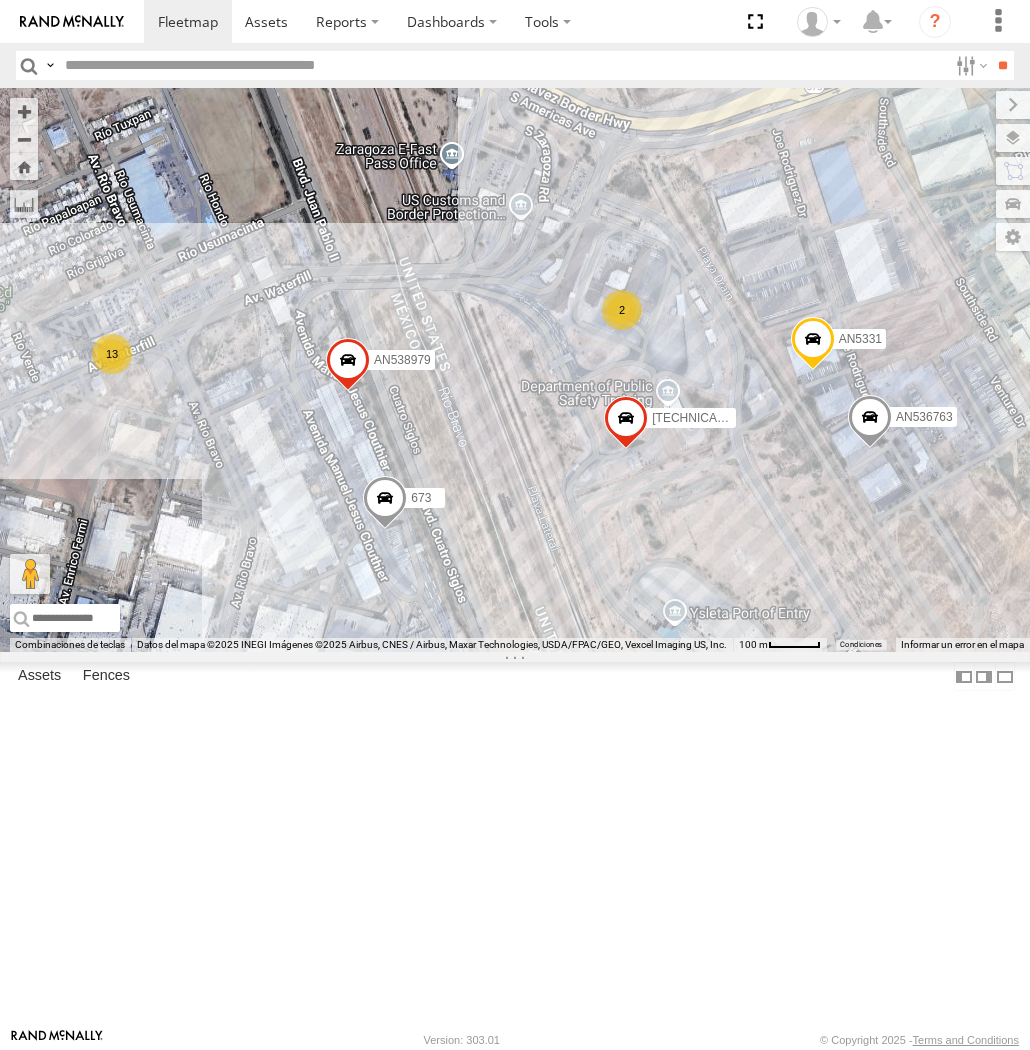 drag, startPoint x: 294, startPoint y: 727, endPoint x: 426, endPoint y: 680, distance: 140.11781 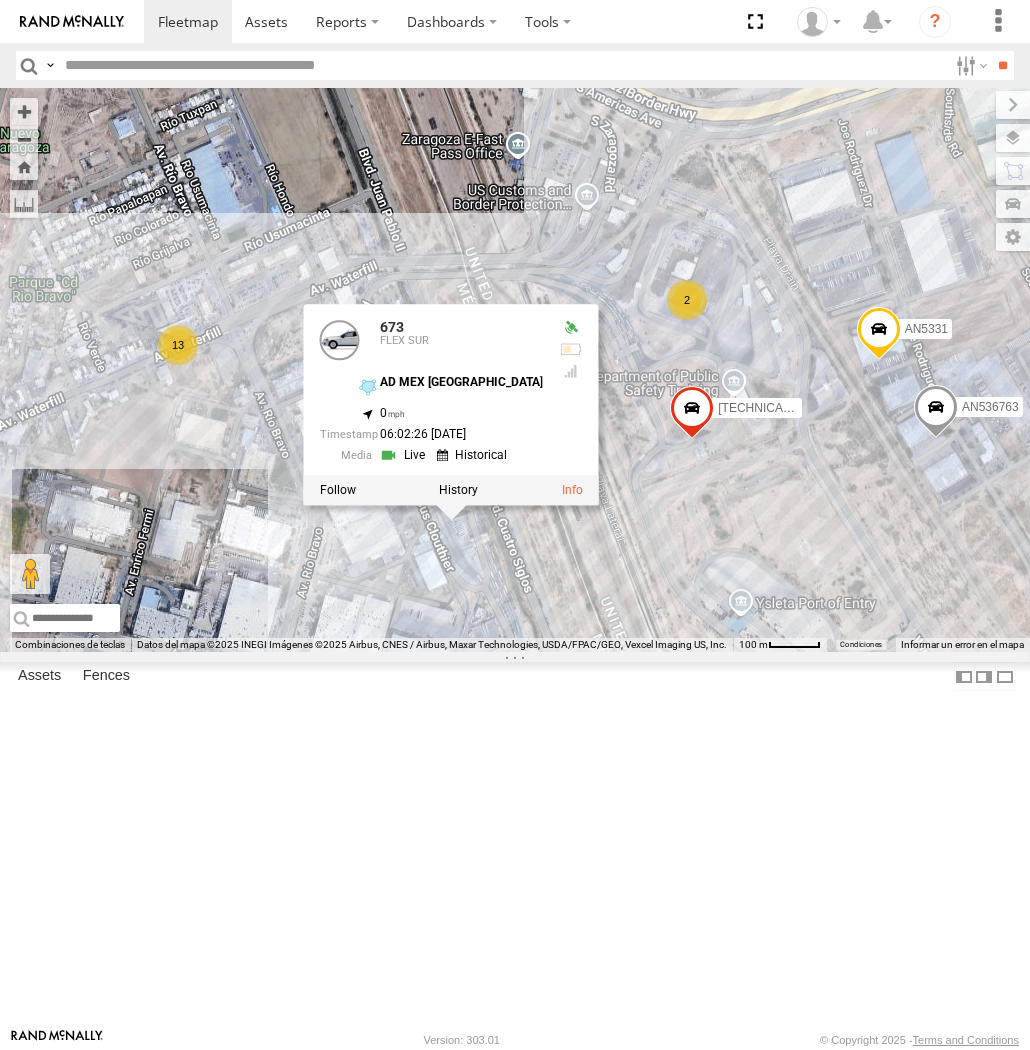 click on "AN535356 015910001811580 F2771 AN533761 015910001845018 AN533926 3915 AN5310637 357660104097530 357660104096649 AN5331 AN536763 13 2 673 3 5 AN532120 2 2 3 AN538979 673 FLEX SUR AD MEX ZARAGOZA 31.66648 ,  -106.33823 0 06:02:26 07/12/2025" at bounding box center (515, 370) 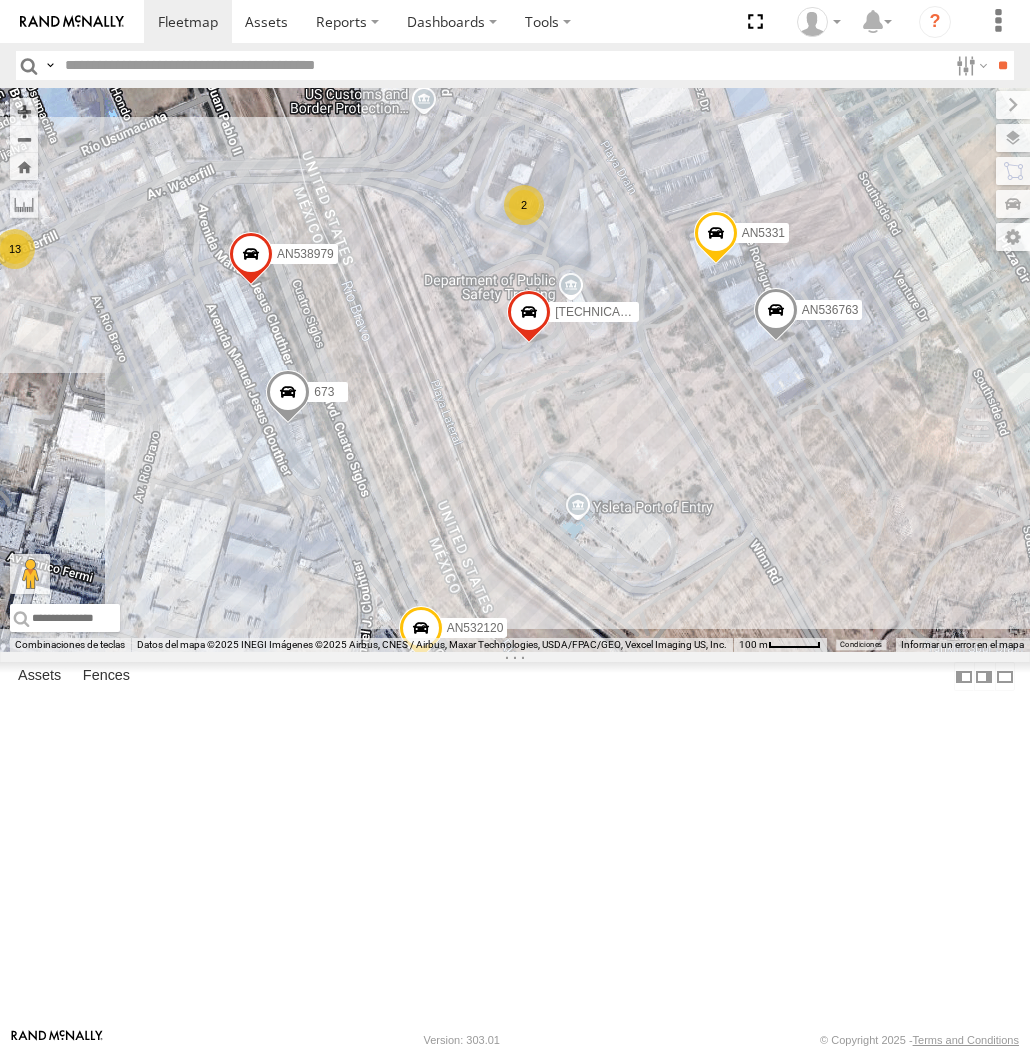 drag, startPoint x: 391, startPoint y: 397, endPoint x: 386, endPoint y: 421, distance: 24.5153 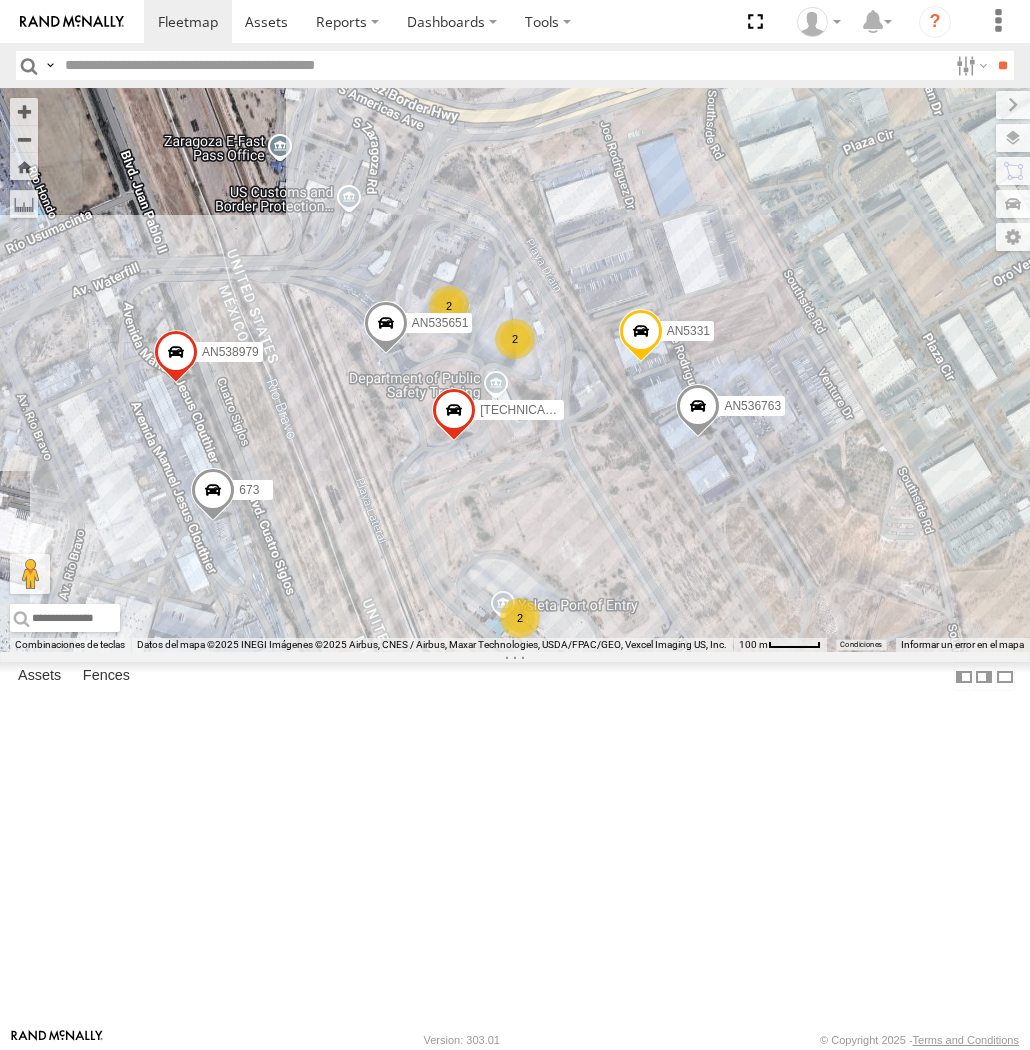 drag, startPoint x: 242, startPoint y: 611, endPoint x: 495, endPoint y: 822, distance: 329.4389 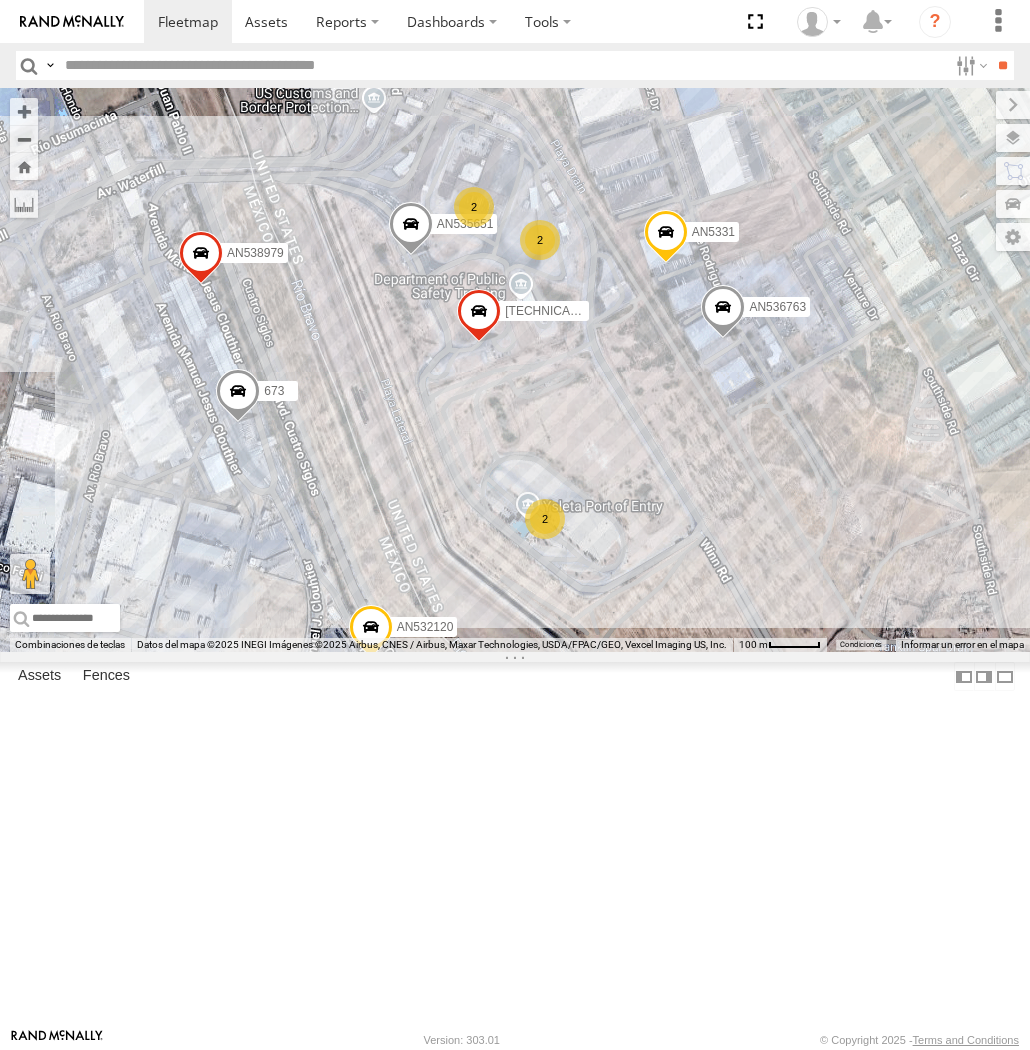 drag, startPoint x: 181, startPoint y: 451, endPoint x: 47, endPoint y: 683, distance: 267.9179 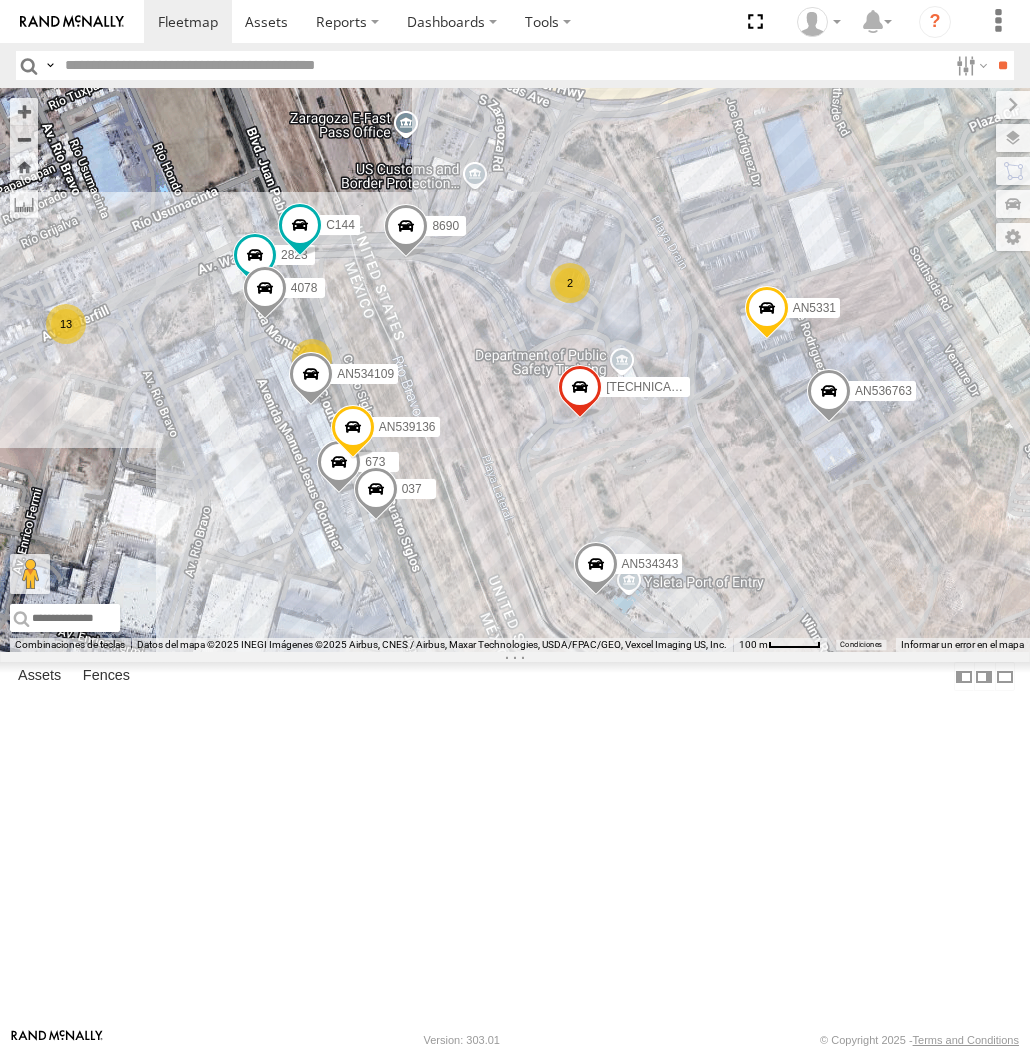 drag, startPoint x: 417, startPoint y: 400, endPoint x: 431, endPoint y: 548, distance: 148.66069 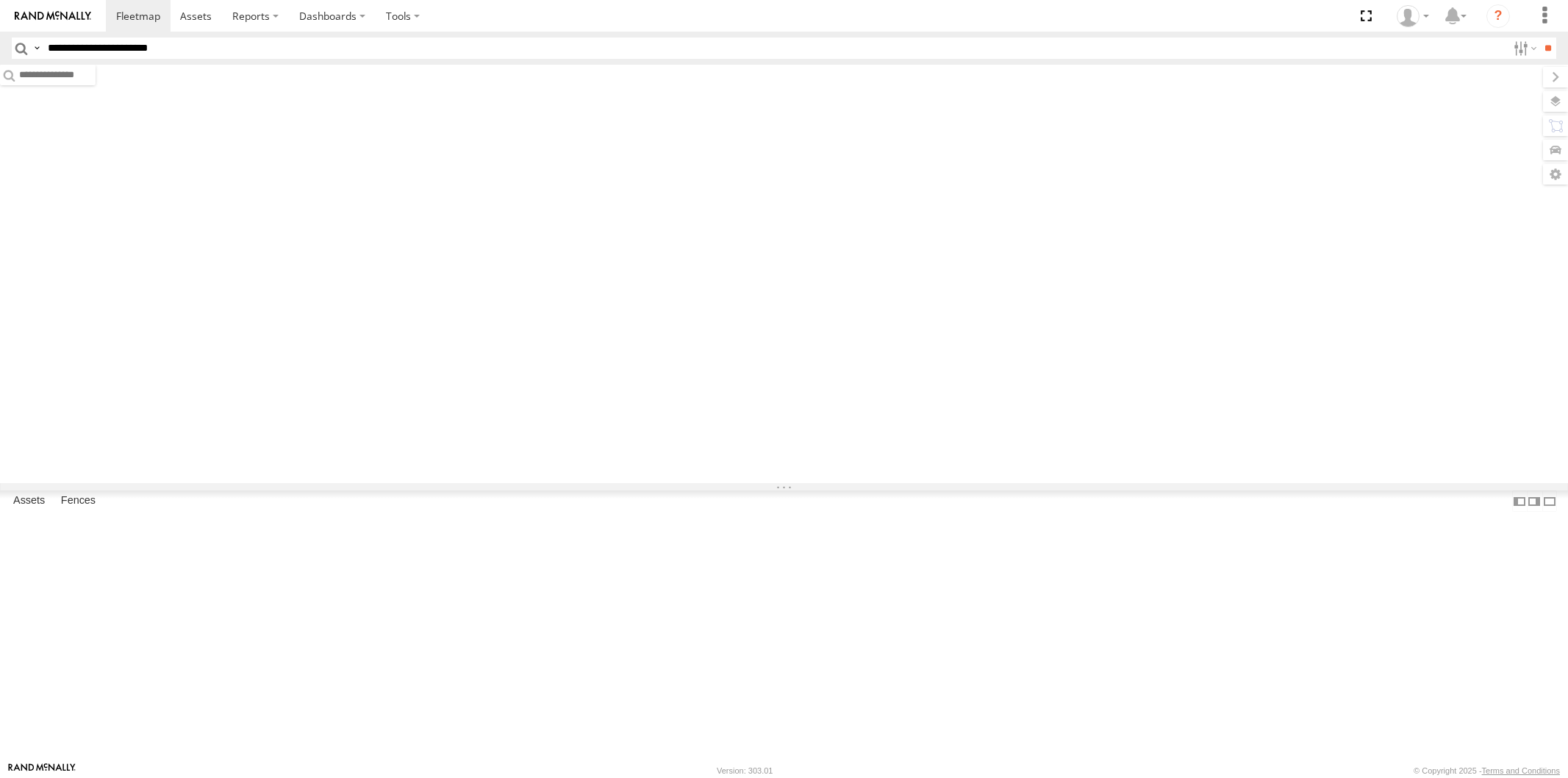 scroll, scrollTop: 0, scrollLeft: 0, axis: both 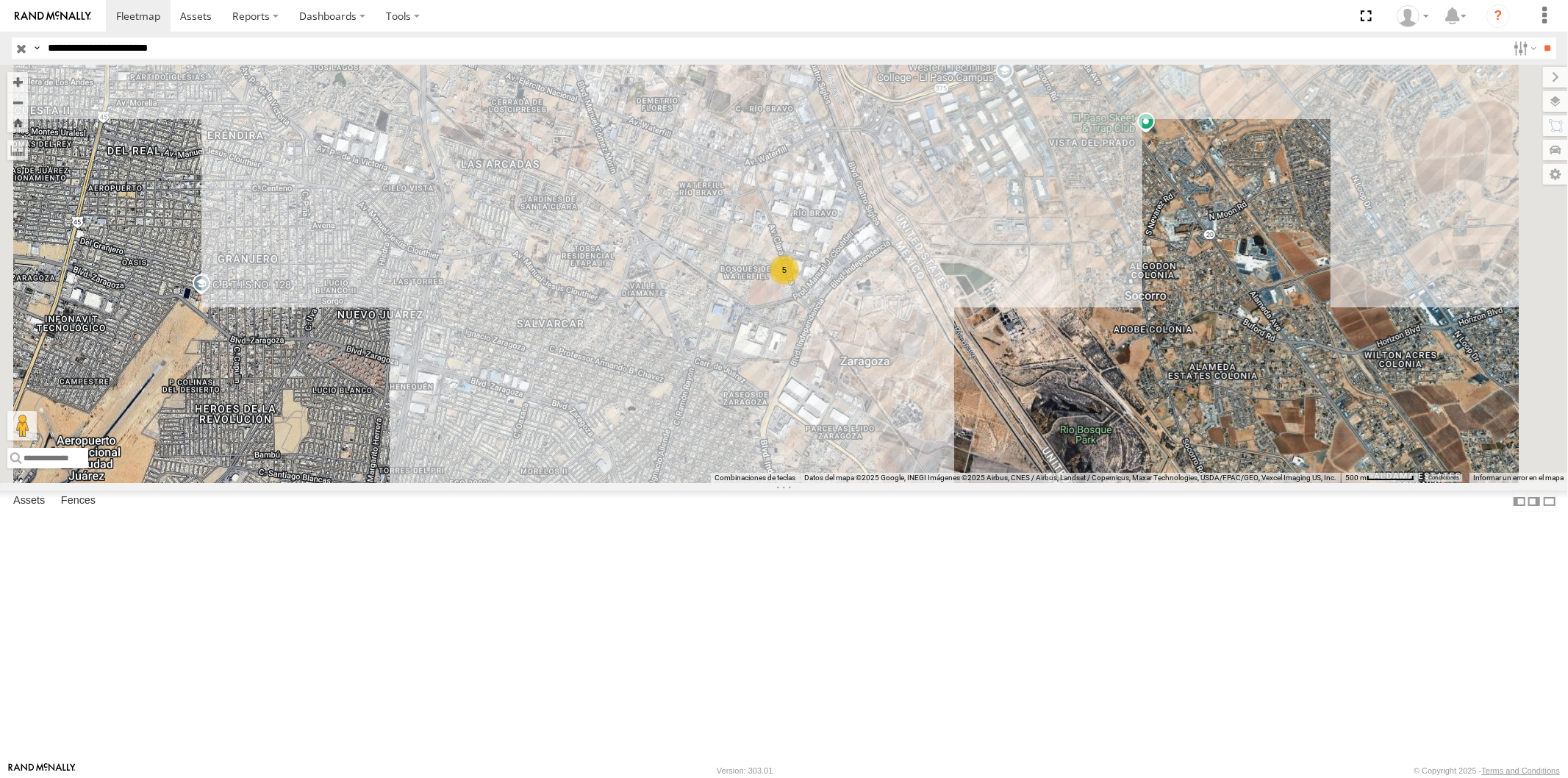 drag, startPoint x: -21, startPoint y: 410, endPoint x: -51, endPoint y: 403, distance: 30.805844 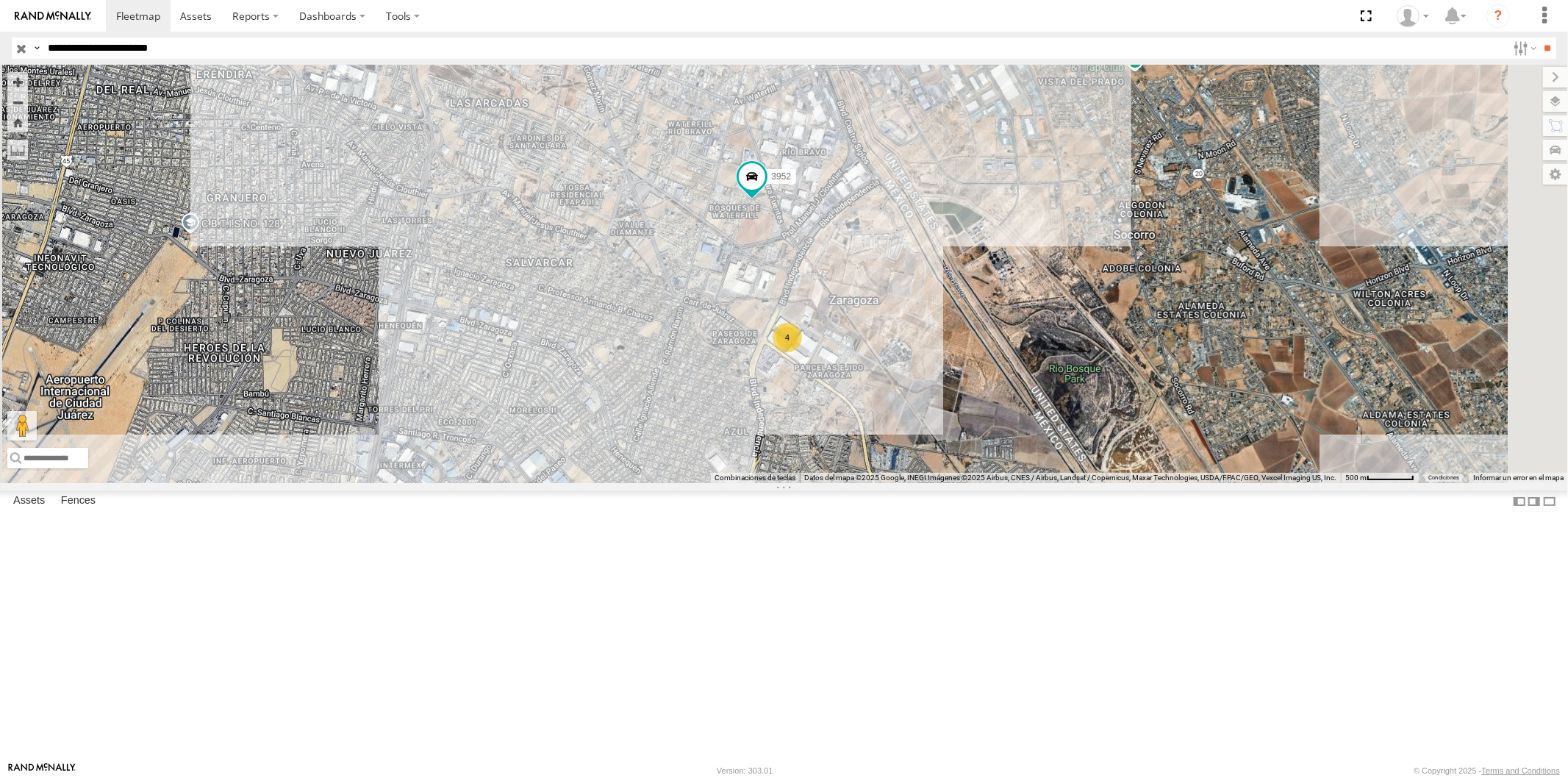 click on "**********" at bounding box center [774, 48] 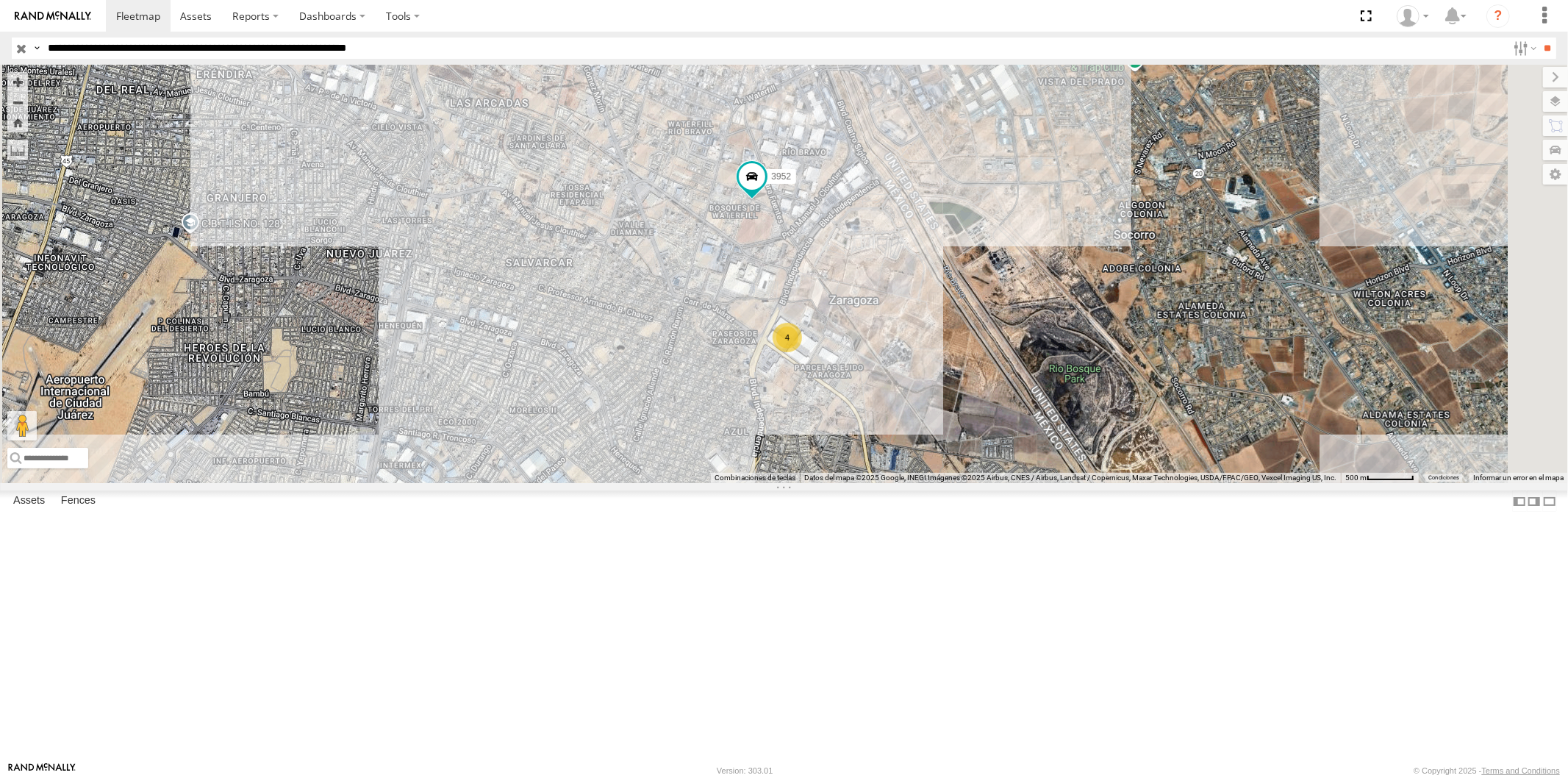 type on "**********" 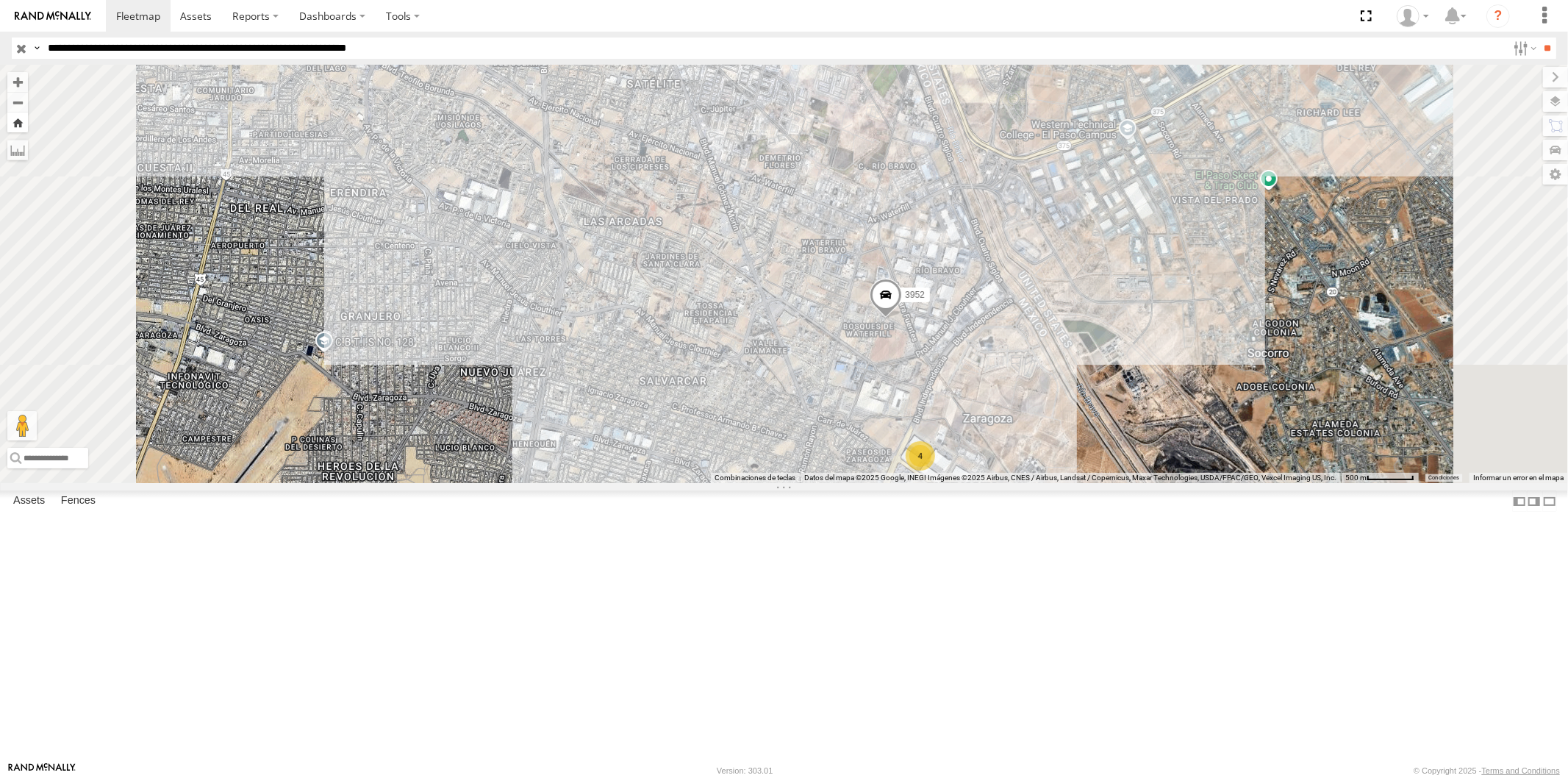 click at bounding box center (18, 122) 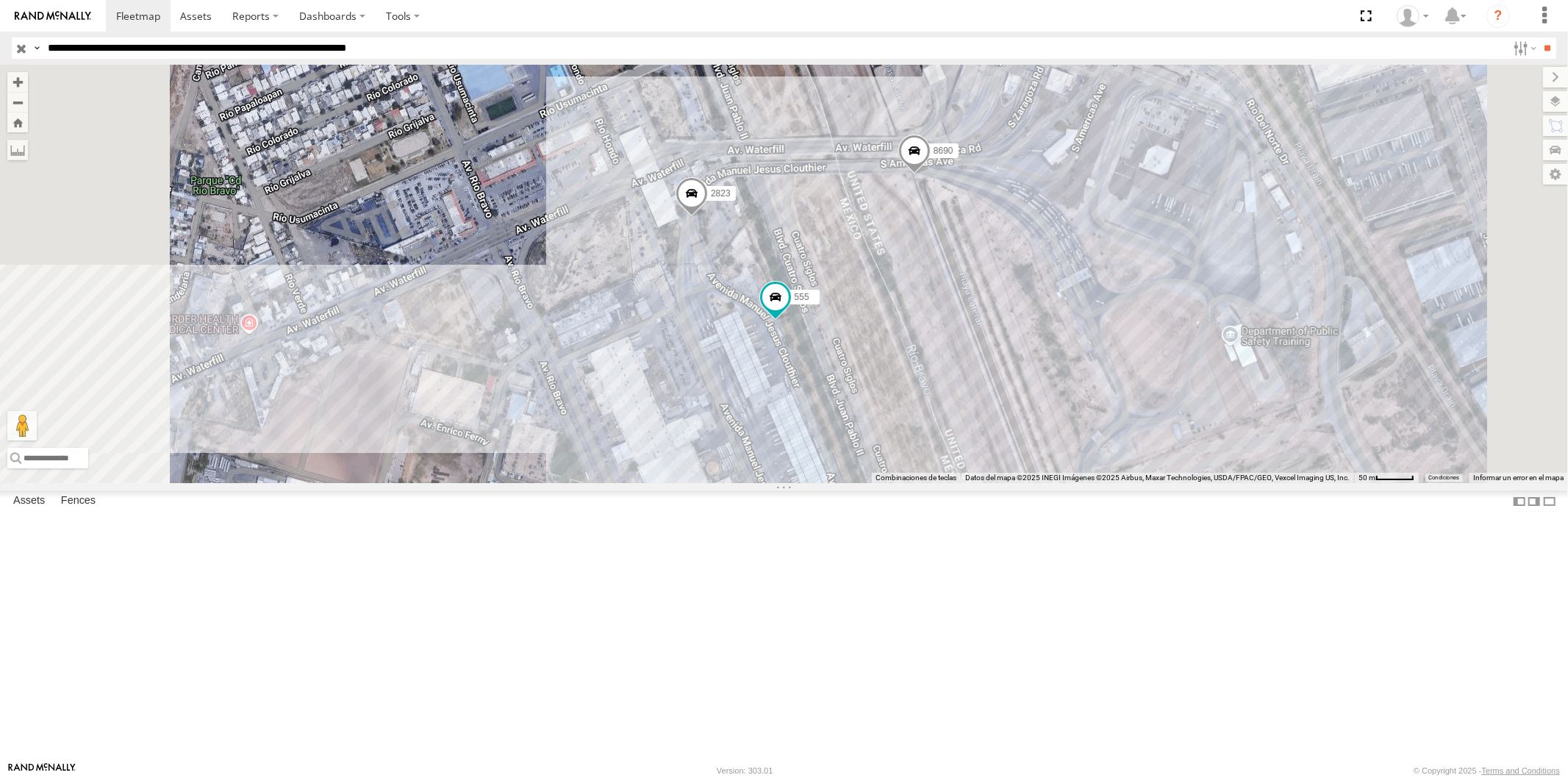 drag, startPoint x: 1256, startPoint y: 632, endPoint x: 1232, endPoint y: 608, distance: 33.94113 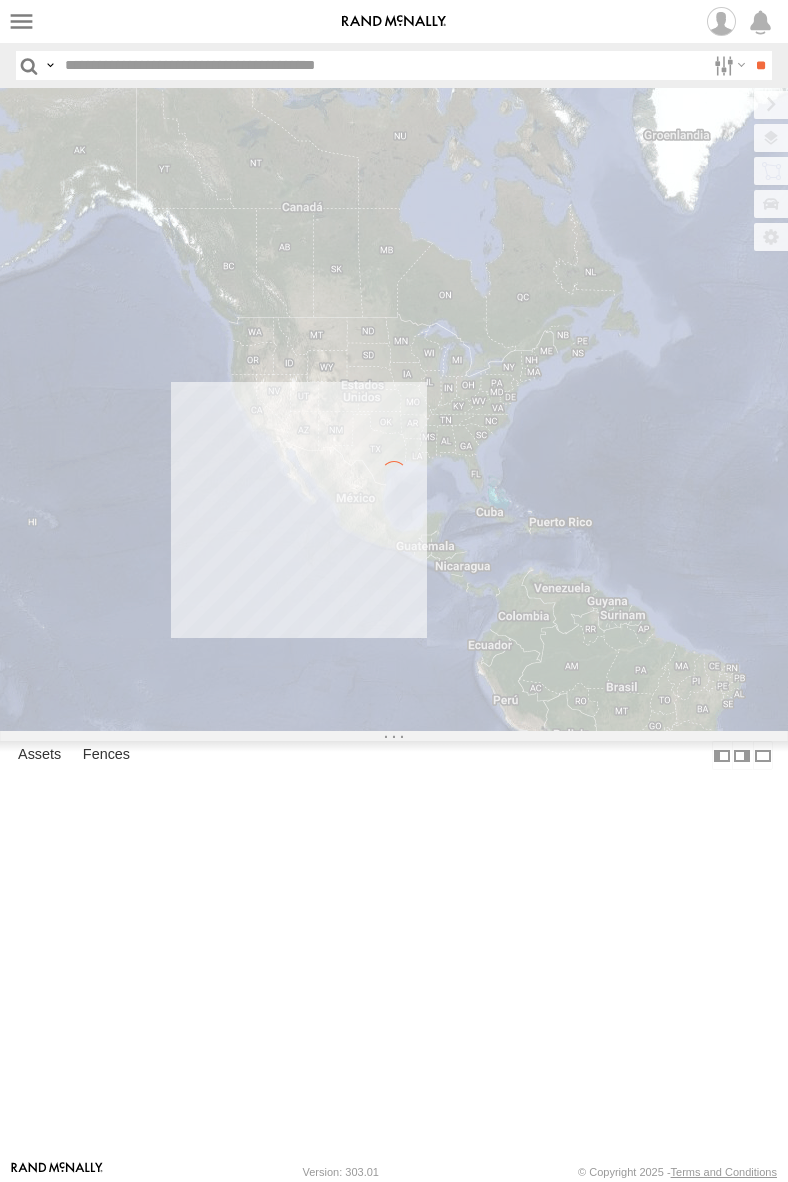 scroll, scrollTop: 0, scrollLeft: 0, axis: both 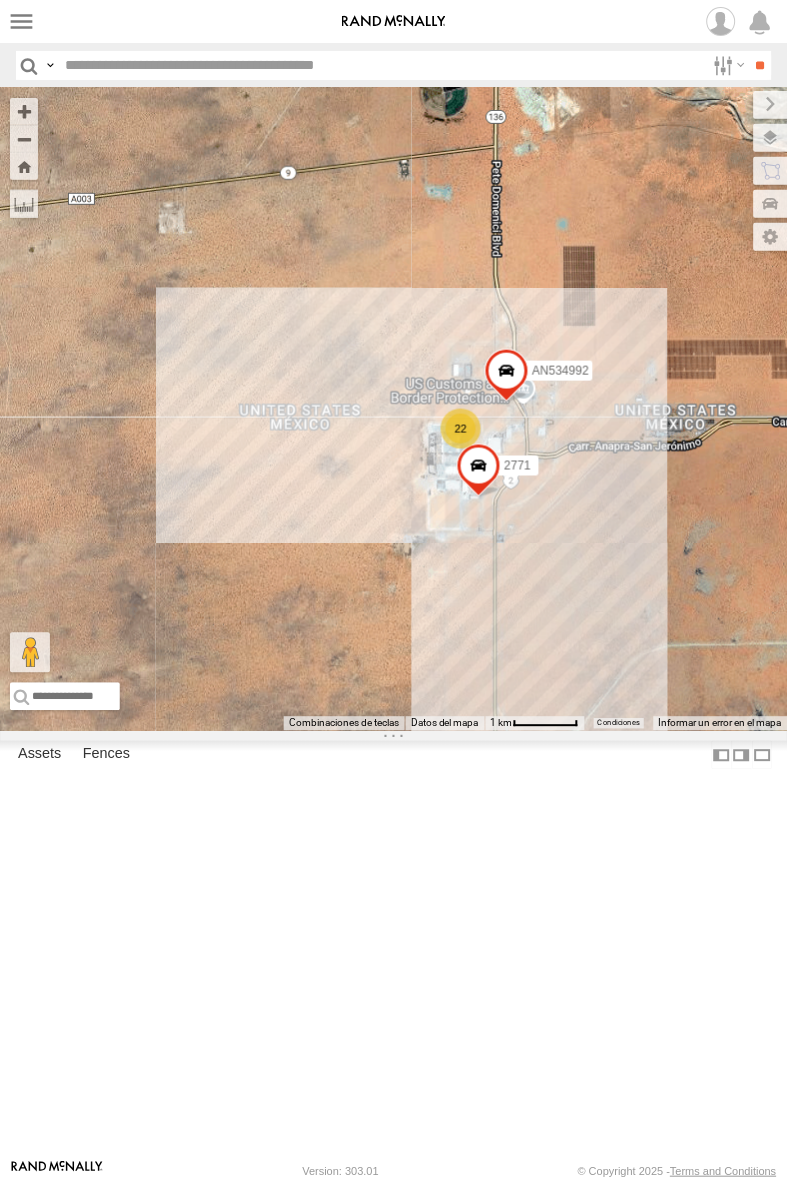drag, startPoint x: 710, startPoint y: 573, endPoint x: 493, endPoint y: 584, distance: 217.27863 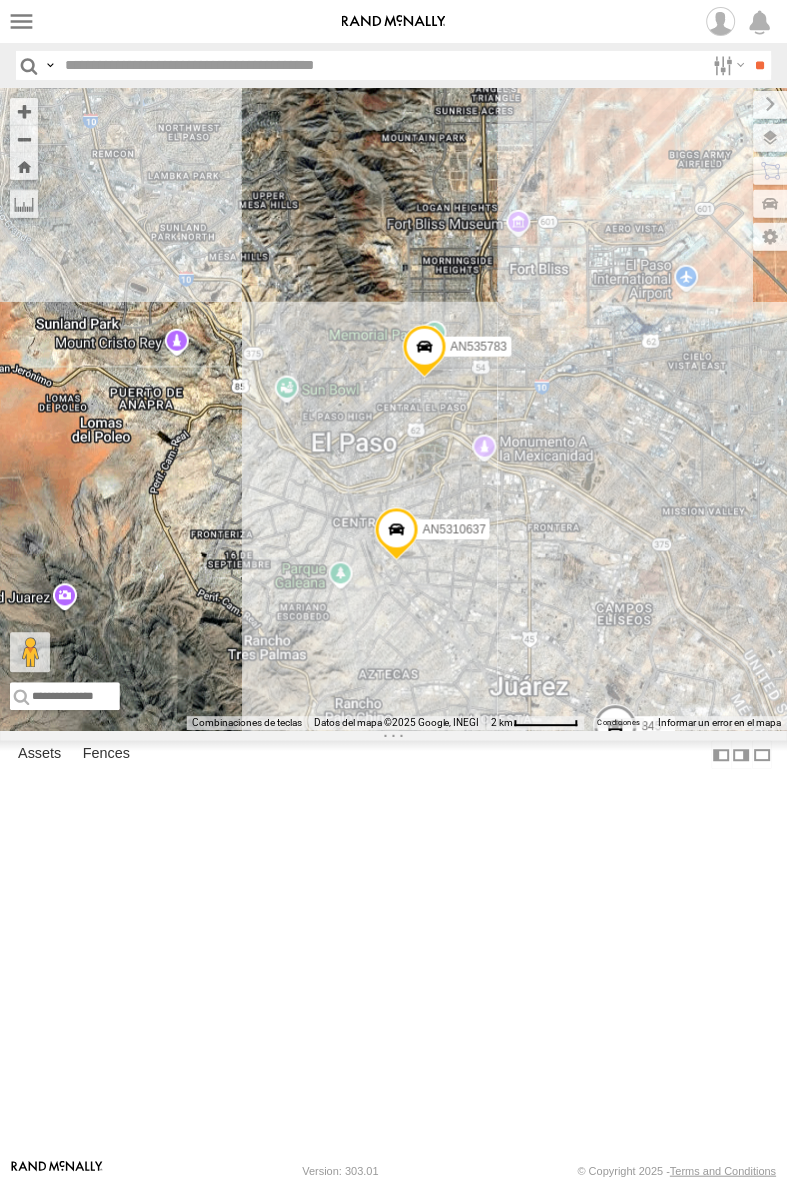 drag, startPoint x: 397, startPoint y: 605, endPoint x: 155, endPoint y: 577, distance: 243.61446 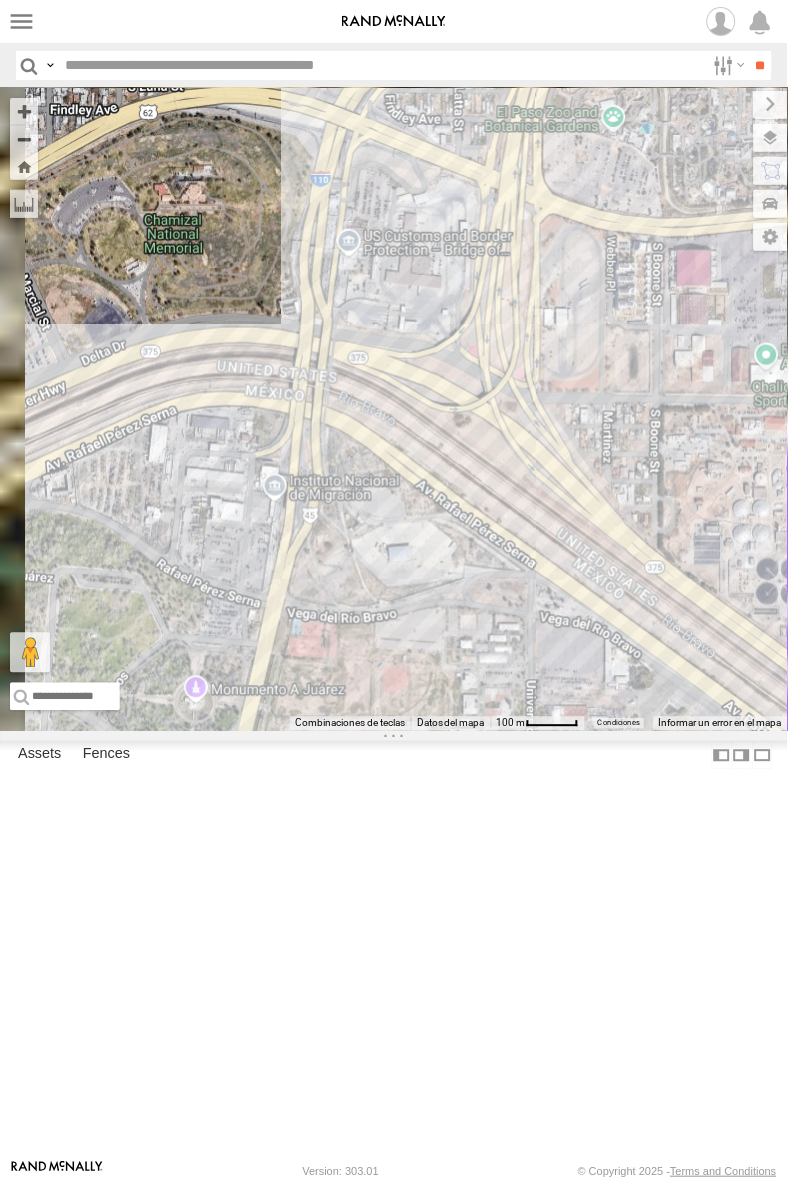 drag, startPoint x: 385, startPoint y: 638, endPoint x: 467, endPoint y: 572, distance: 105.26158 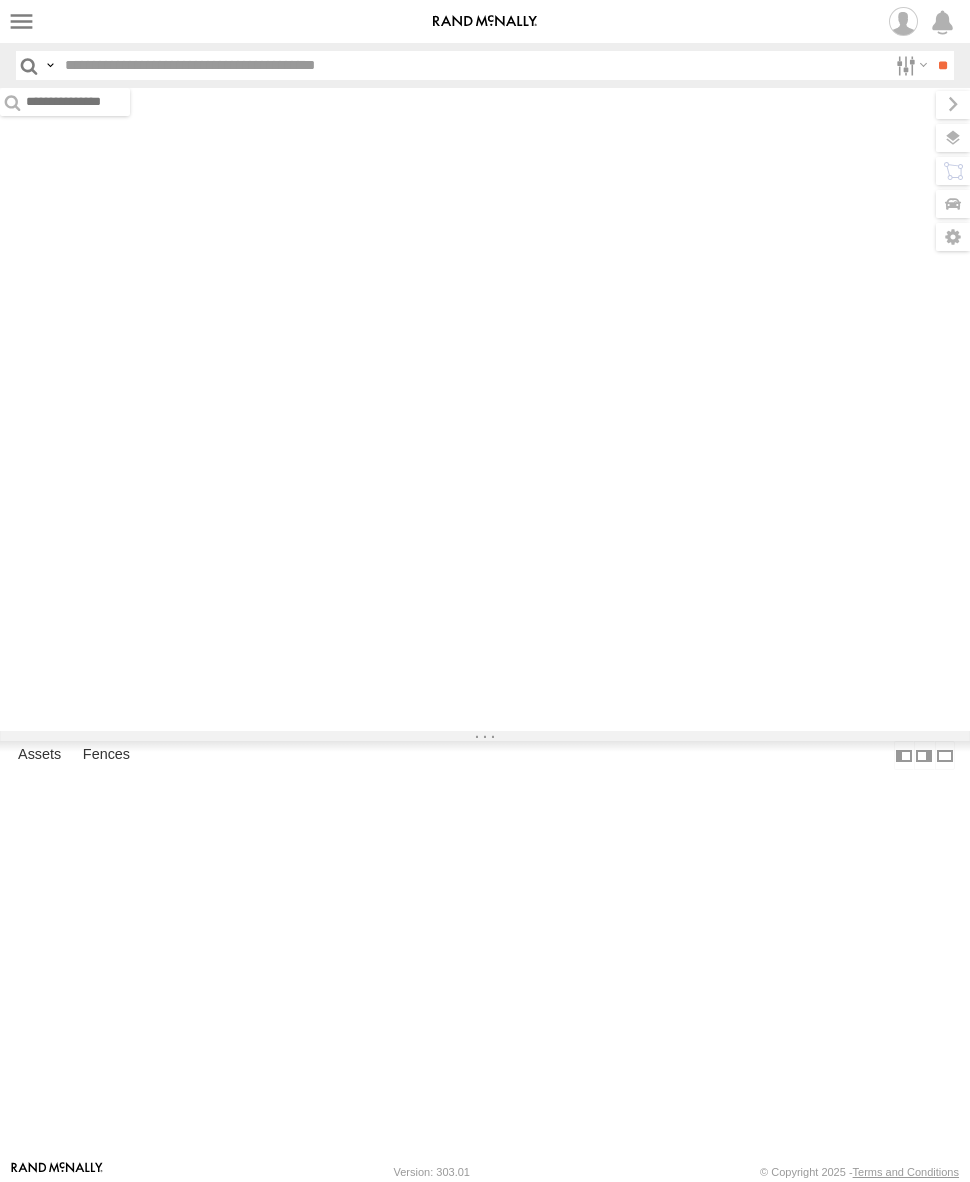 scroll, scrollTop: 0, scrollLeft: 0, axis: both 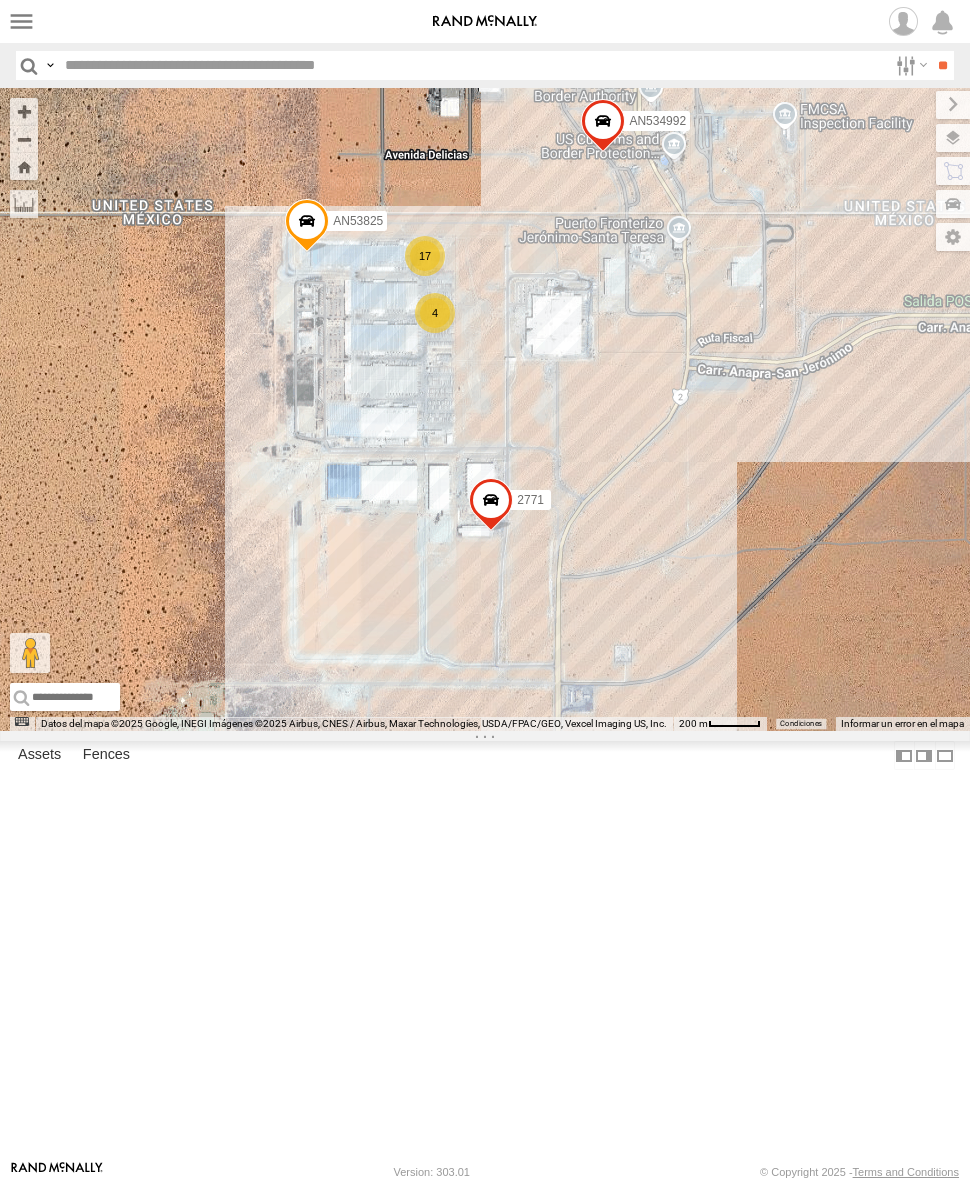 drag, startPoint x: 553, startPoint y: 526, endPoint x: 770, endPoint y: 695, distance: 275.04544 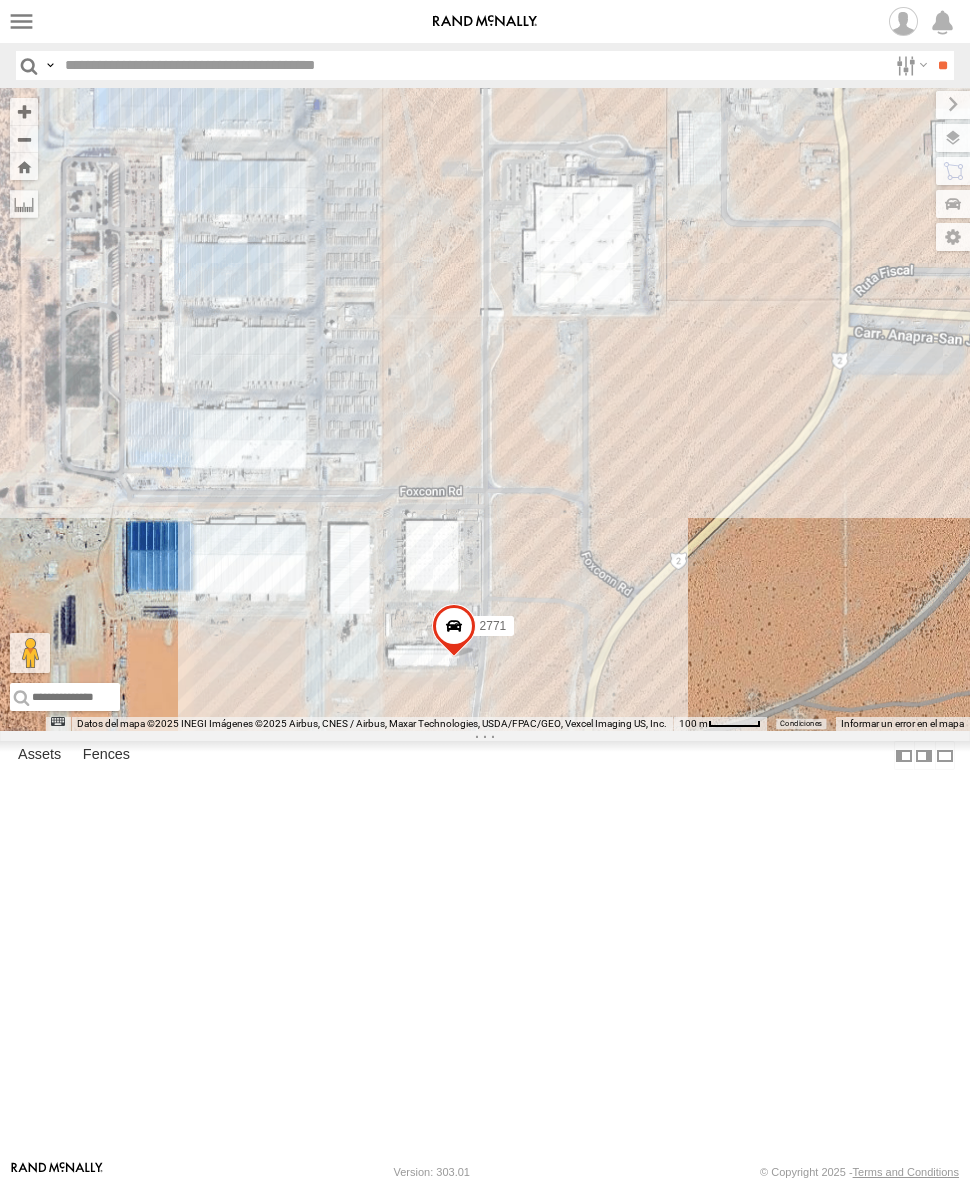 drag, startPoint x: 354, startPoint y: 321, endPoint x: 344, endPoint y: 412, distance: 91.5478 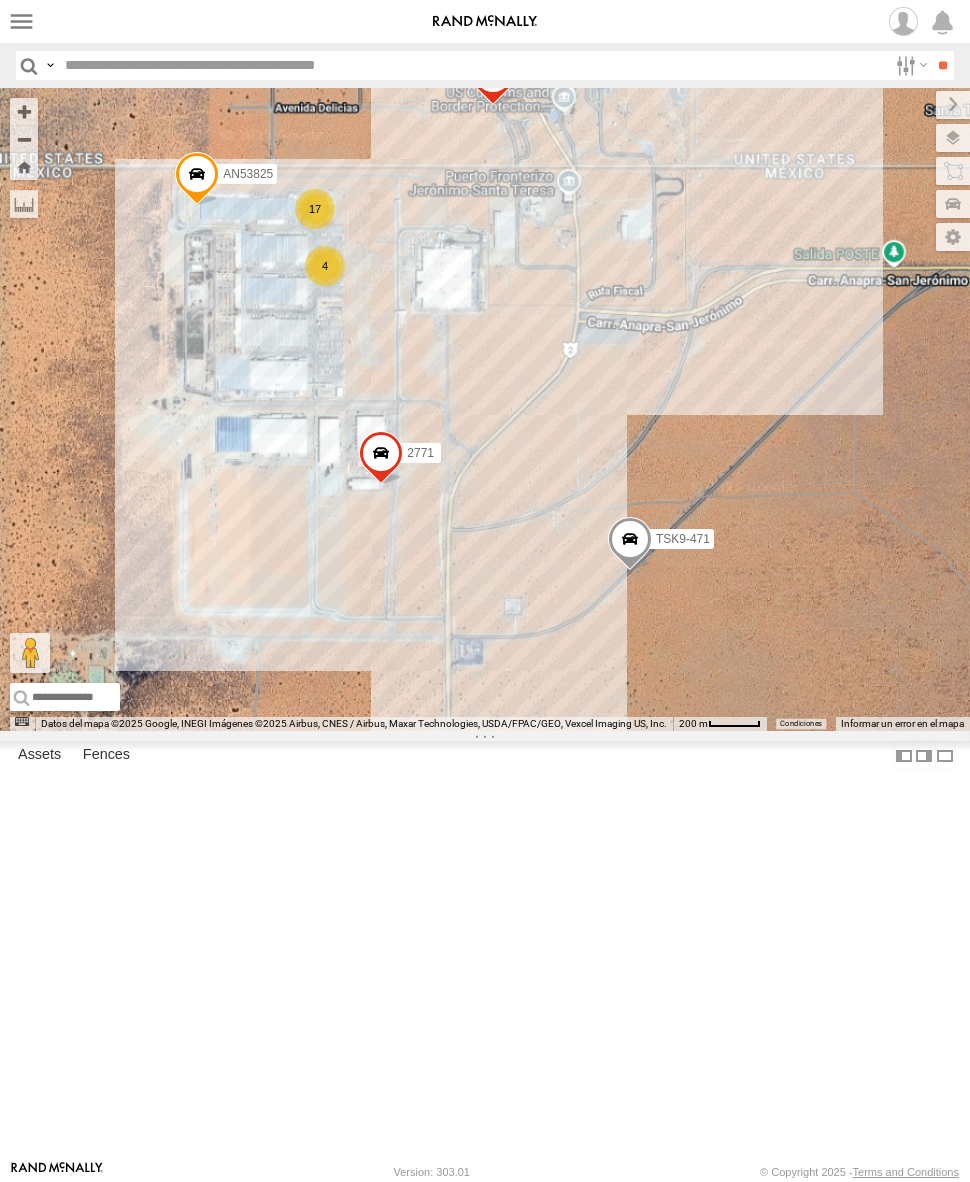 drag, startPoint x: 480, startPoint y: 283, endPoint x: 456, endPoint y: 367, distance: 87.36132 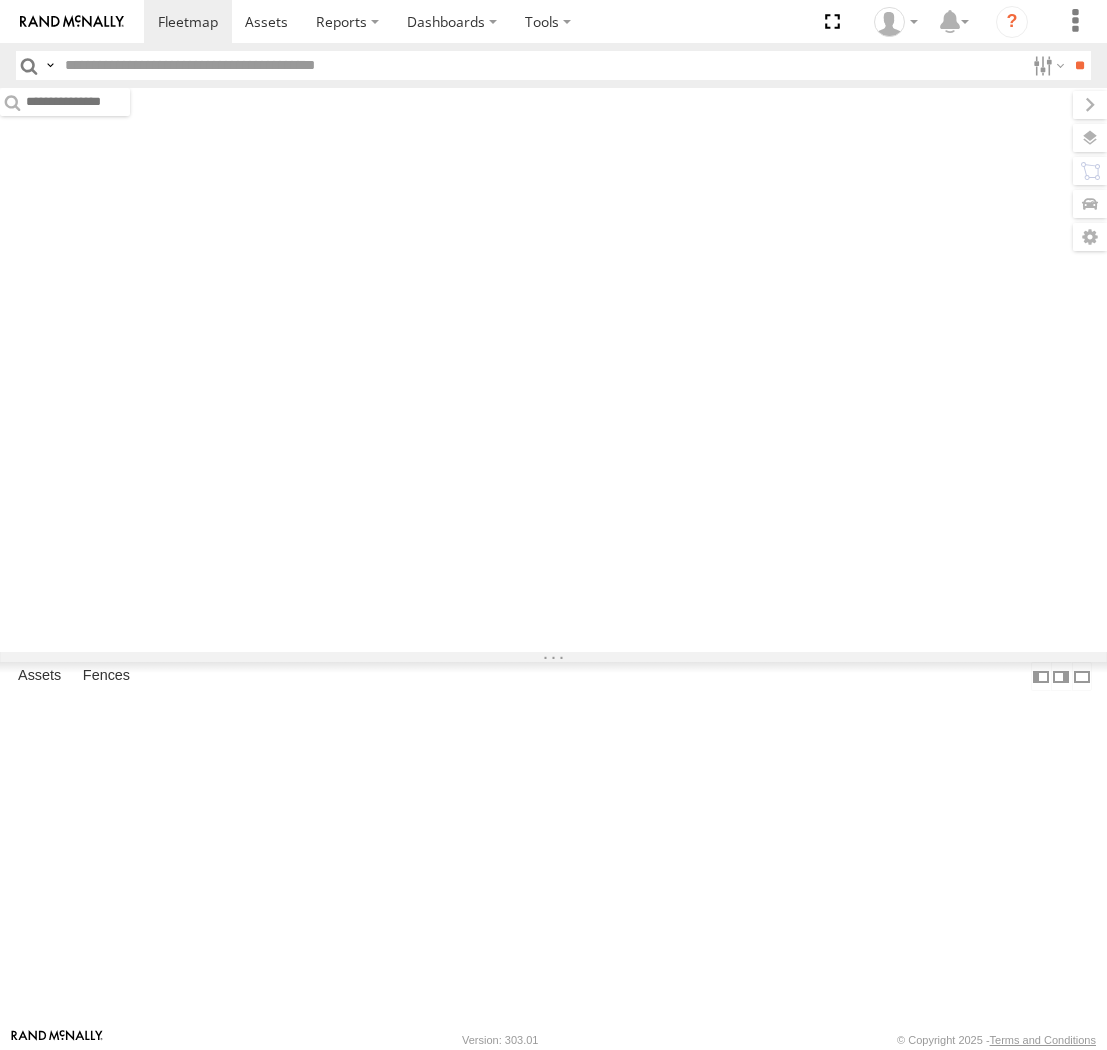 scroll, scrollTop: 0, scrollLeft: 0, axis: both 